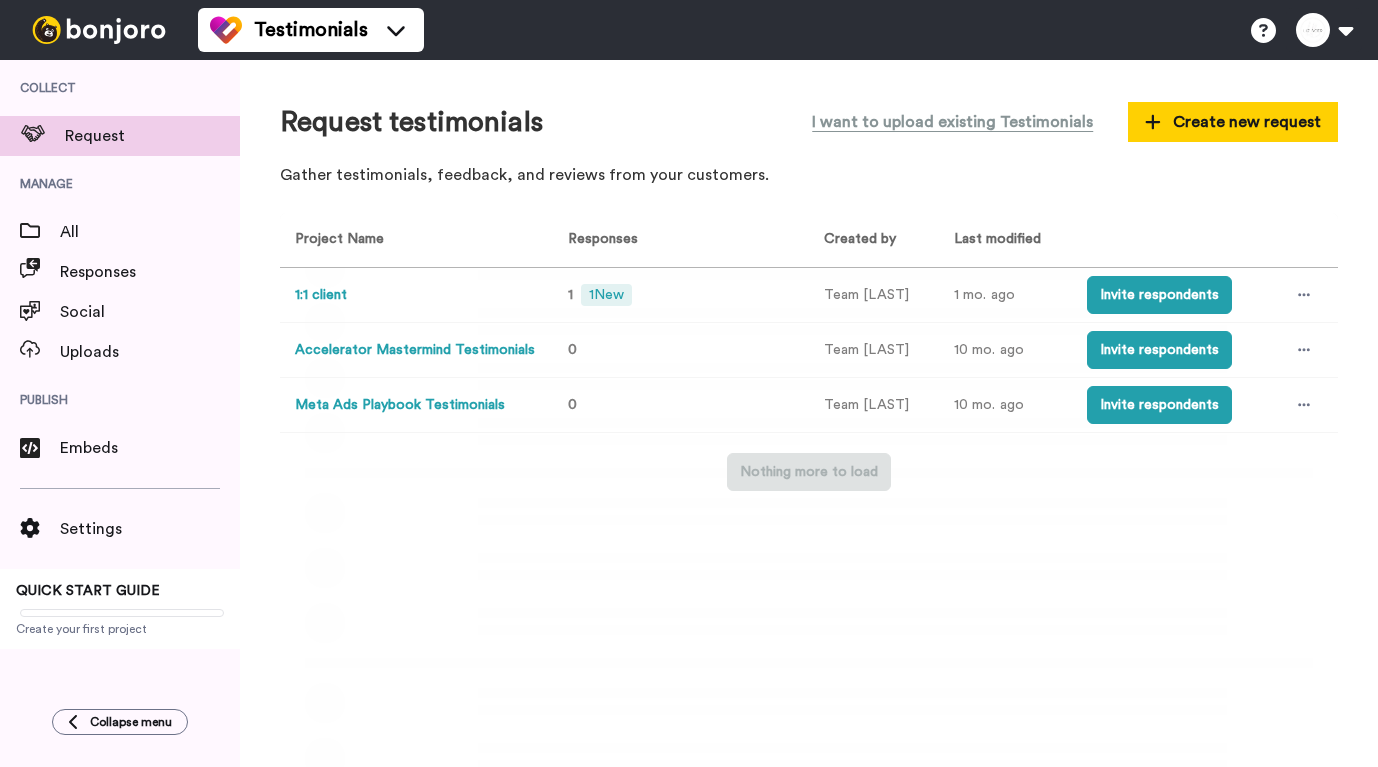 scroll, scrollTop: 0, scrollLeft: 0, axis: both 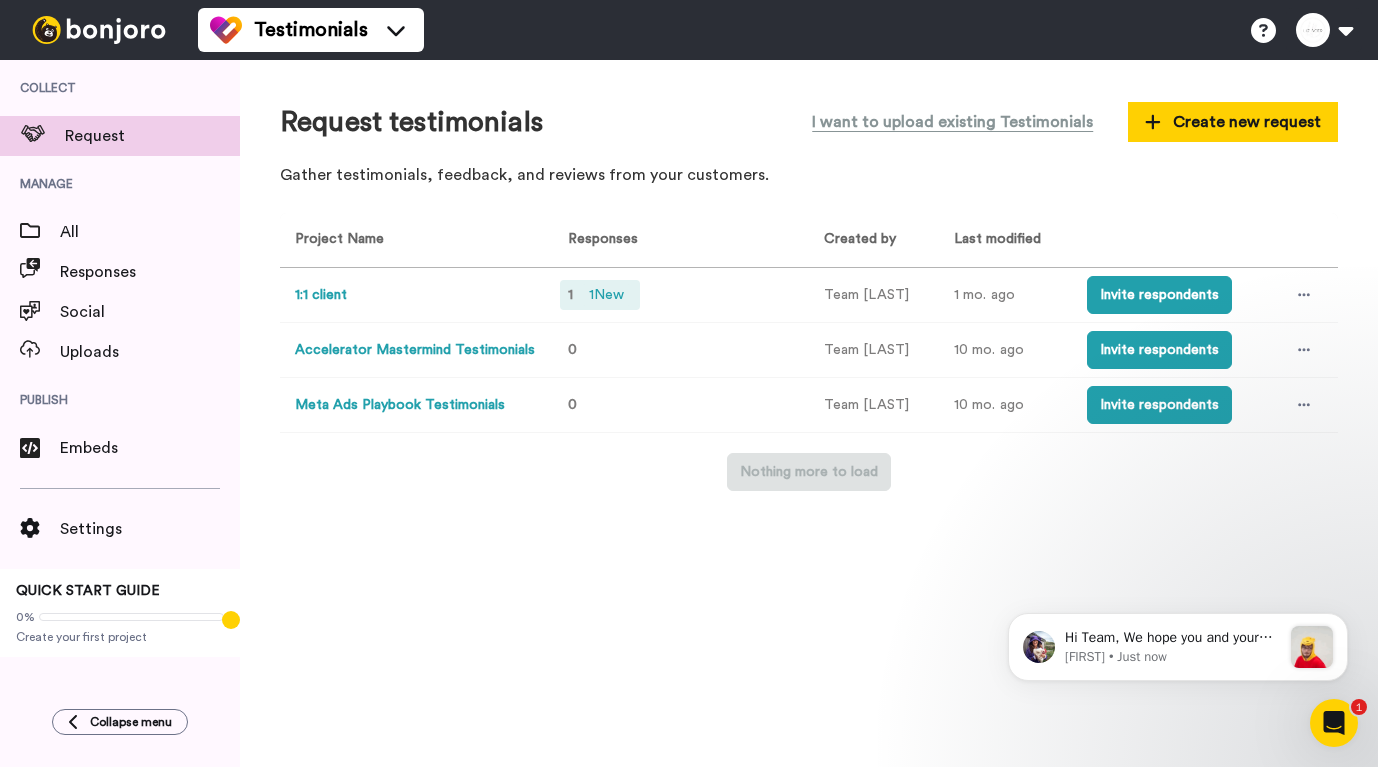 click on "1  New" at bounding box center [606, 295] 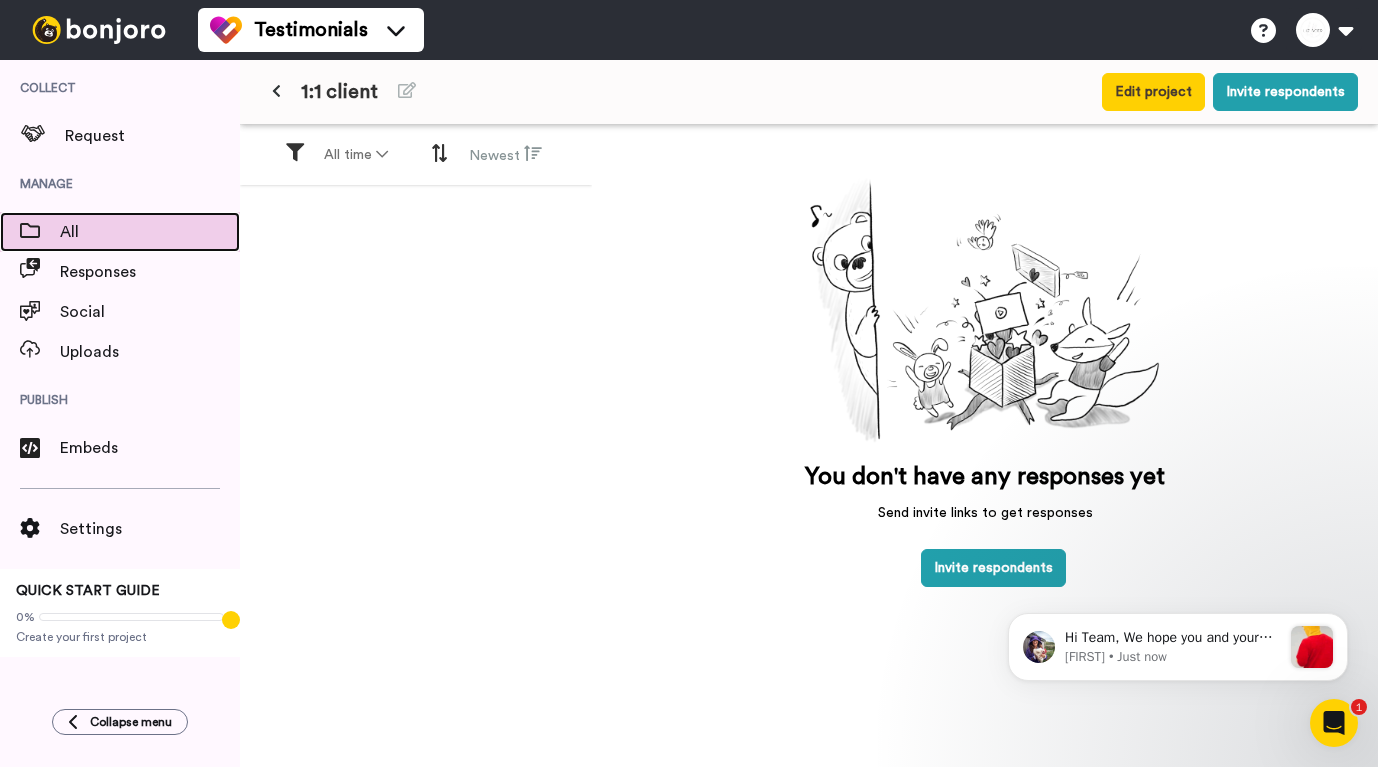 click on "All" at bounding box center [150, 232] 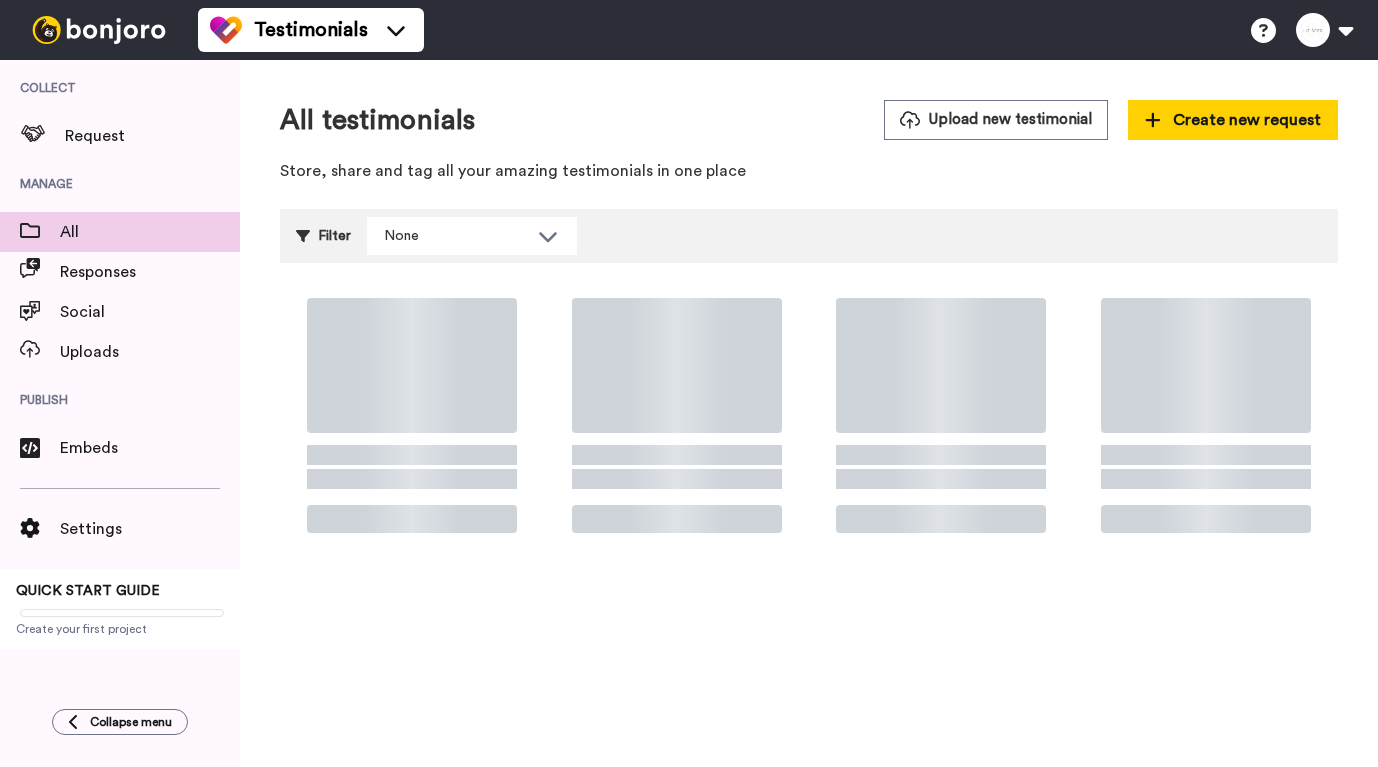 scroll, scrollTop: 0, scrollLeft: 0, axis: both 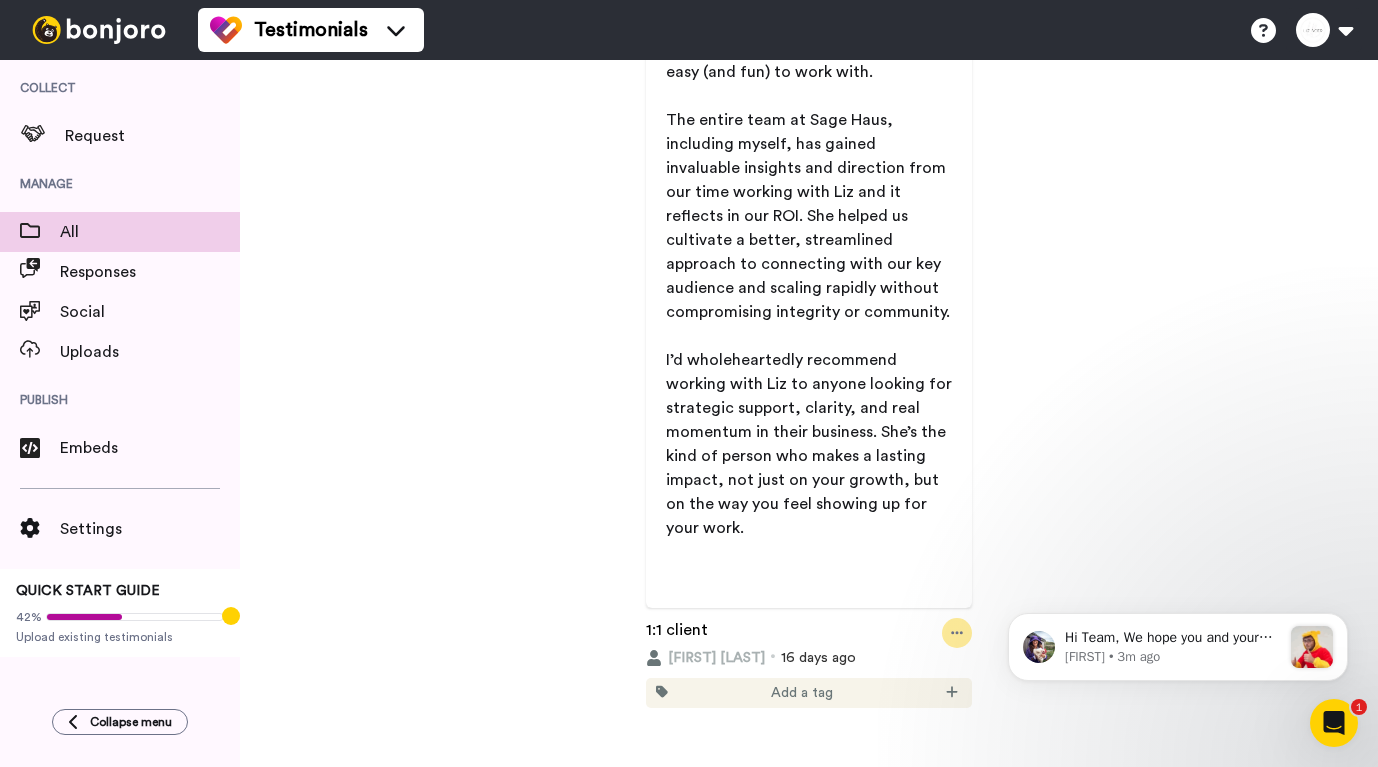click 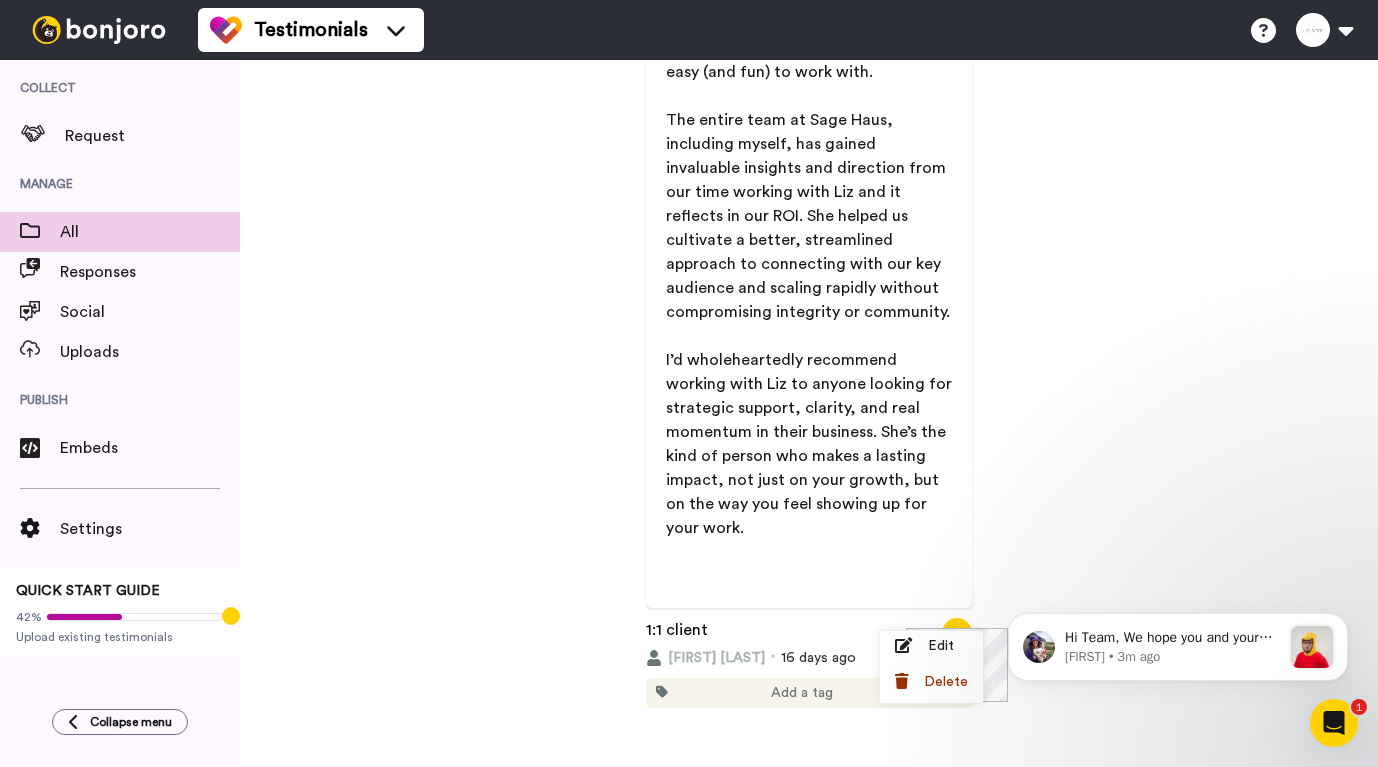 click 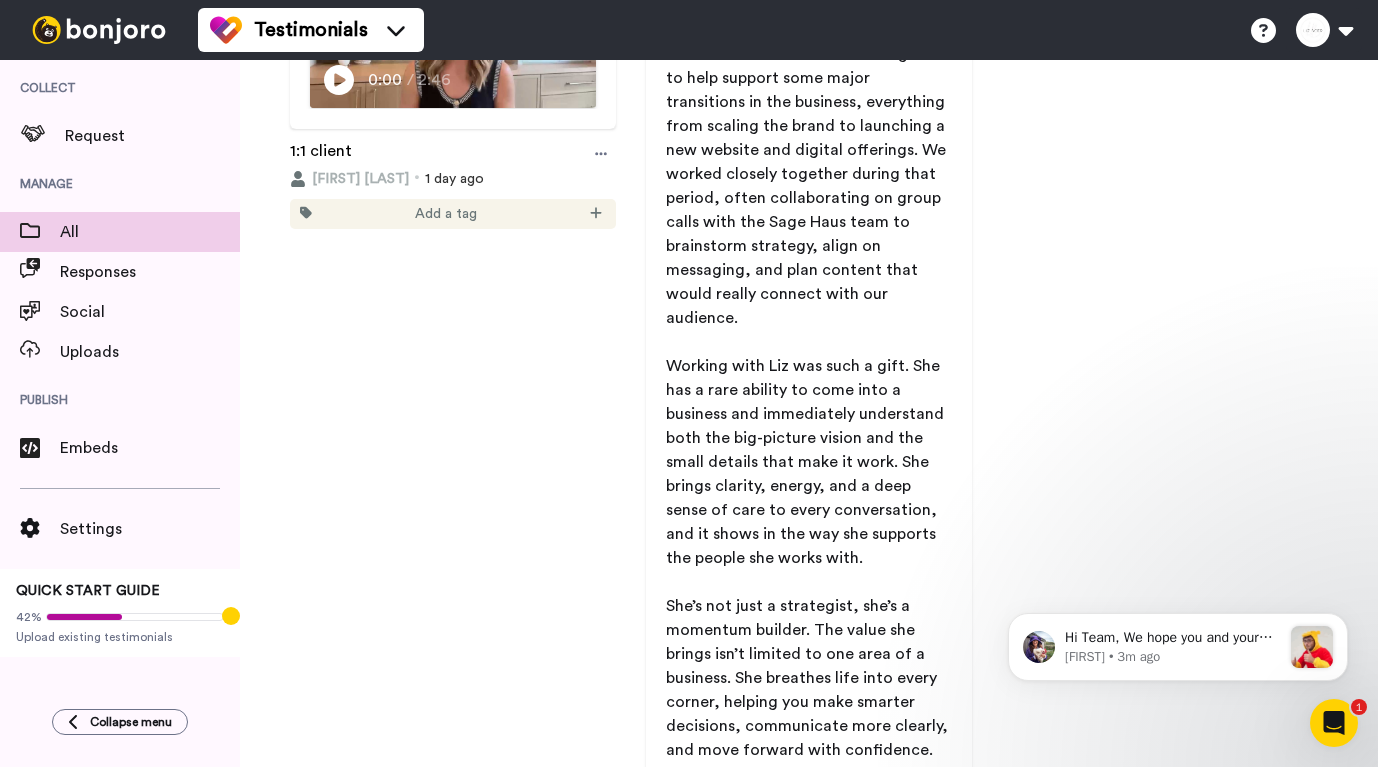 scroll, scrollTop: 468, scrollLeft: 0, axis: vertical 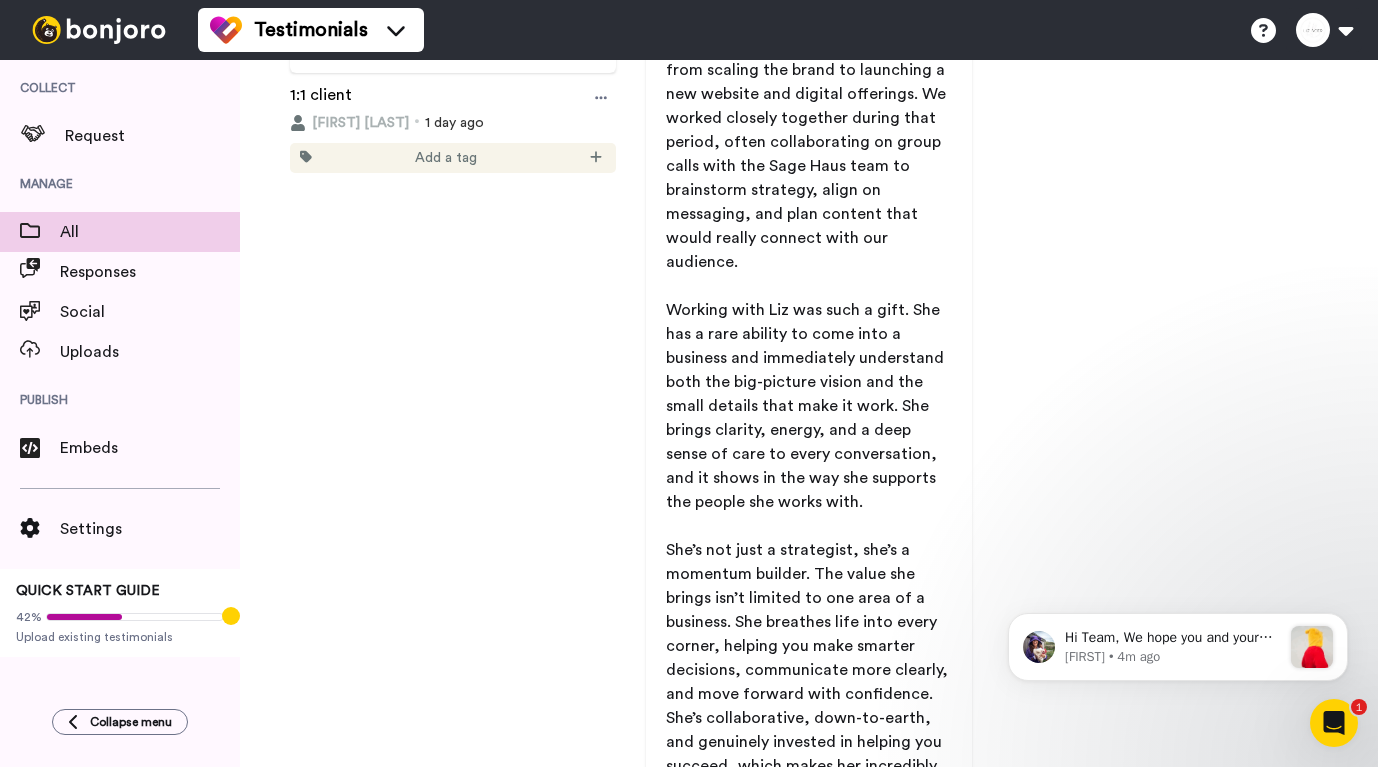 click on "Working with Liz was such a gift. She has a rare ability to come into a business and immediately understand both the big-picture vision and the small details that make it work. She brings clarity, energy, and a deep sense of care to every conversation, and it shows in the way she supports the people she works with." at bounding box center (807, 406) 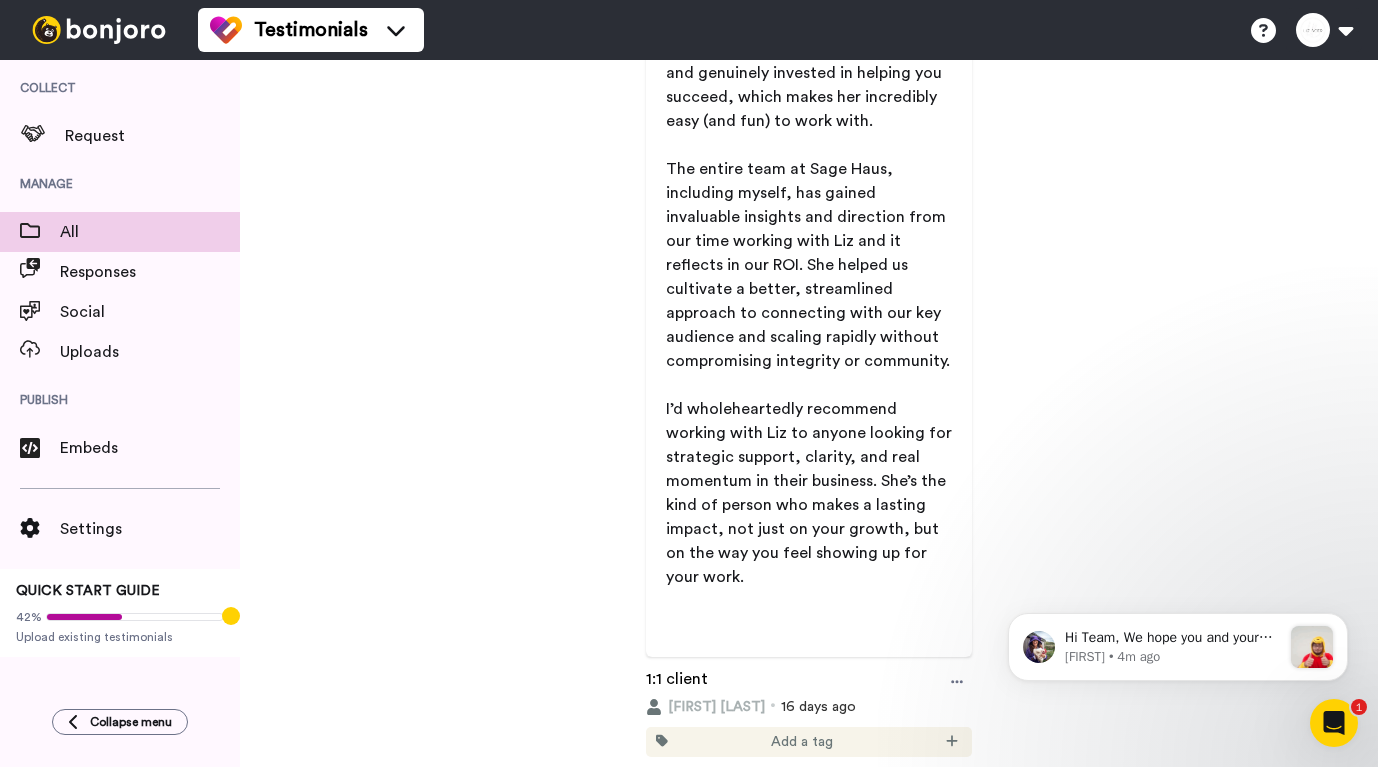 scroll, scrollTop: 1160, scrollLeft: 0, axis: vertical 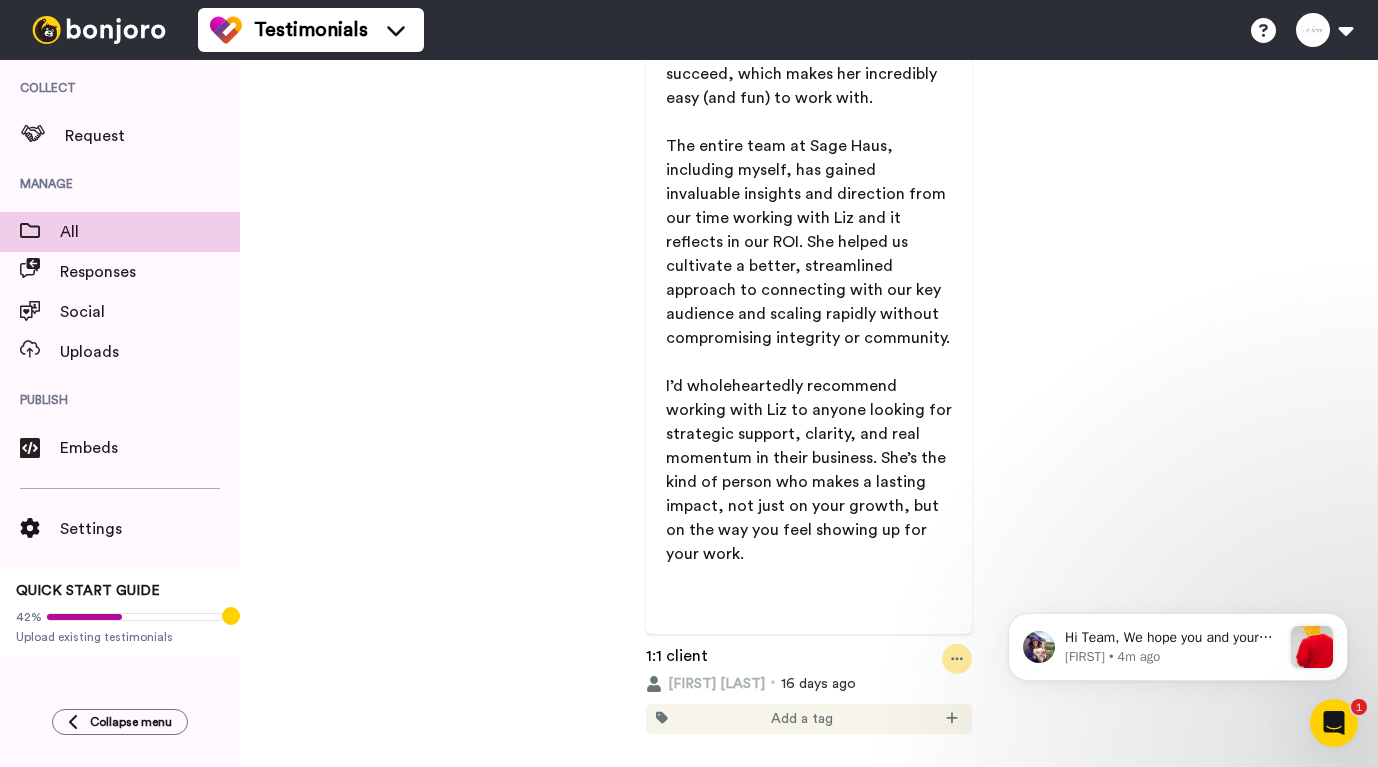 click 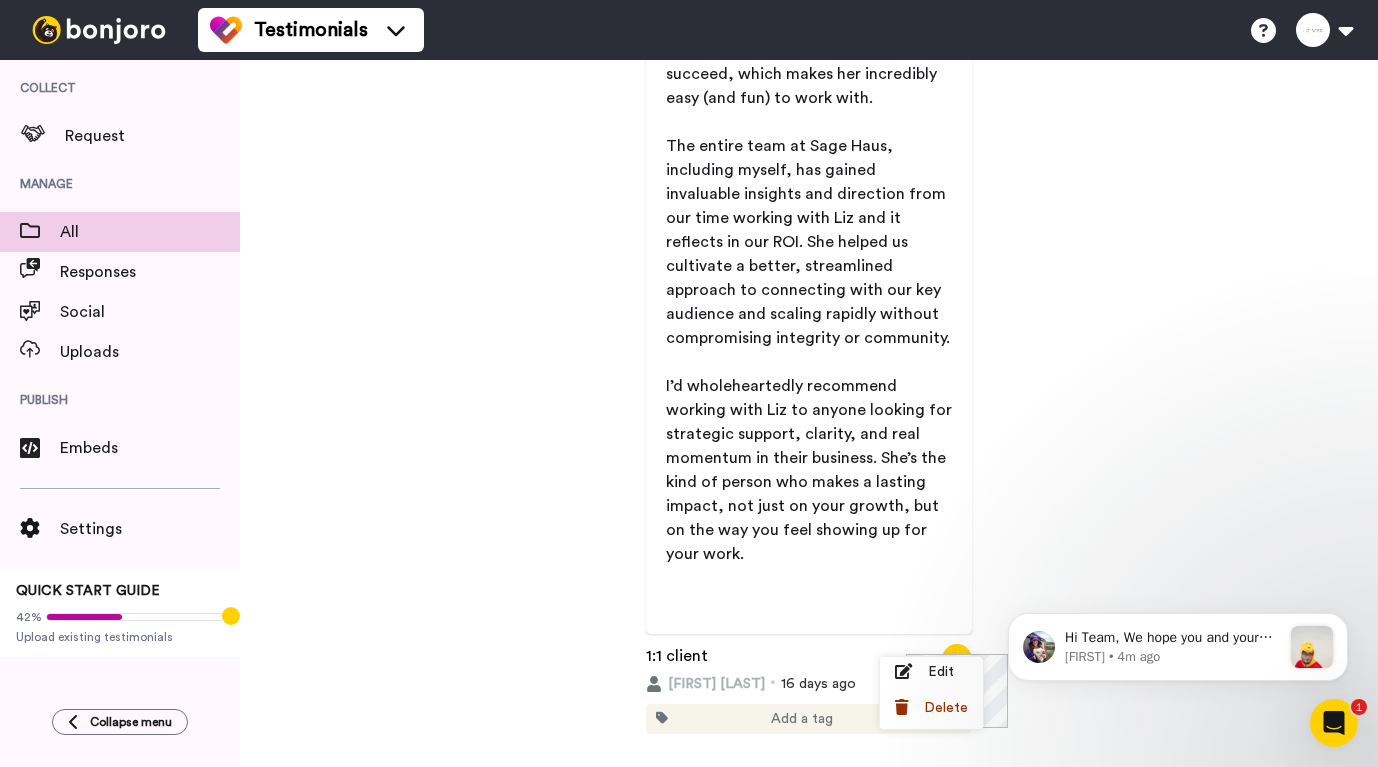click 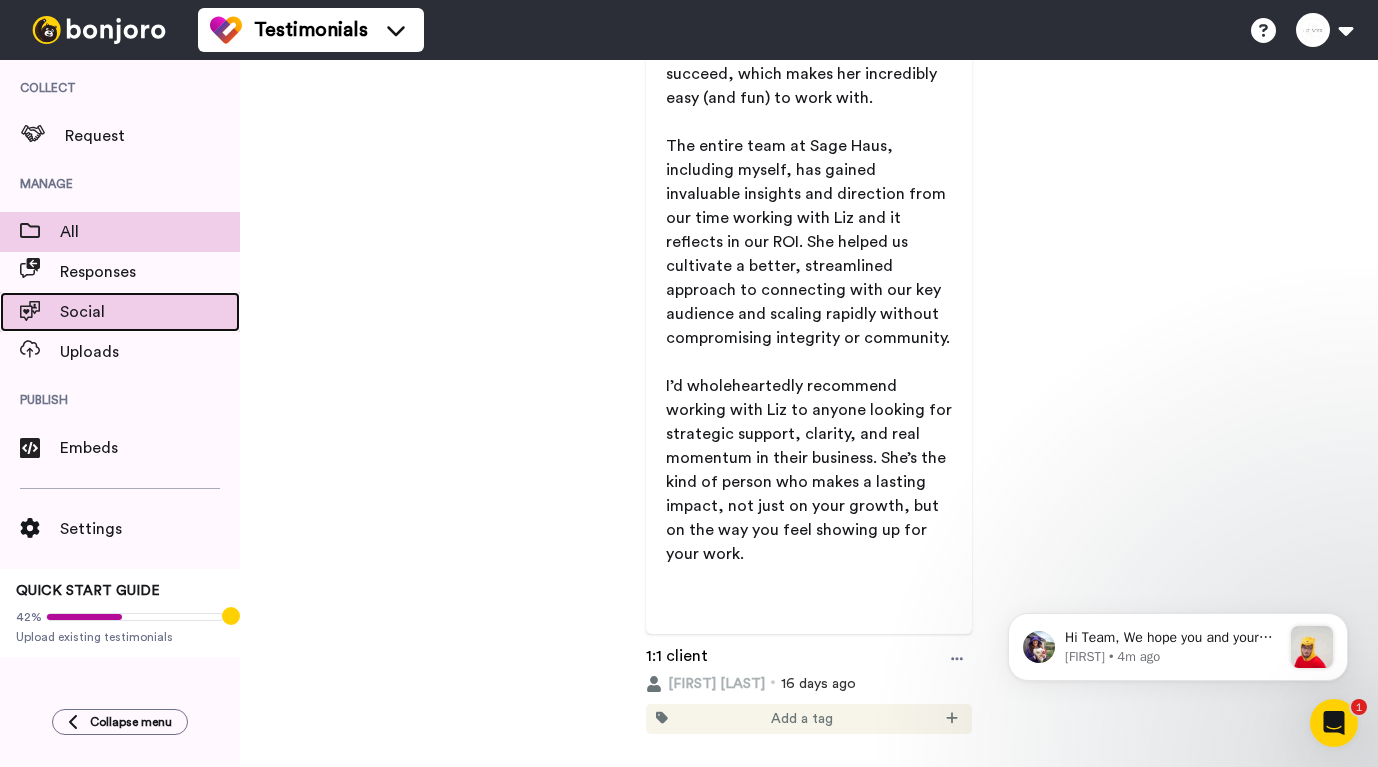 click on "Social" at bounding box center [150, 312] 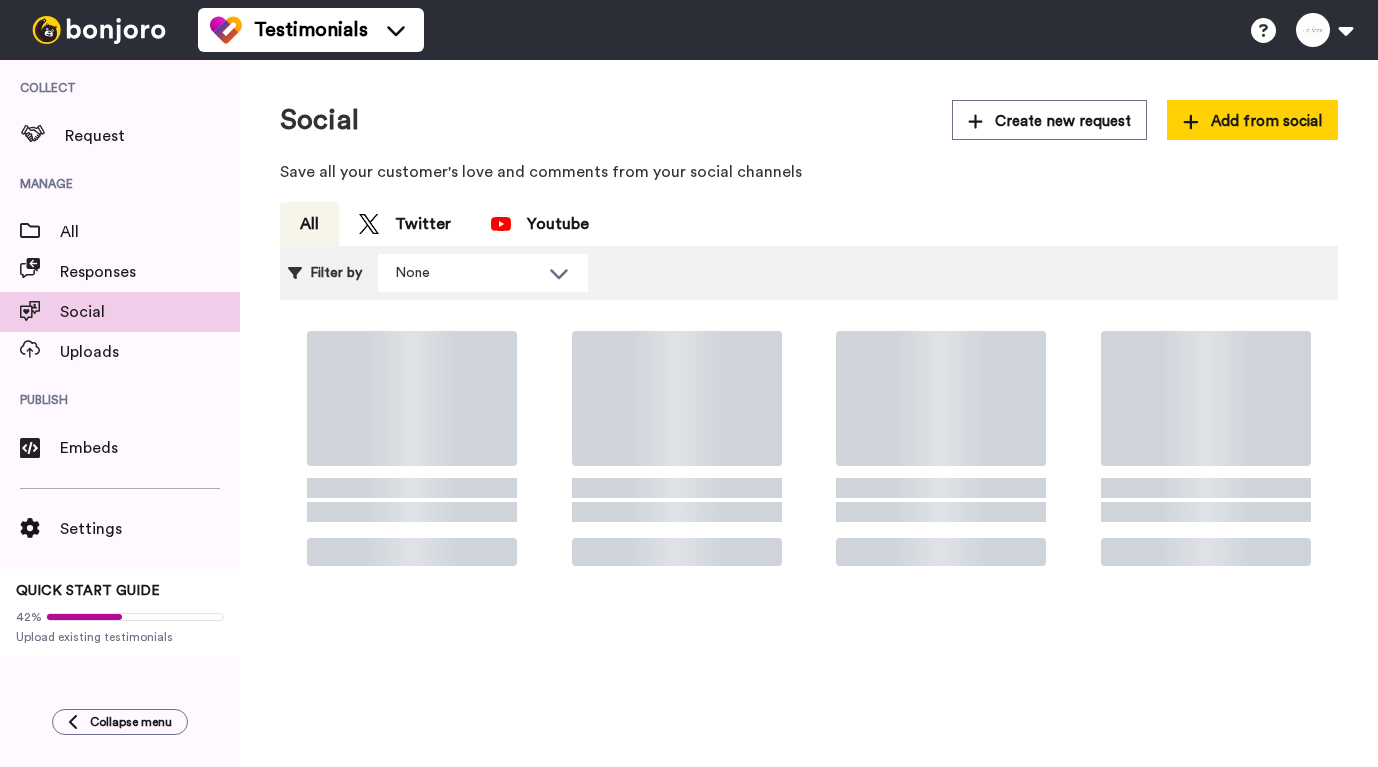 scroll, scrollTop: 0, scrollLeft: 0, axis: both 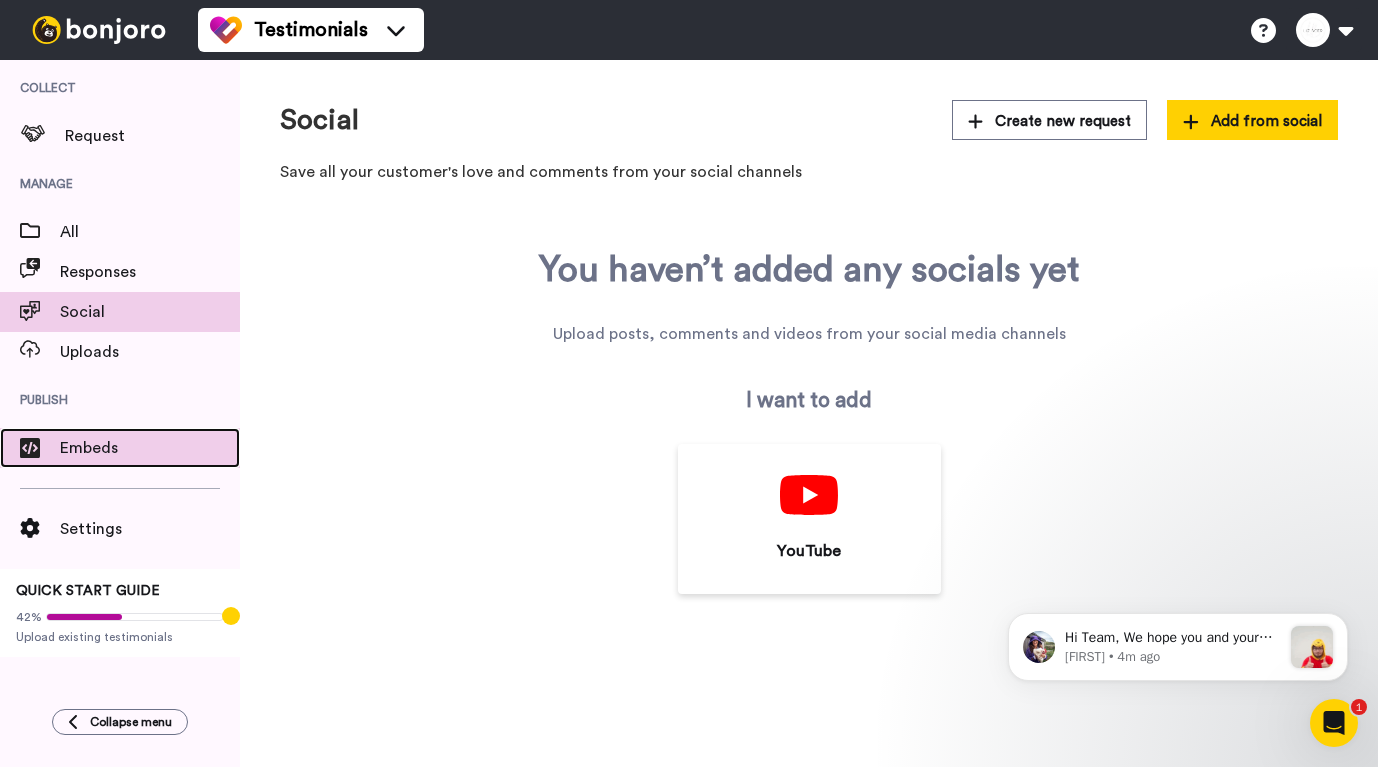 click on "Embeds" at bounding box center (150, 448) 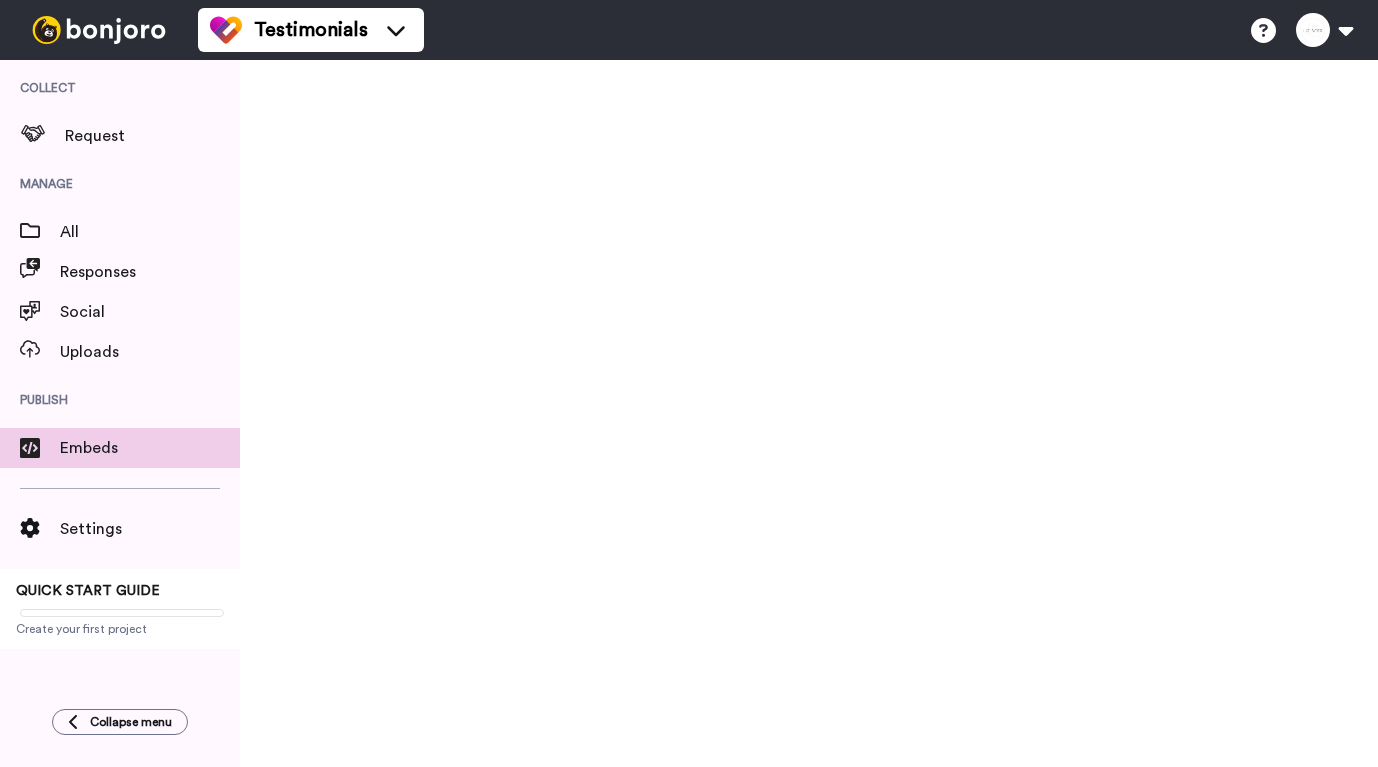 scroll, scrollTop: 0, scrollLeft: 0, axis: both 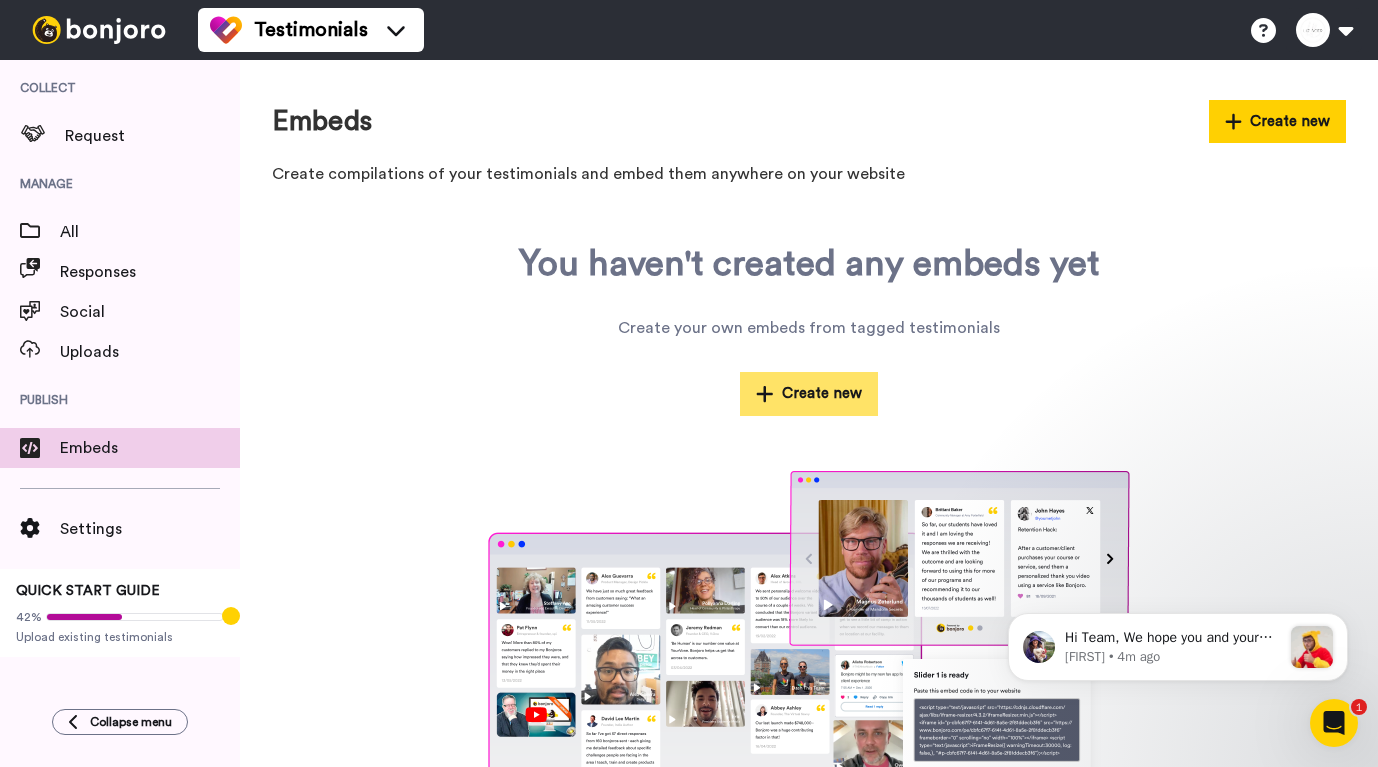 click on "Create new" at bounding box center (809, 393) 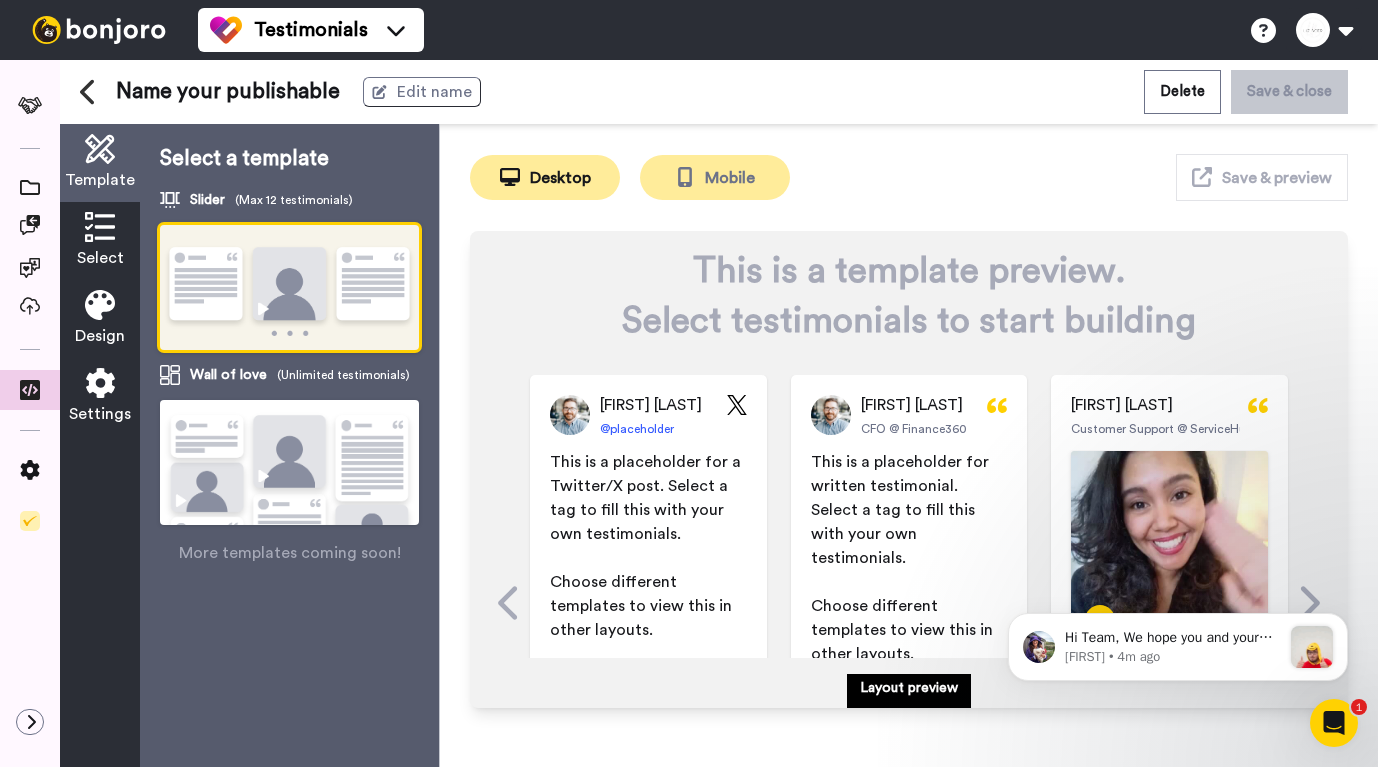 click on "Mobile" at bounding box center (715, 177) 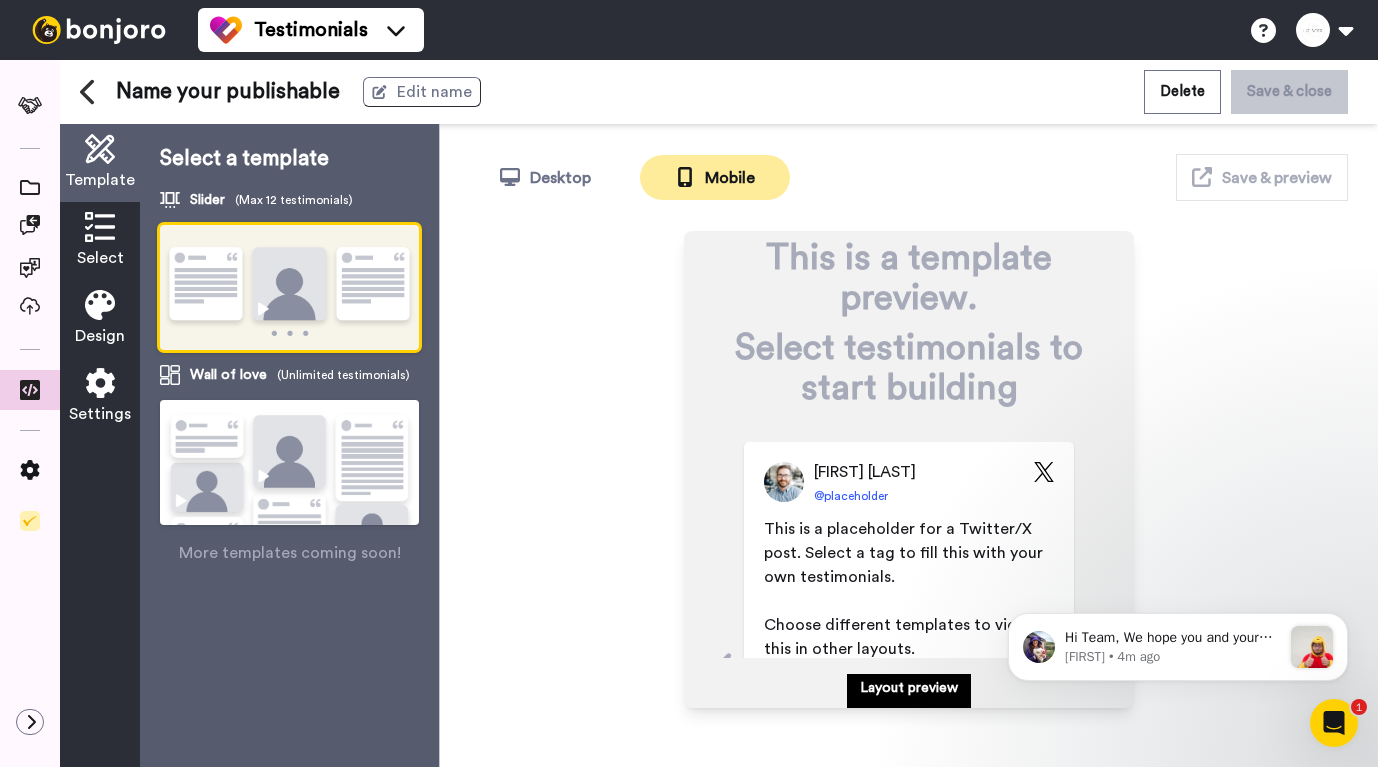 scroll, scrollTop: 0, scrollLeft: 0, axis: both 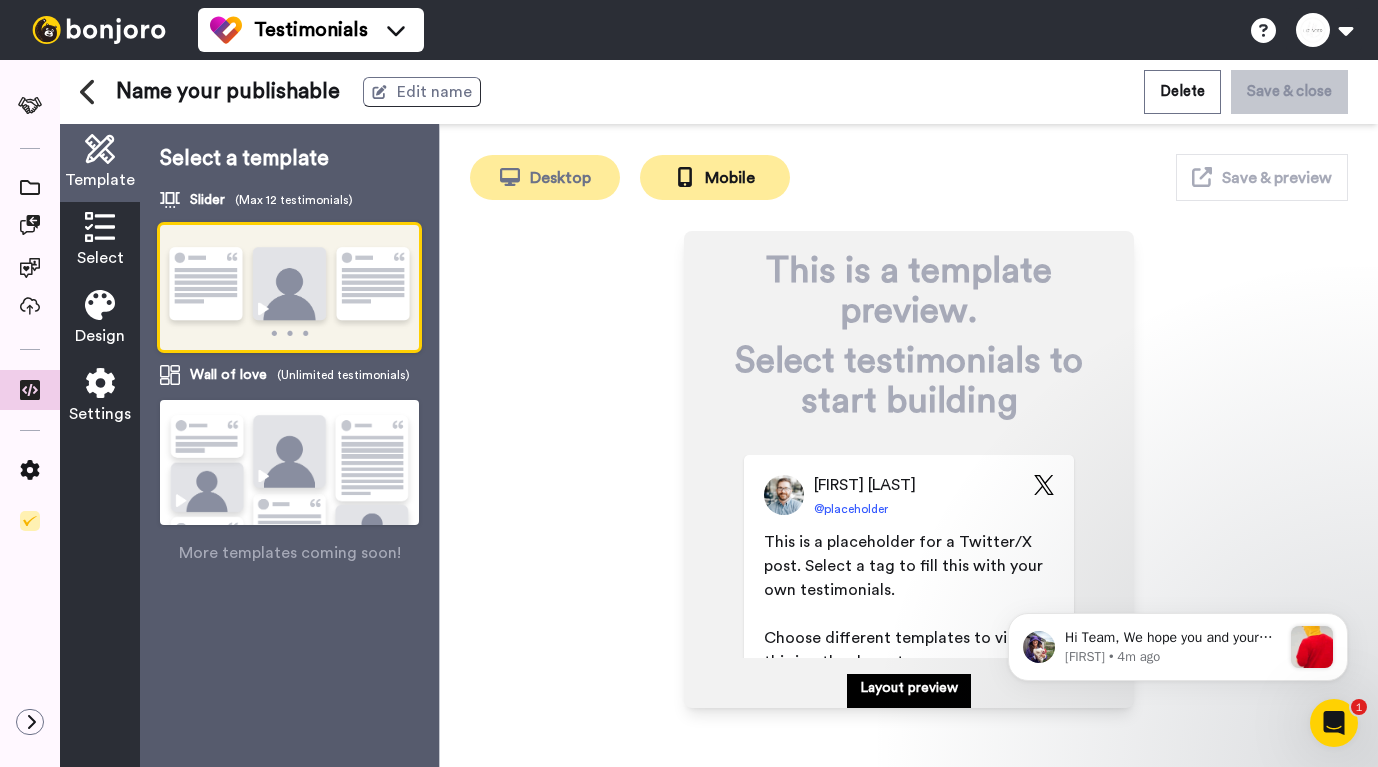 click on "Desktop" at bounding box center [545, 177] 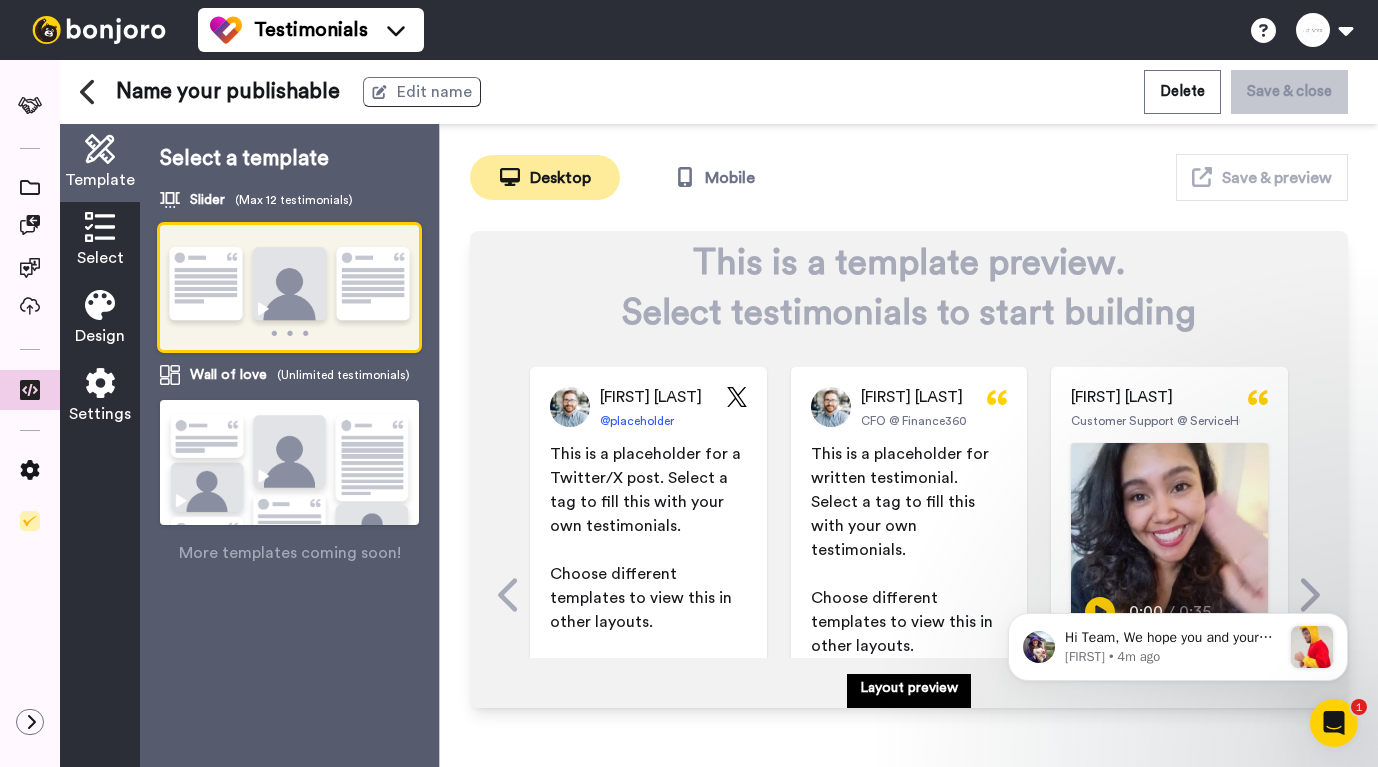 scroll, scrollTop: 0, scrollLeft: 0, axis: both 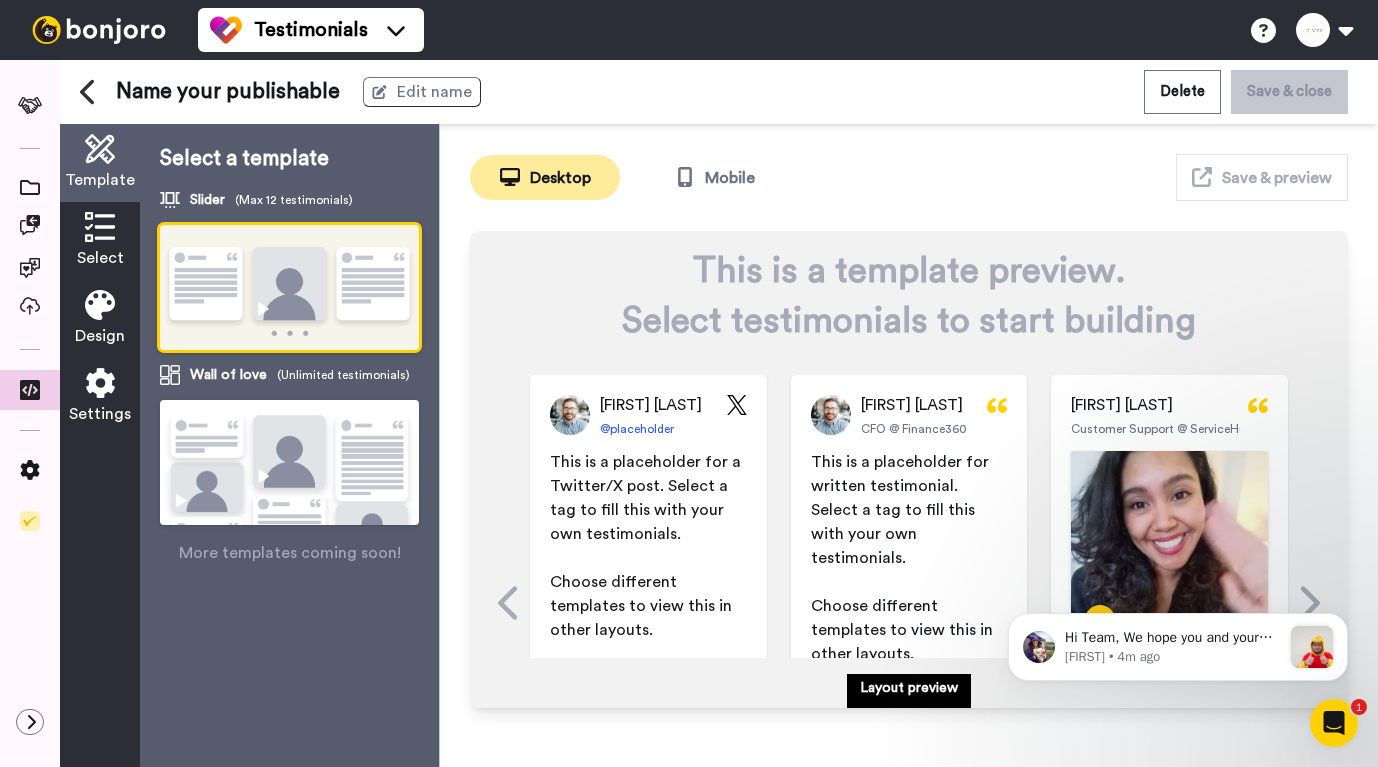 click at bounding box center [289, 488] 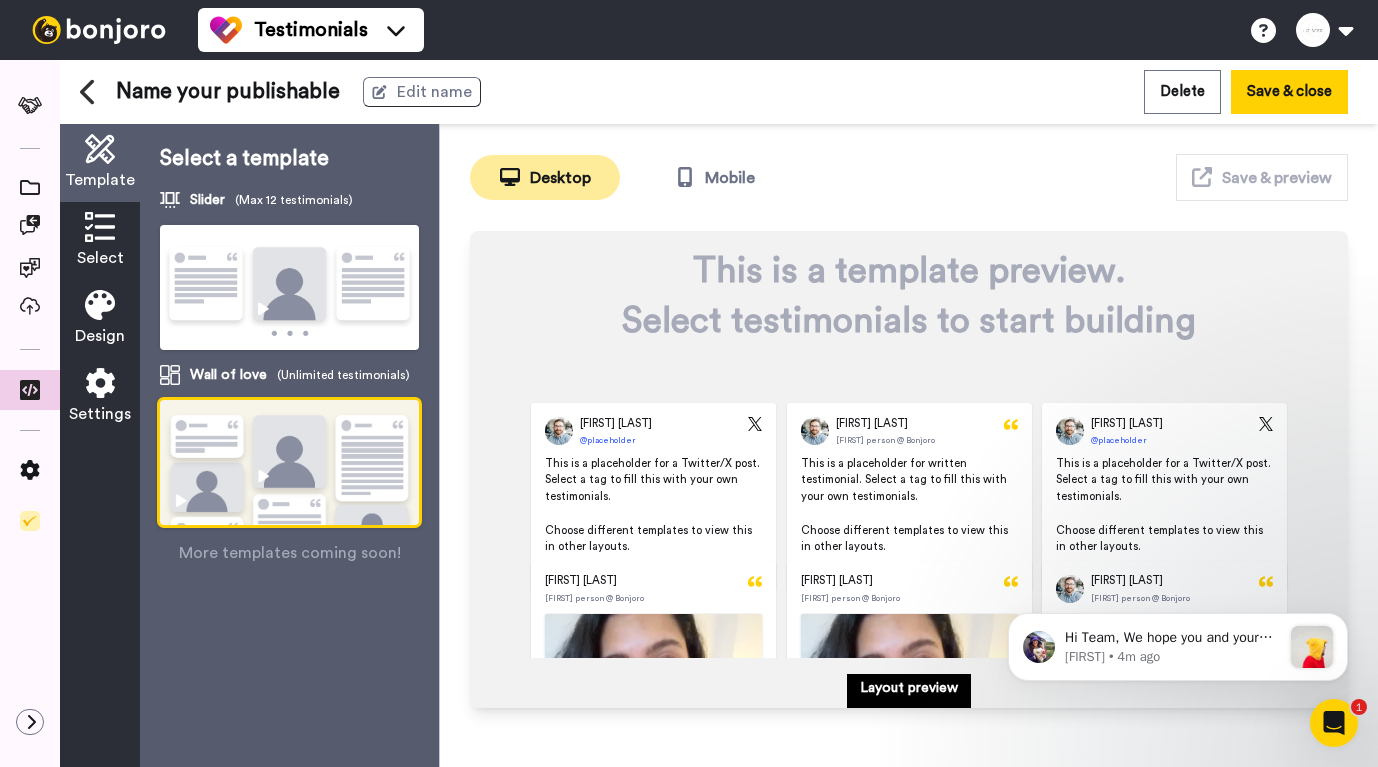 scroll, scrollTop: 208, scrollLeft: 0, axis: vertical 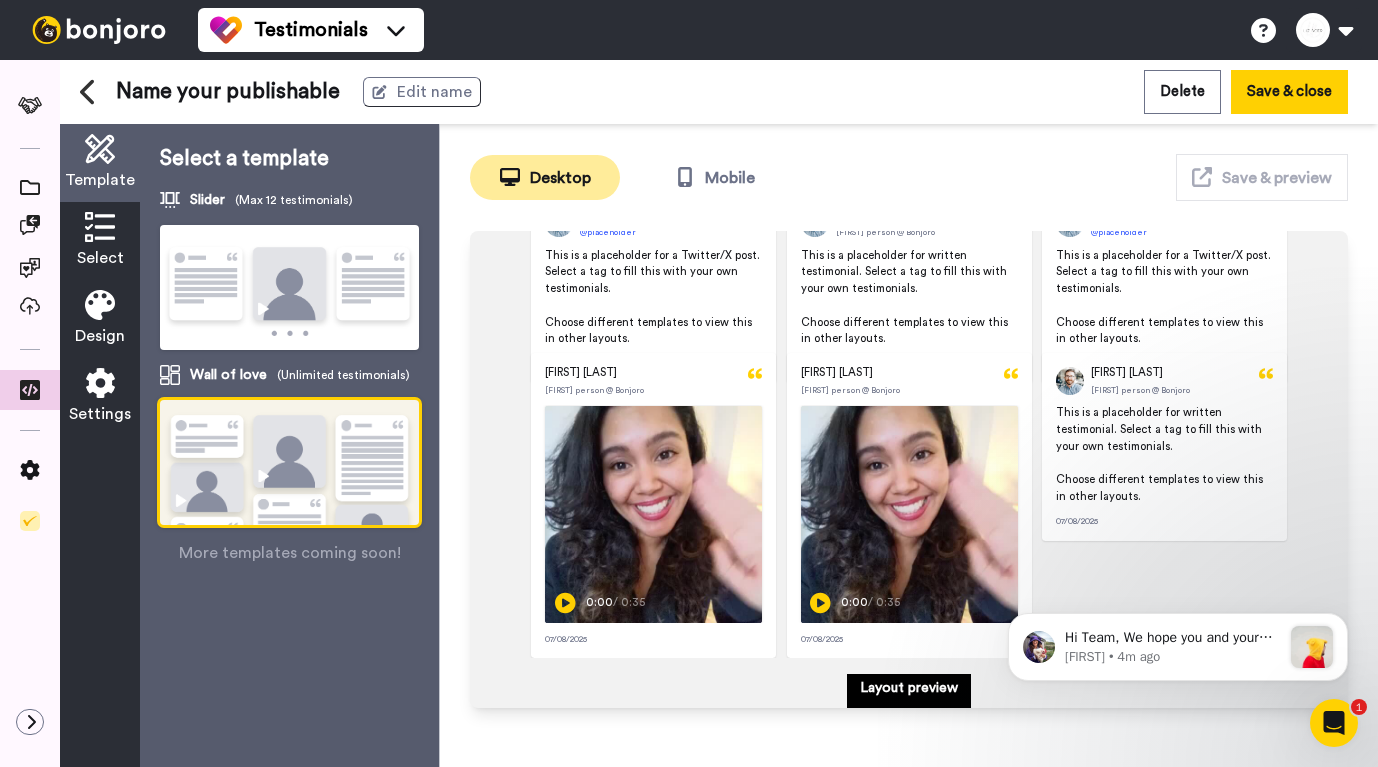 click at bounding box center [289, 288] 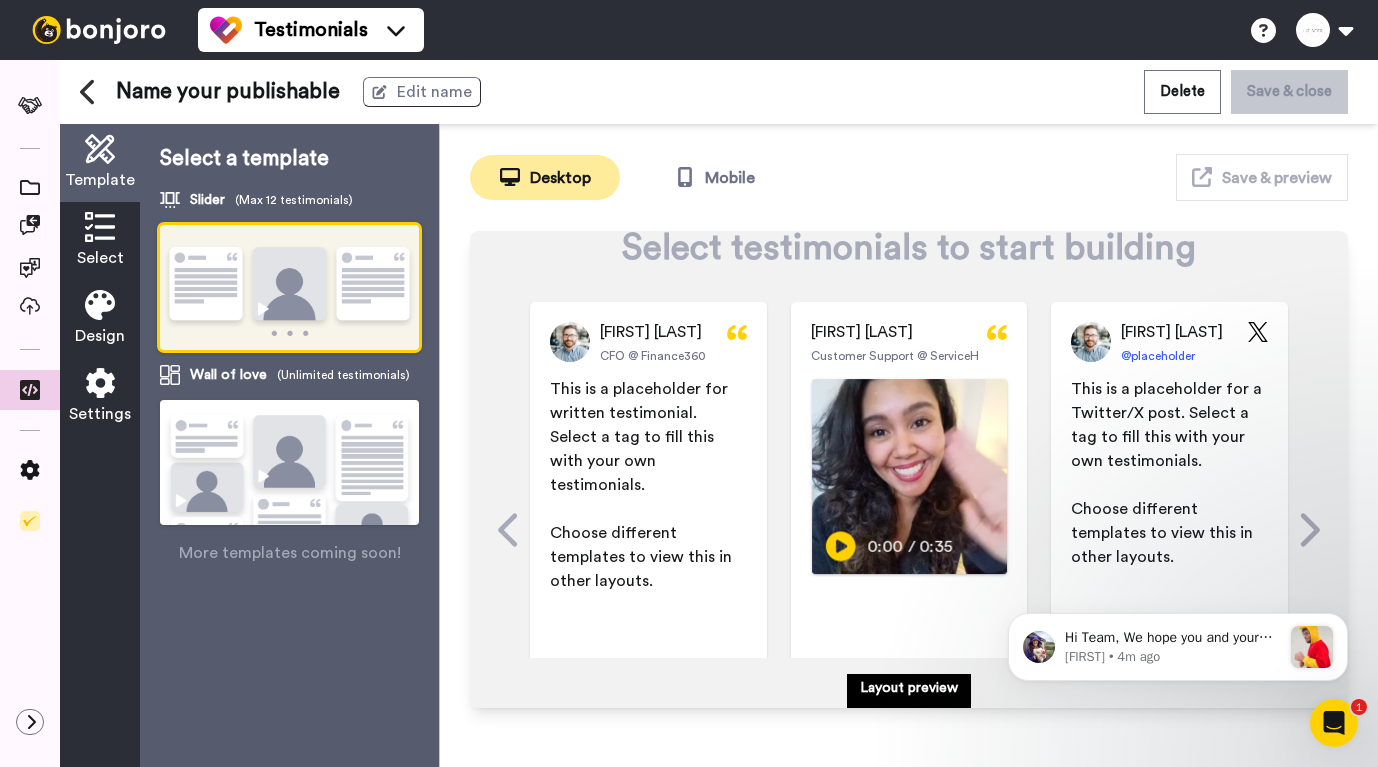 scroll, scrollTop: 0, scrollLeft: 0, axis: both 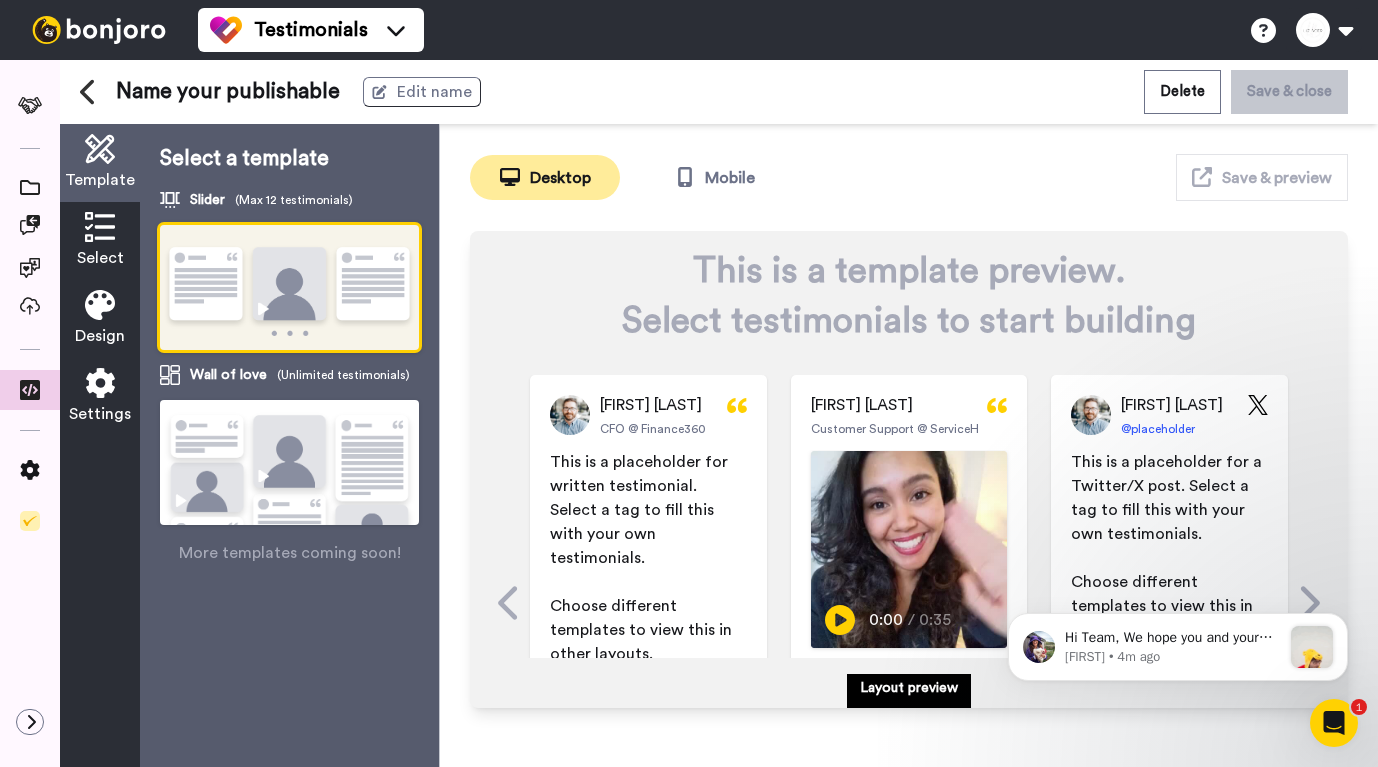 click on "Select" at bounding box center (100, 258) 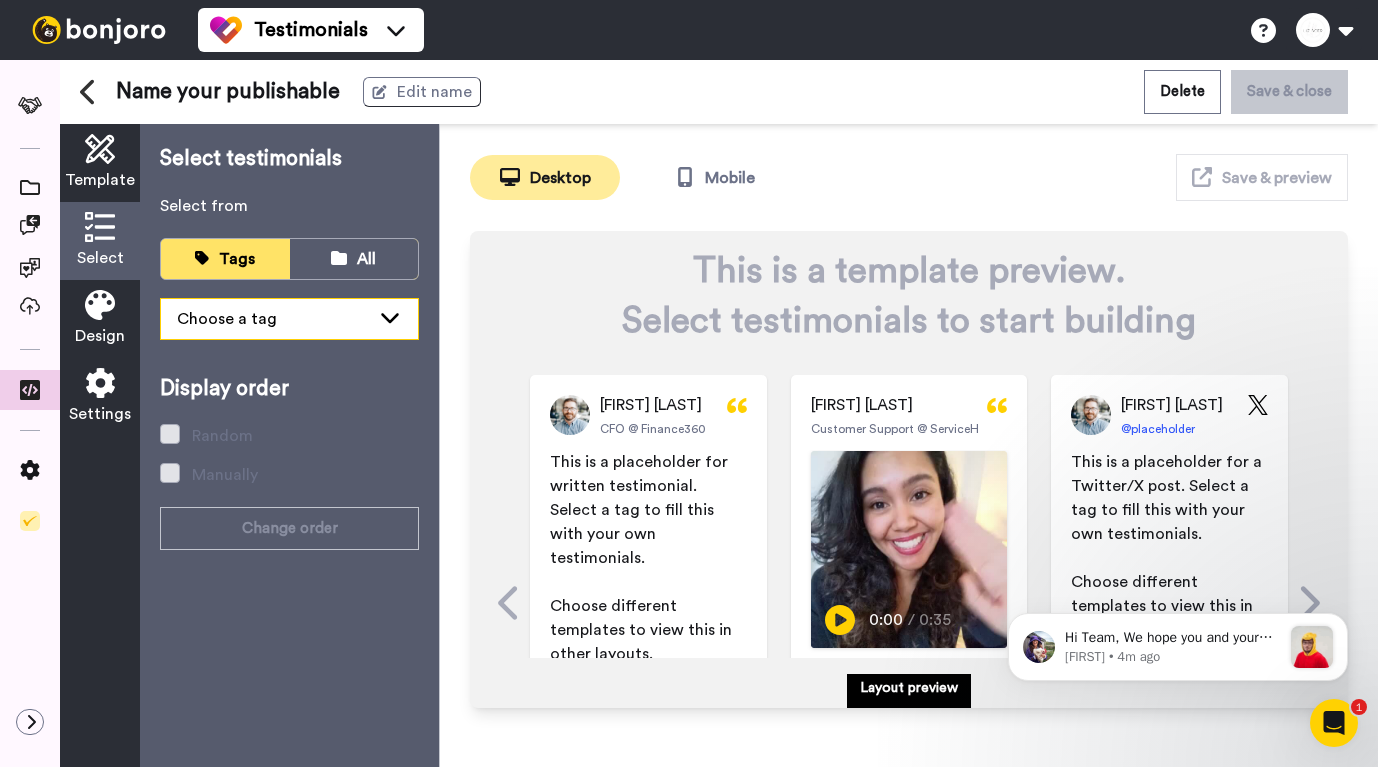 click on "Choose a tag" at bounding box center [273, 319] 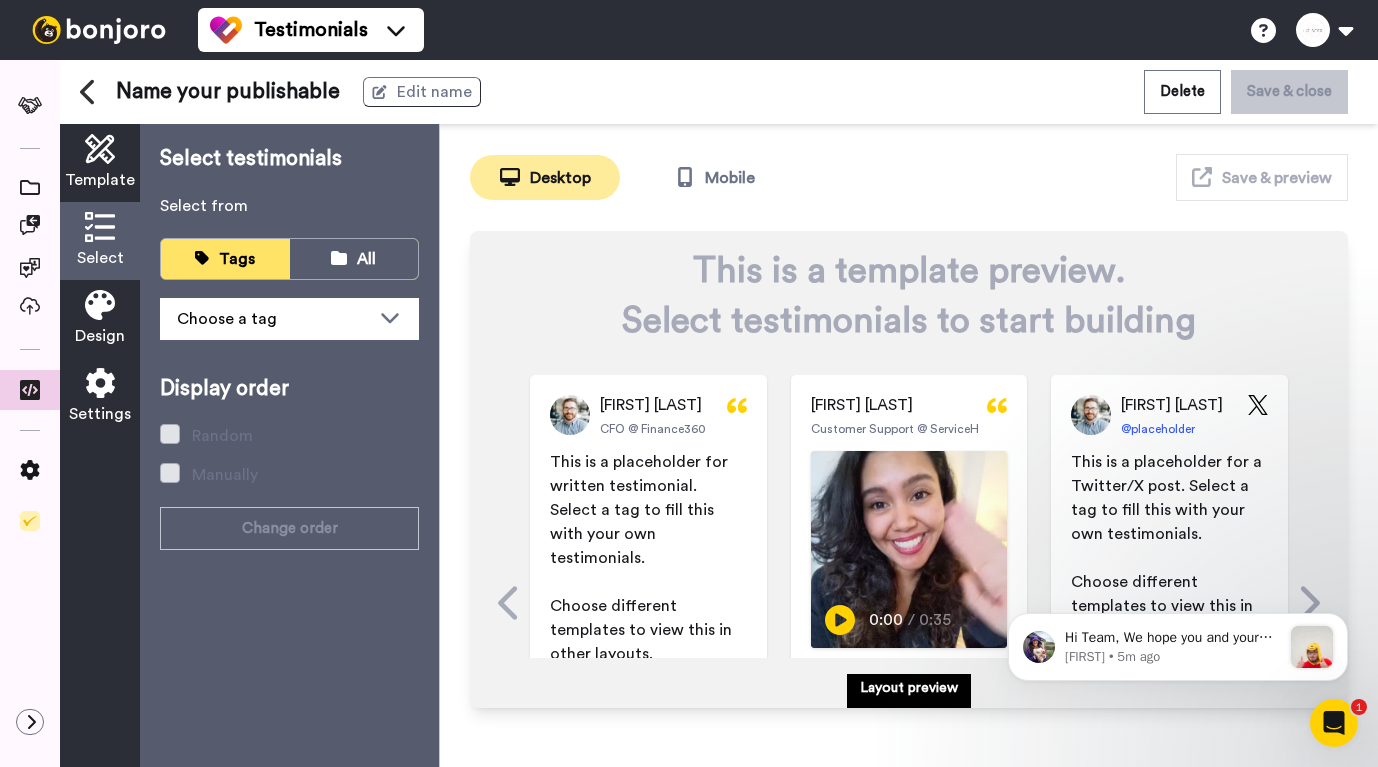 click at bounding box center [100, 149] 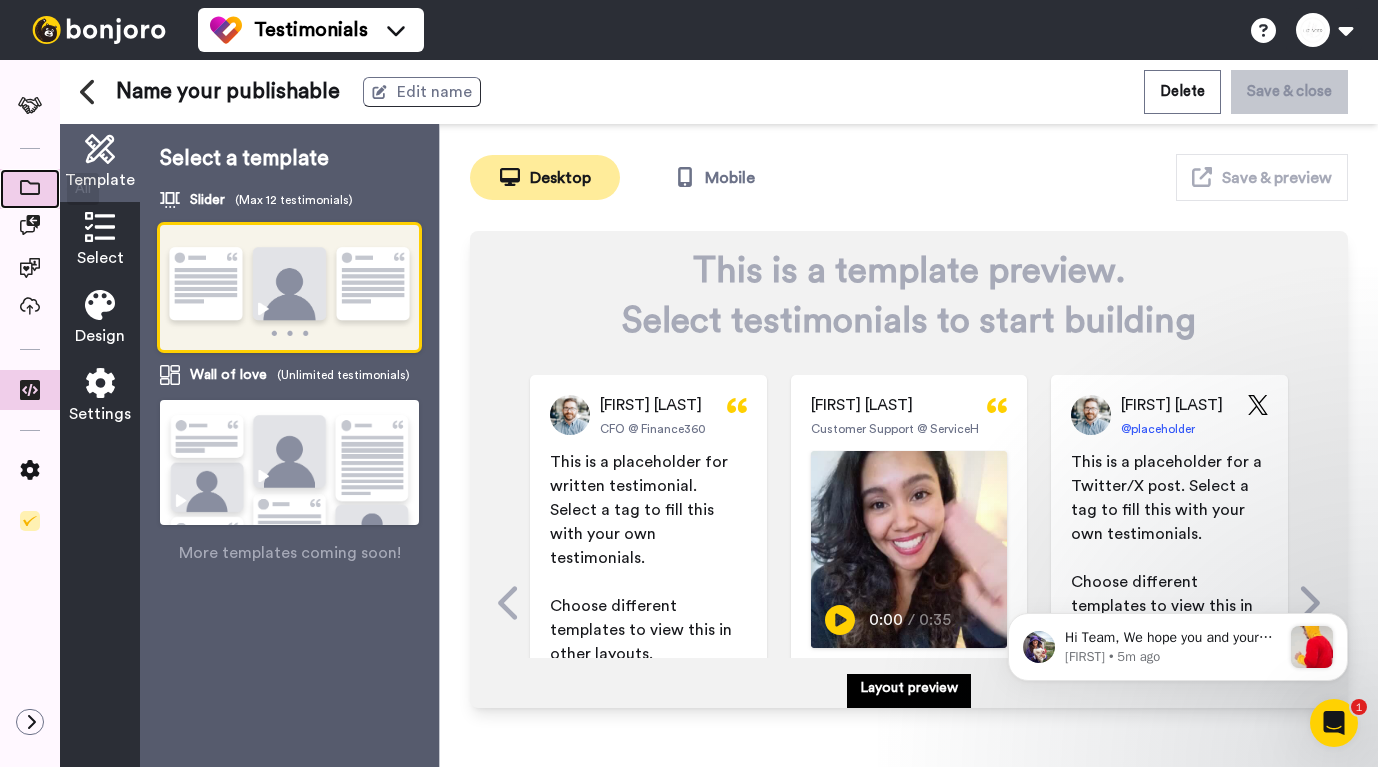 click at bounding box center [30, 187] 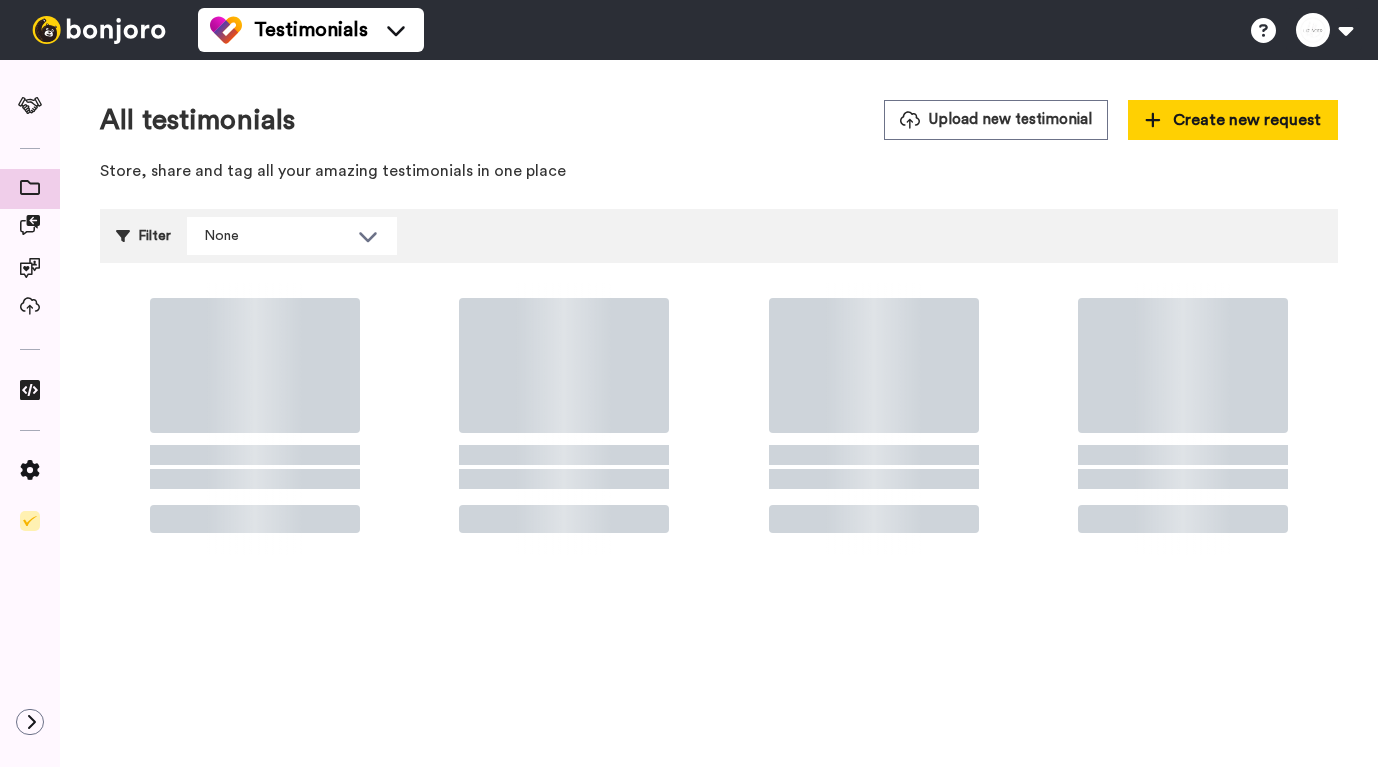 scroll, scrollTop: 0, scrollLeft: 0, axis: both 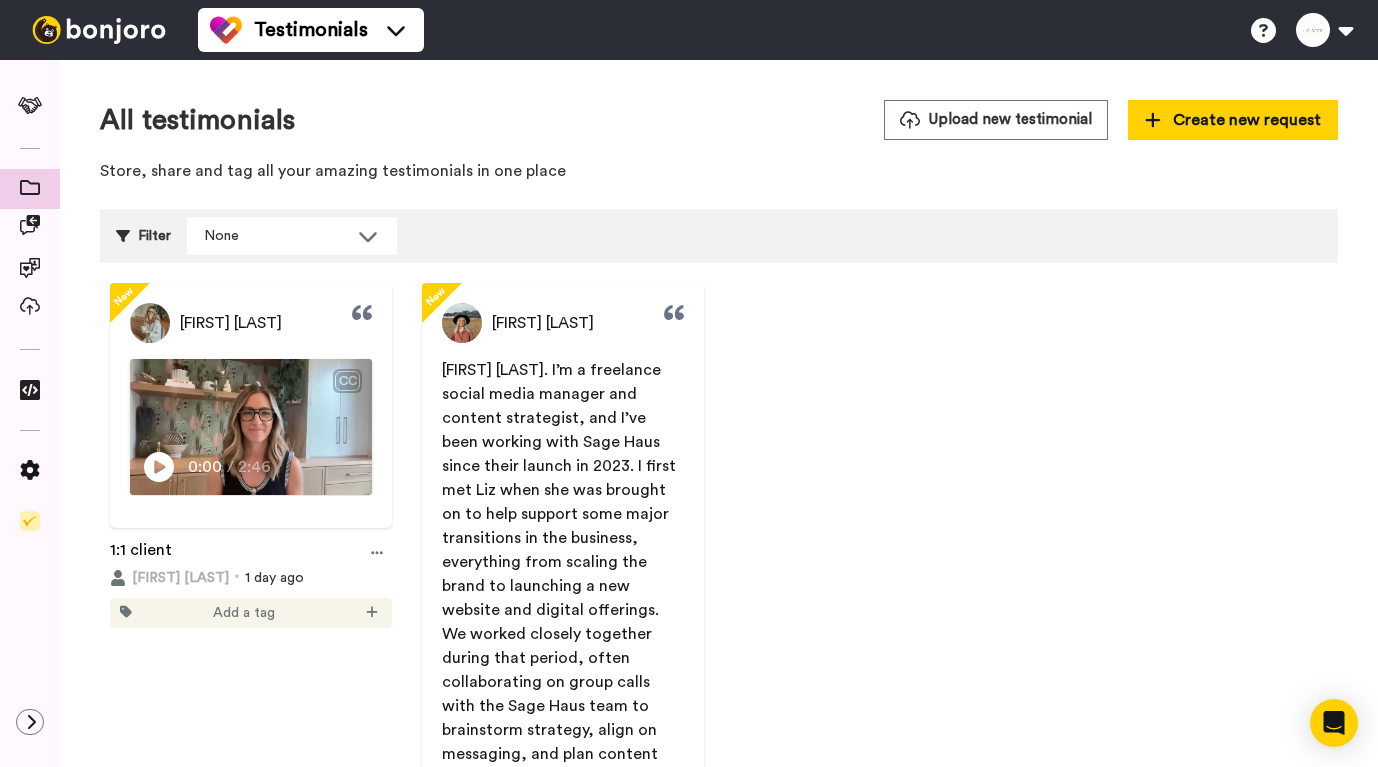 click on "Add a tag" at bounding box center (244, 613) 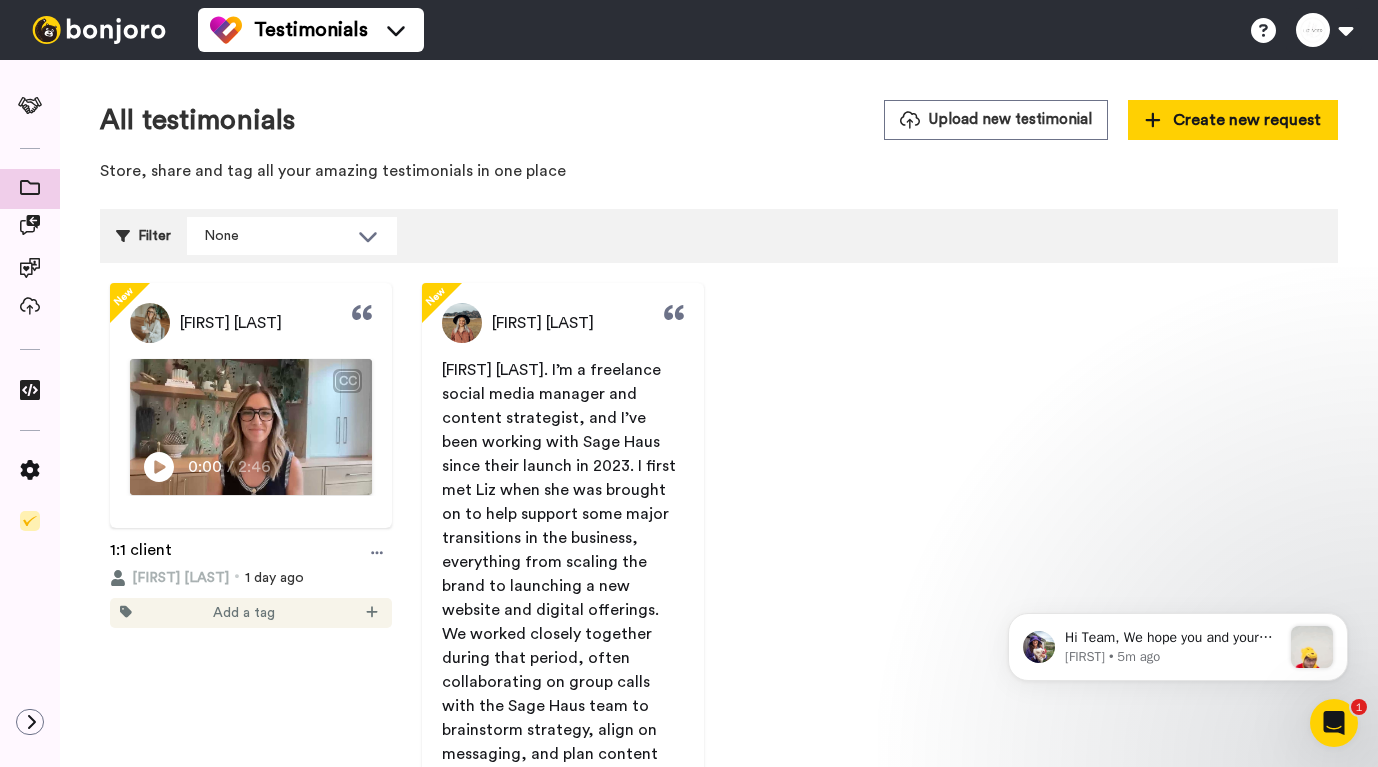 scroll, scrollTop: 0, scrollLeft: 0, axis: both 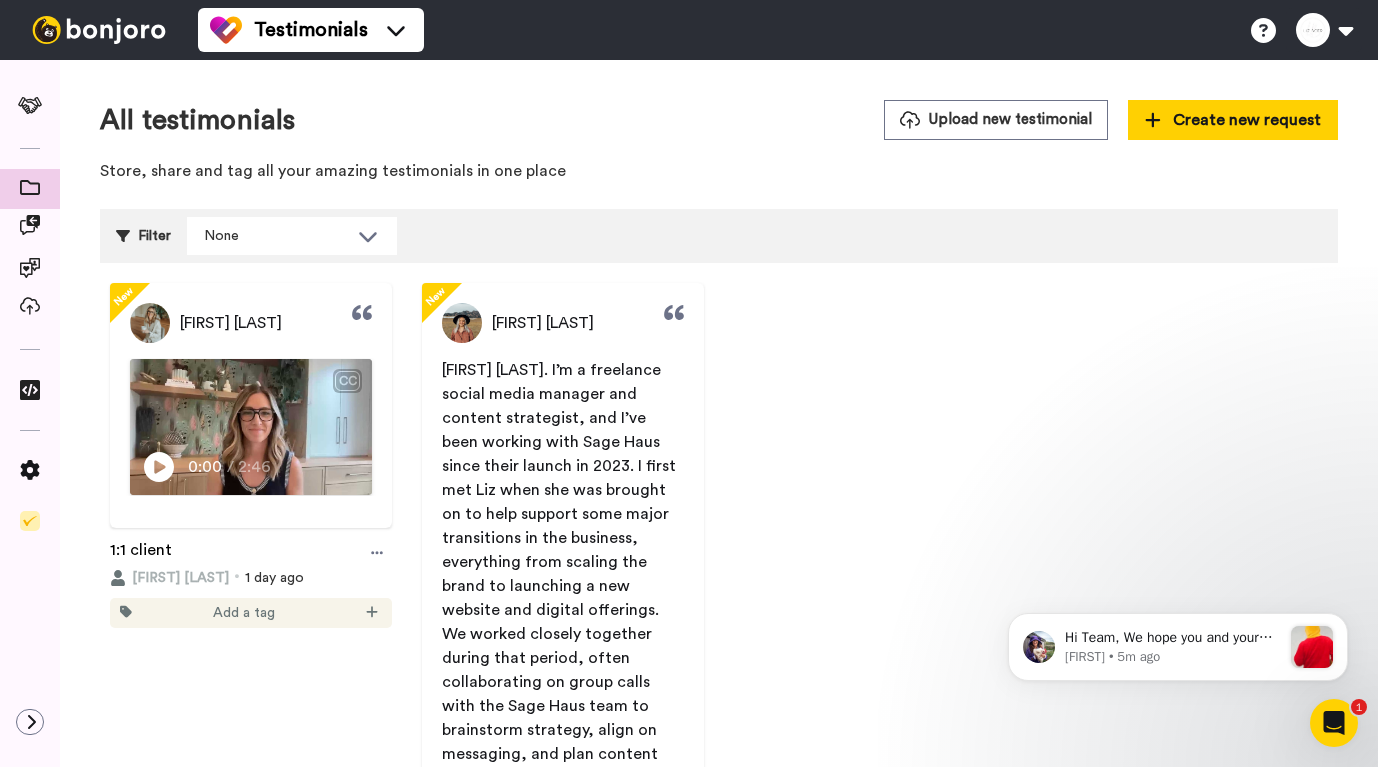 click 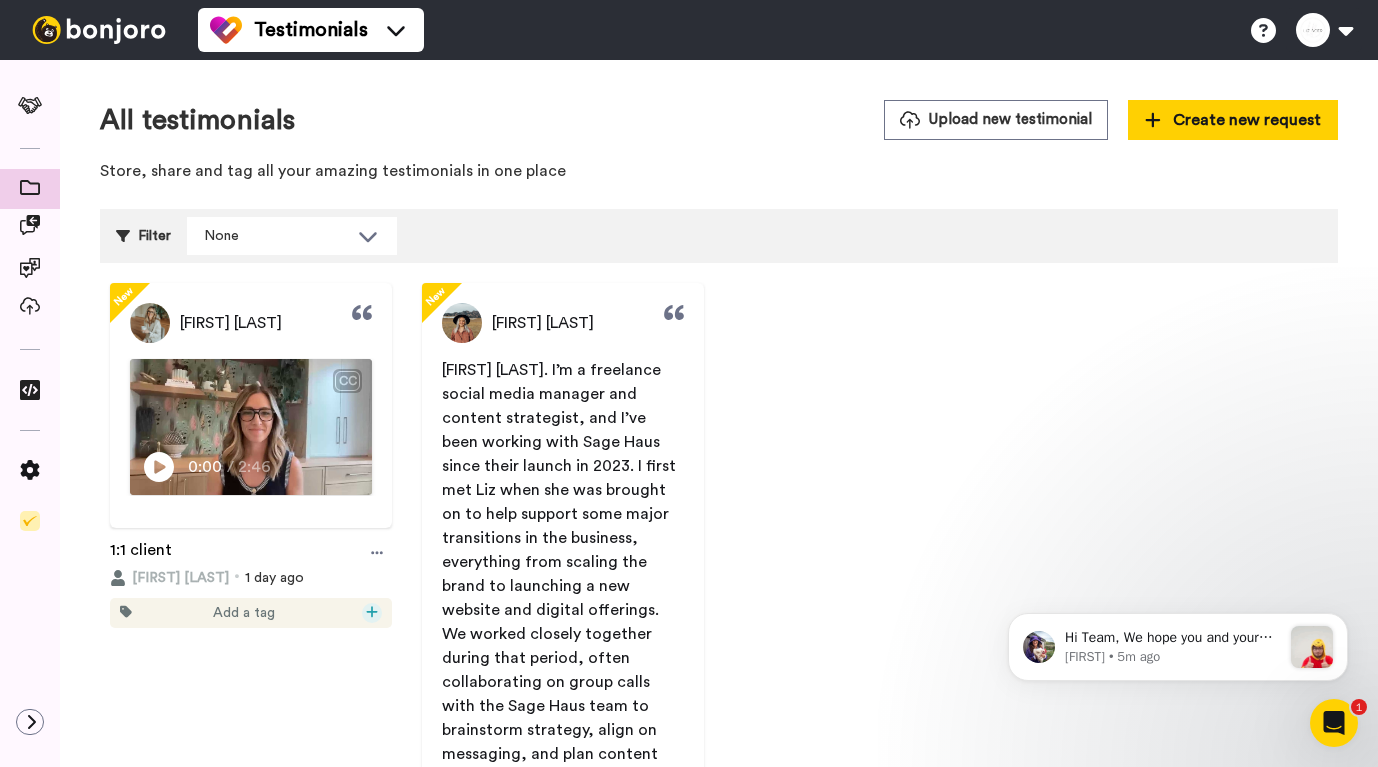 click at bounding box center [372, 613] 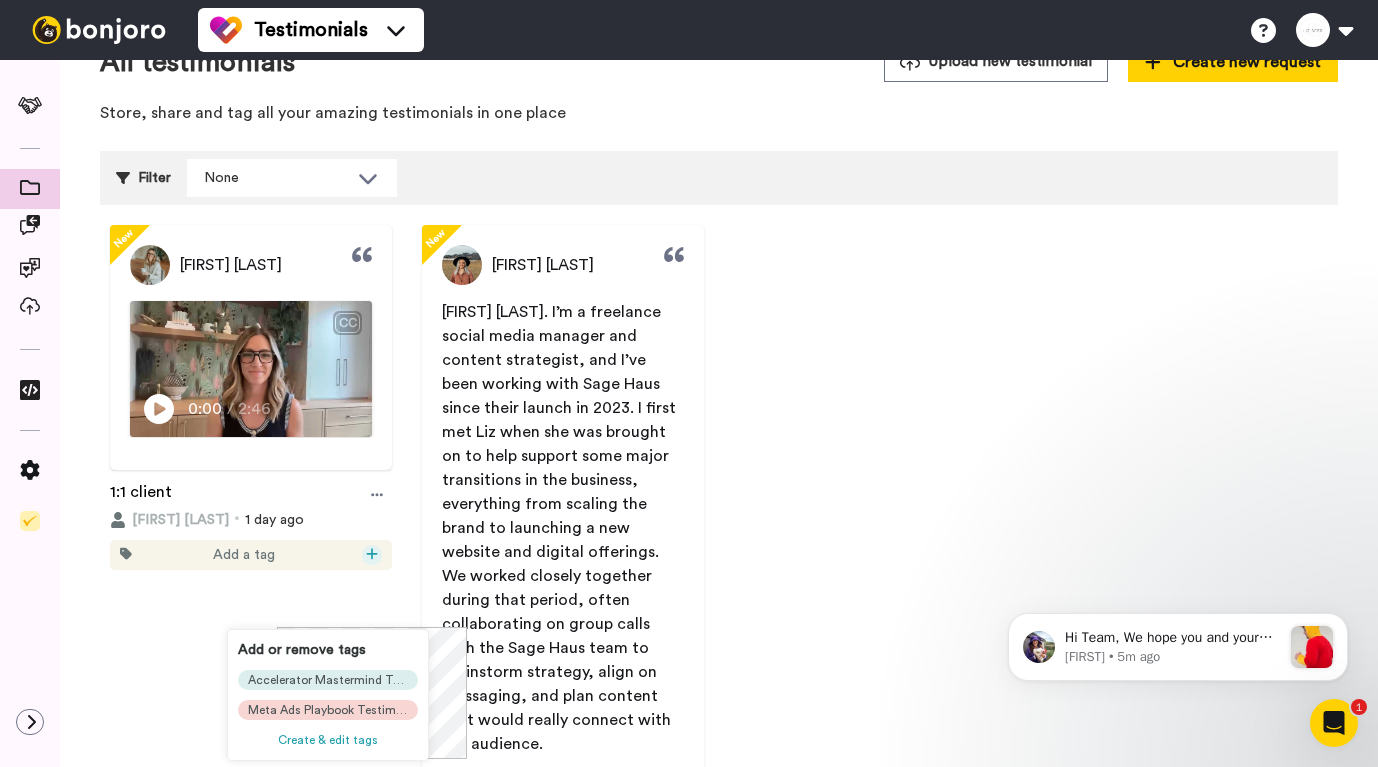 scroll, scrollTop: 69, scrollLeft: 0, axis: vertical 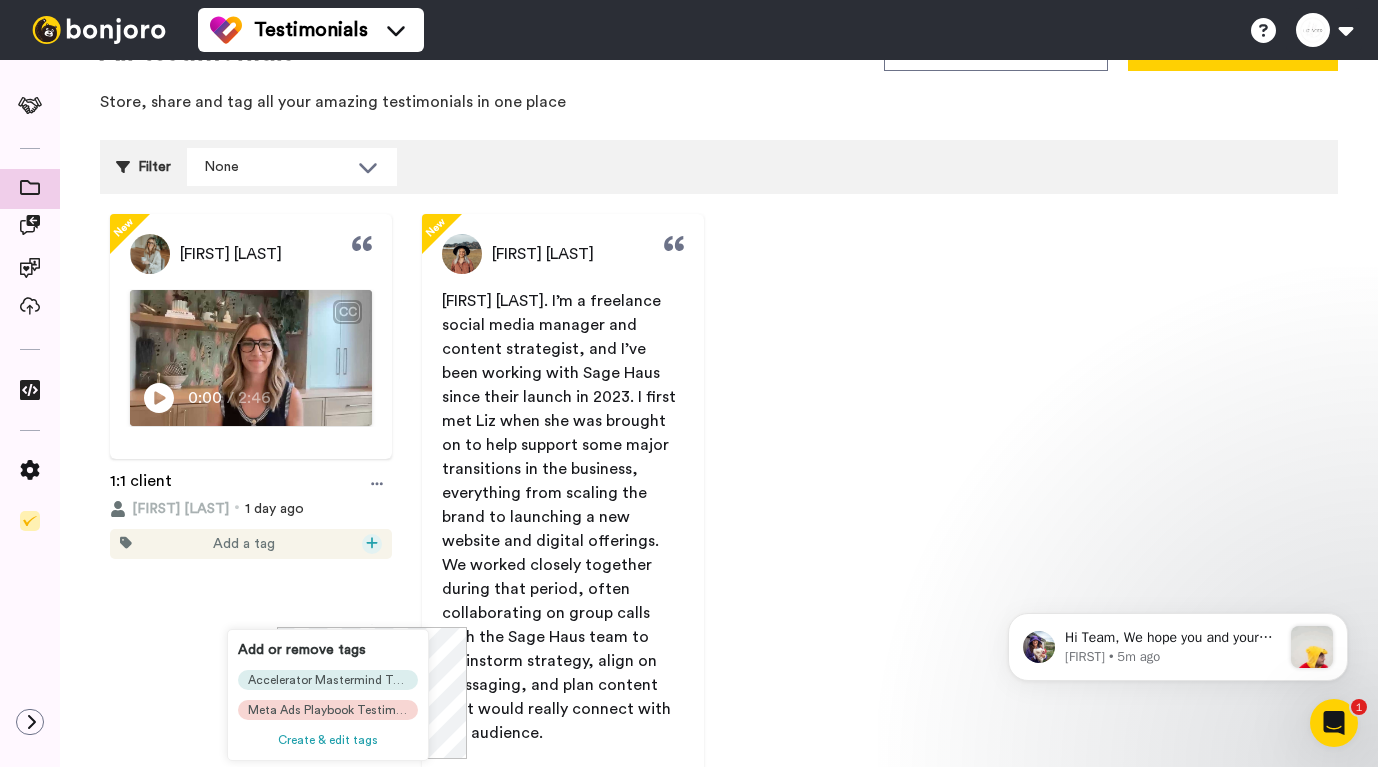 click on "Create & edit tags" at bounding box center (328, 740) 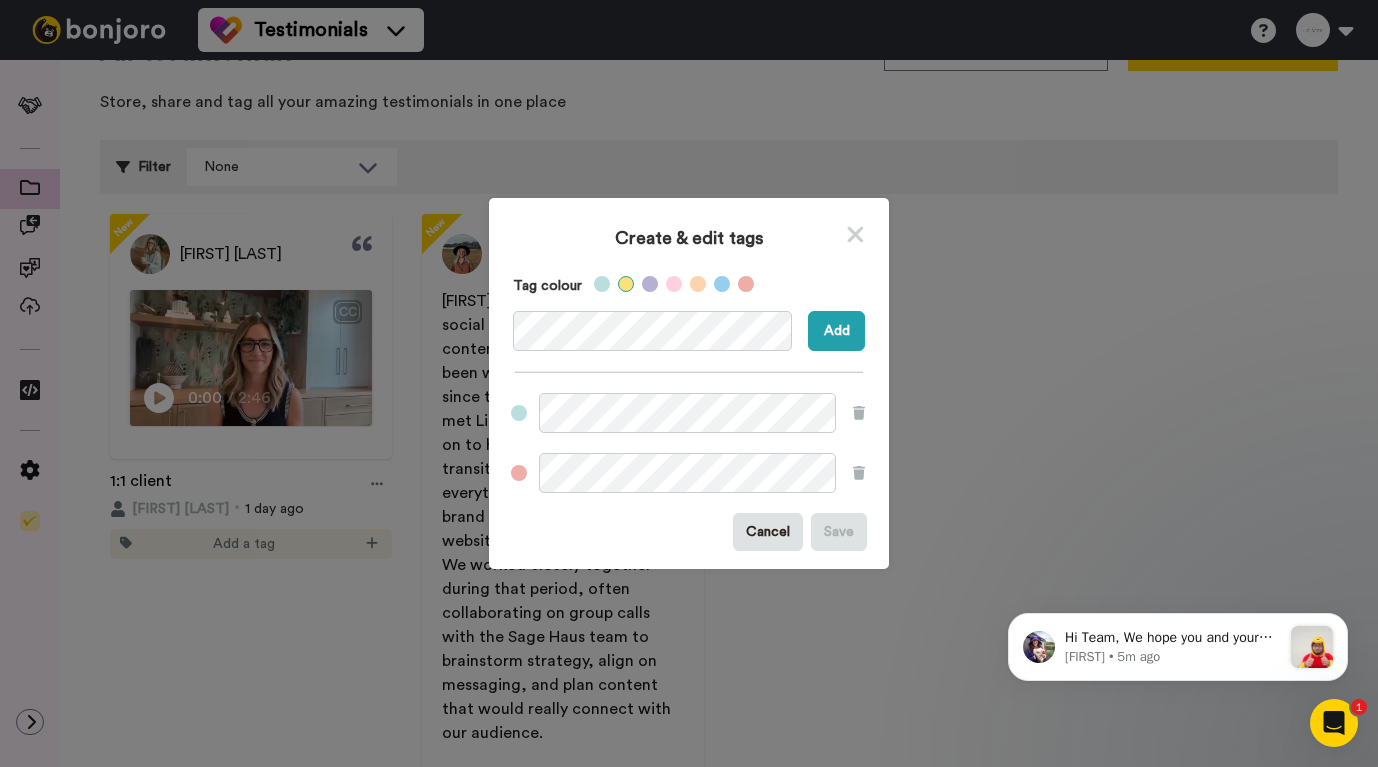 click at bounding box center (626, 284) 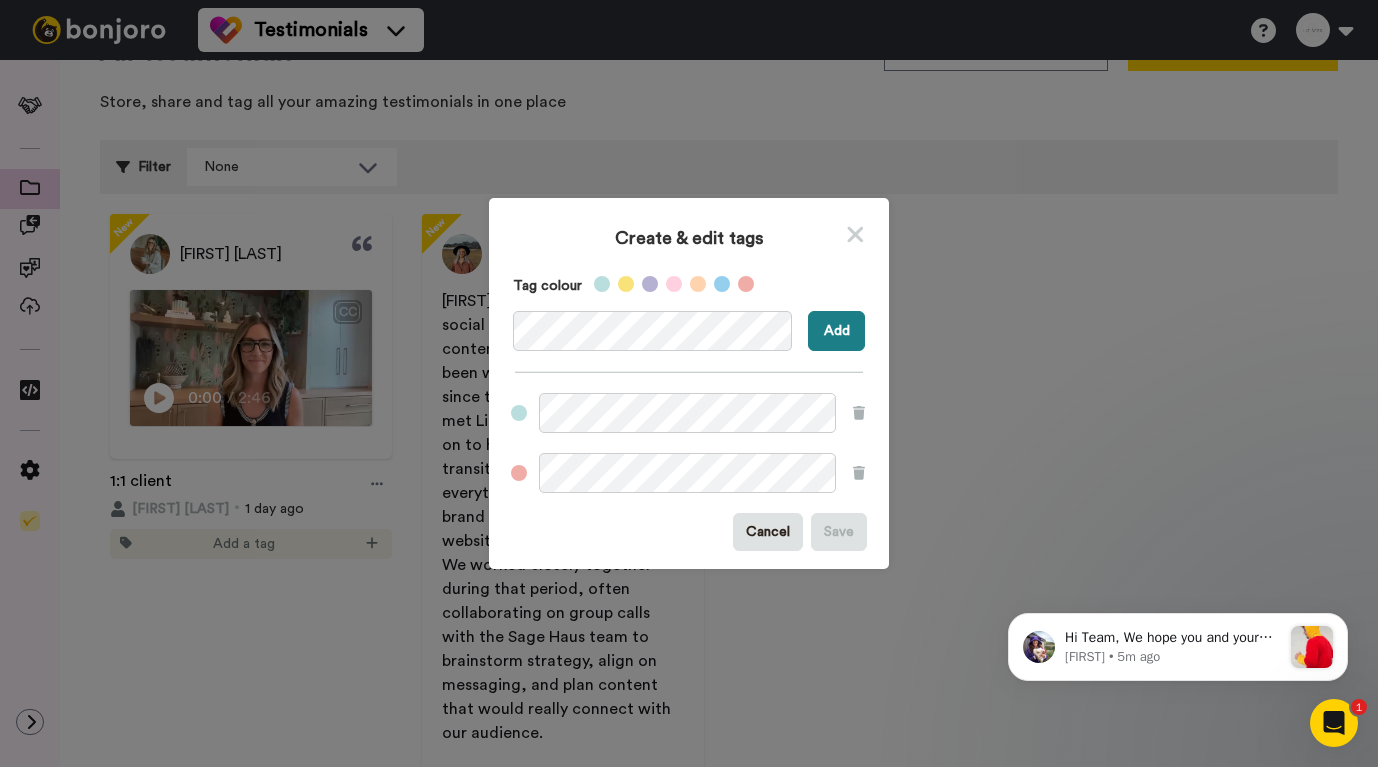 click on "Add" at bounding box center [836, 331] 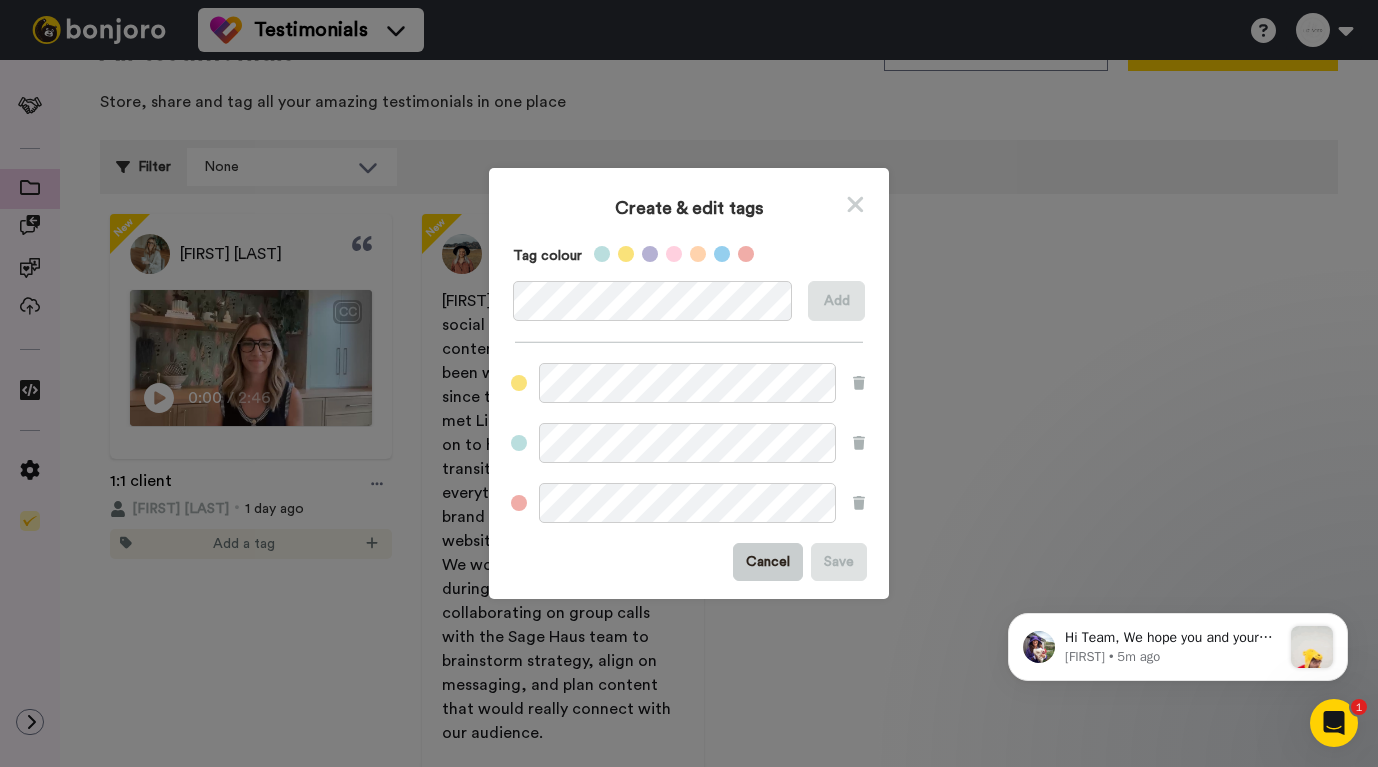 click on "Cancel" at bounding box center (768, 562) 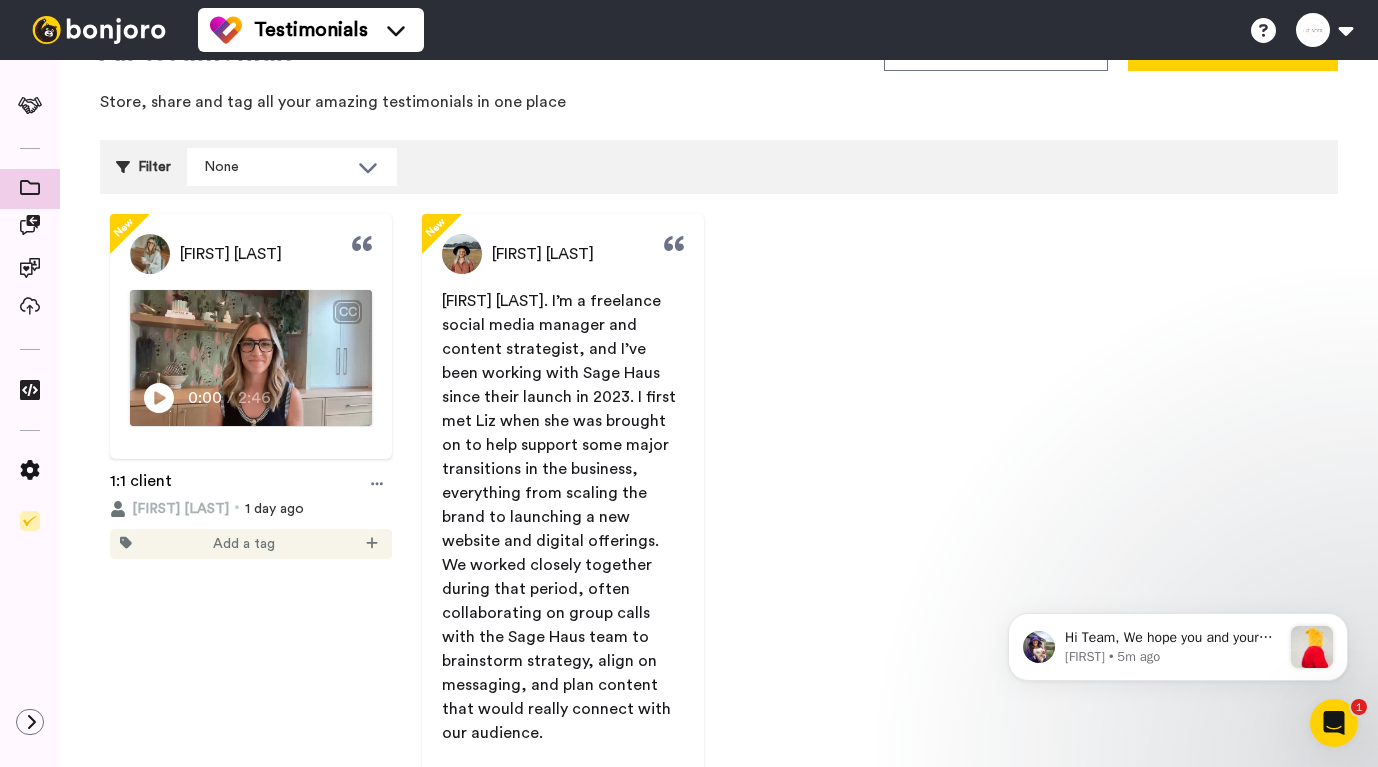 click on "Add a tag" at bounding box center (244, 544) 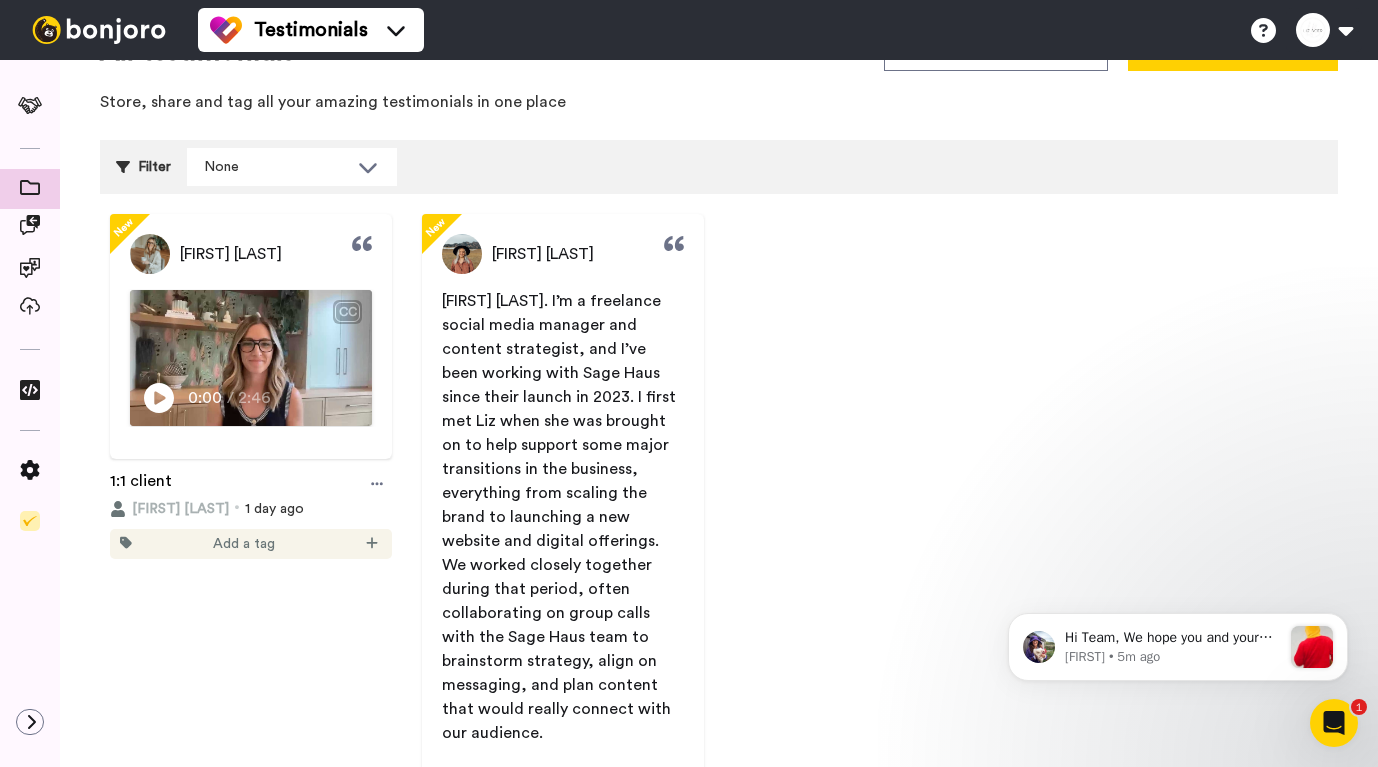 click 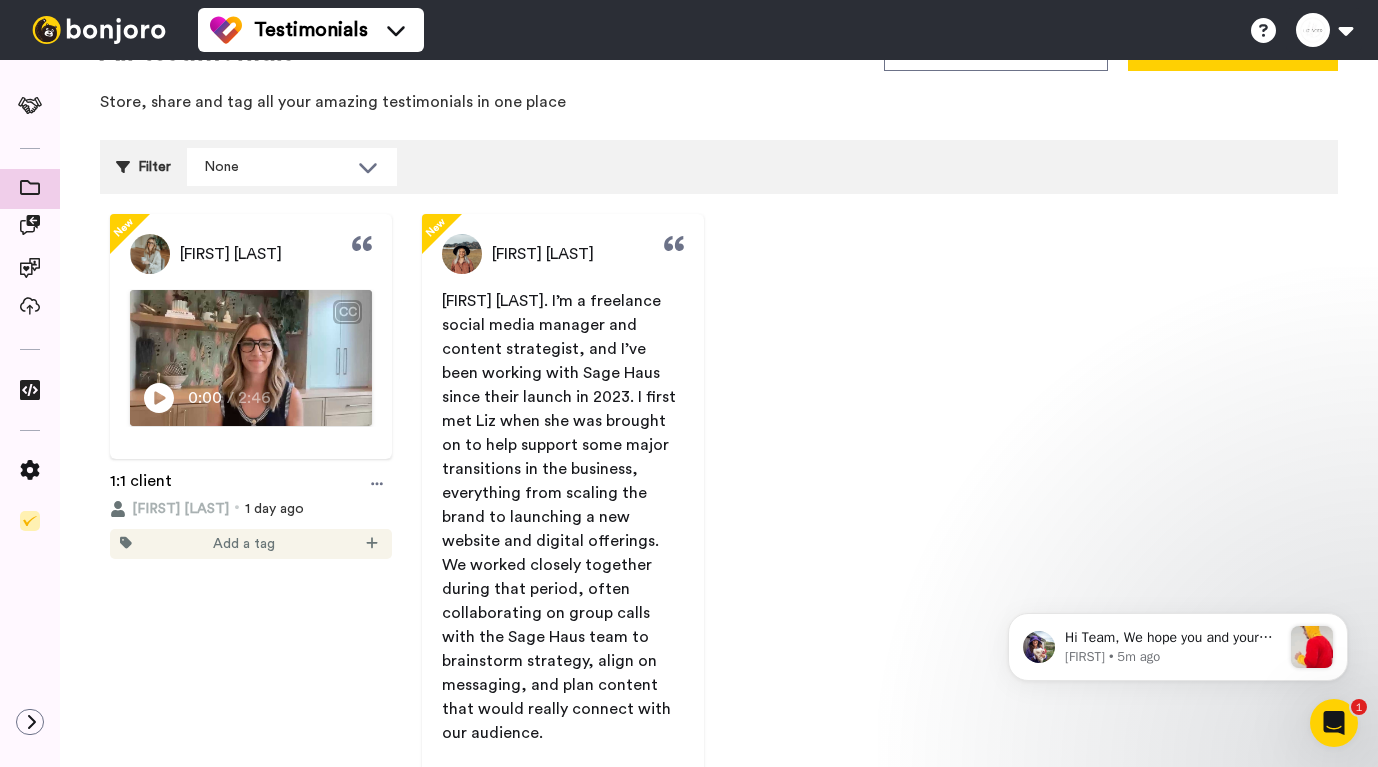 click on "Add a tag" at bounding box center [251, 544] 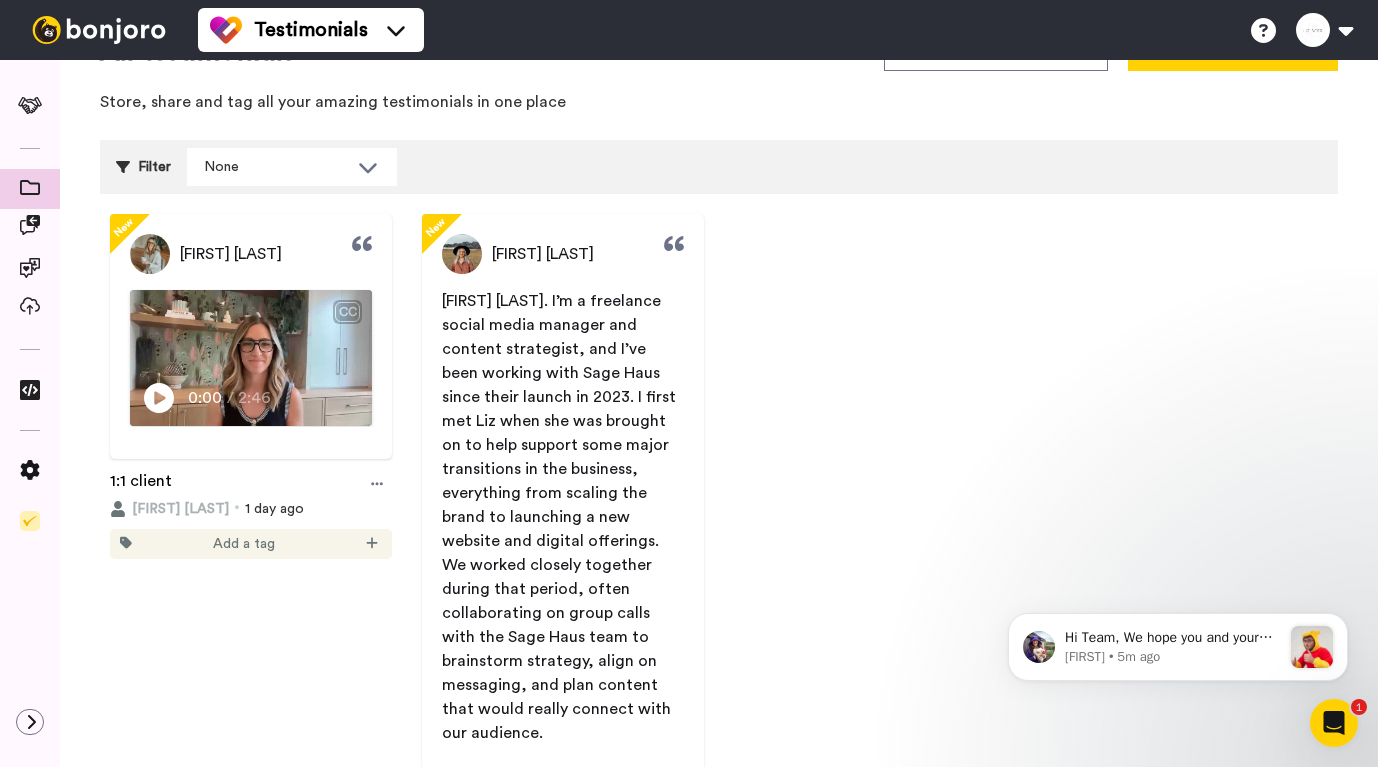 click on "Add a tag" at bounding box center [244, 544] 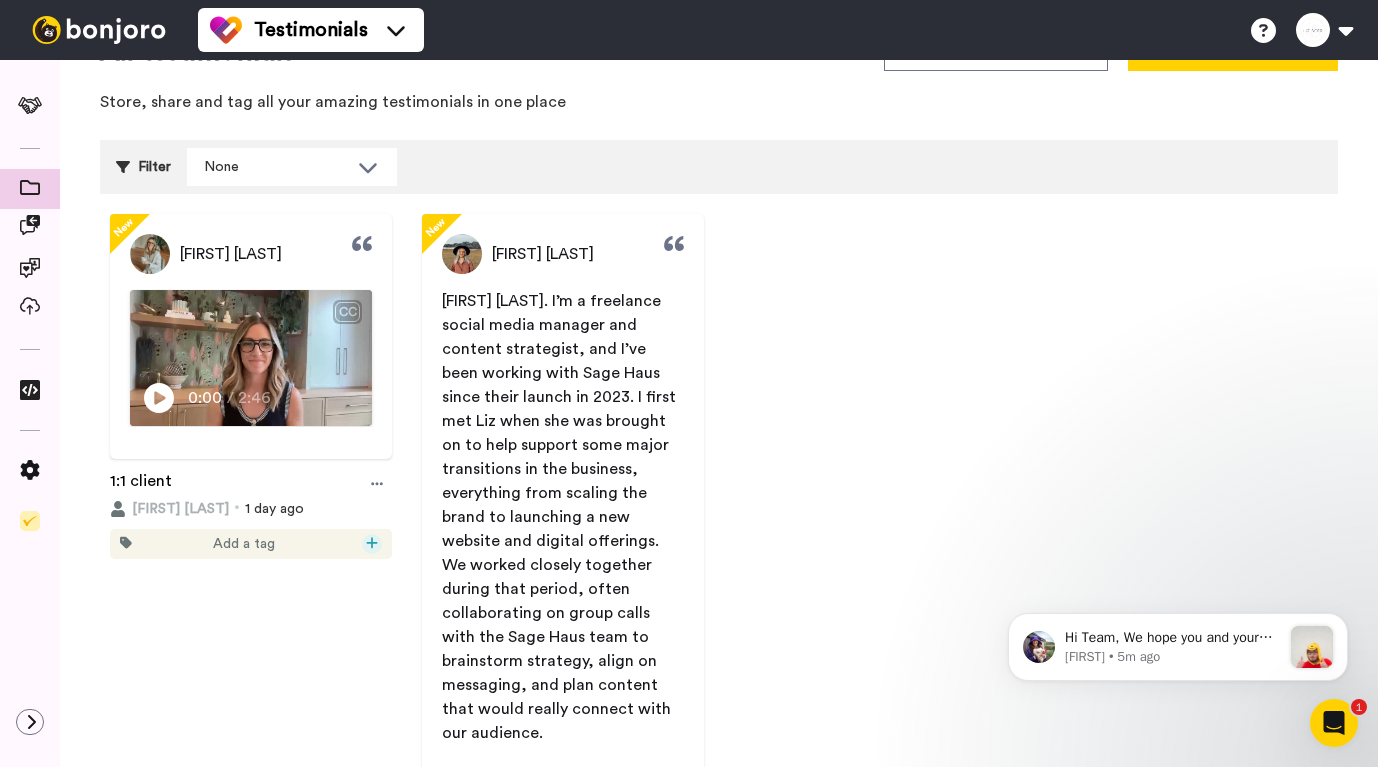 click 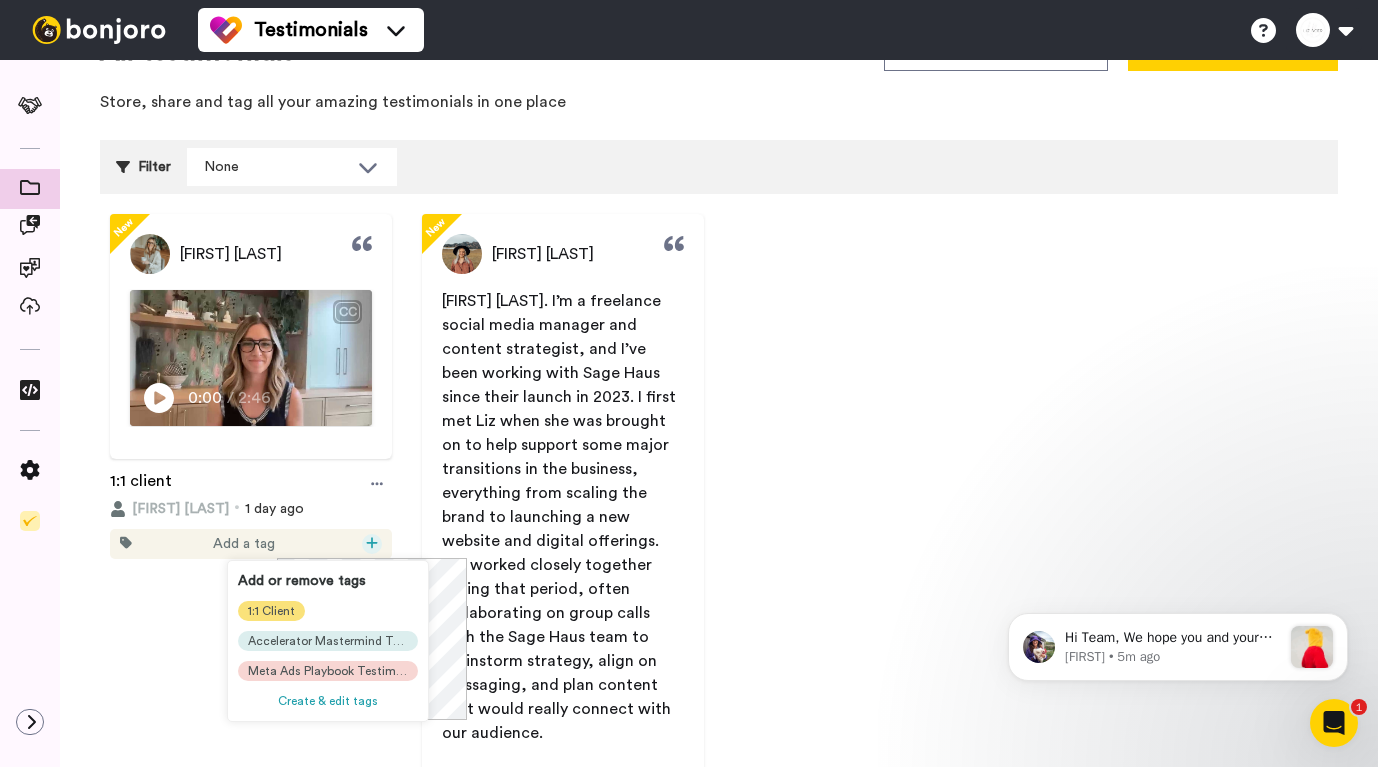 click on "1:1 Client" at bounding box center (271, 611) 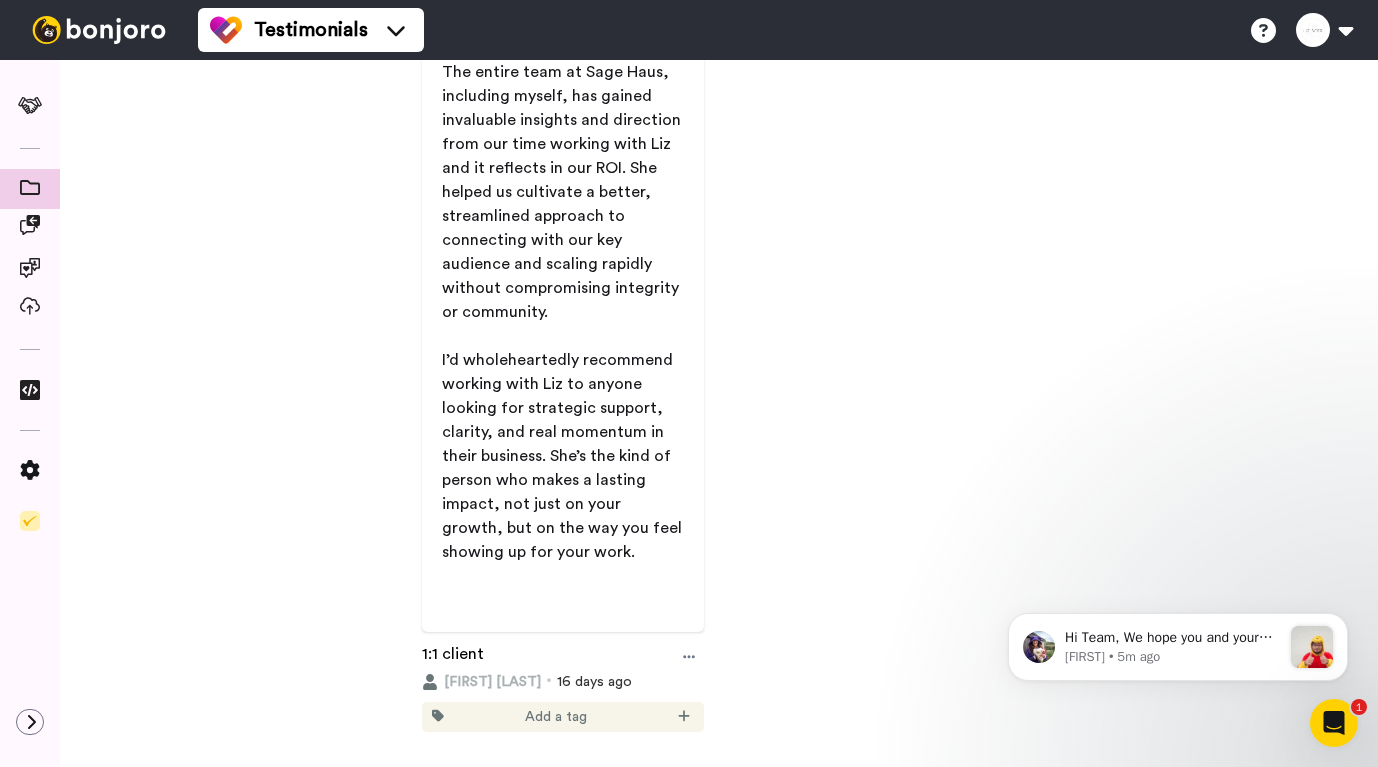 scroll, scrollTop: 1406, scrollLeft: 0, axis: vertical 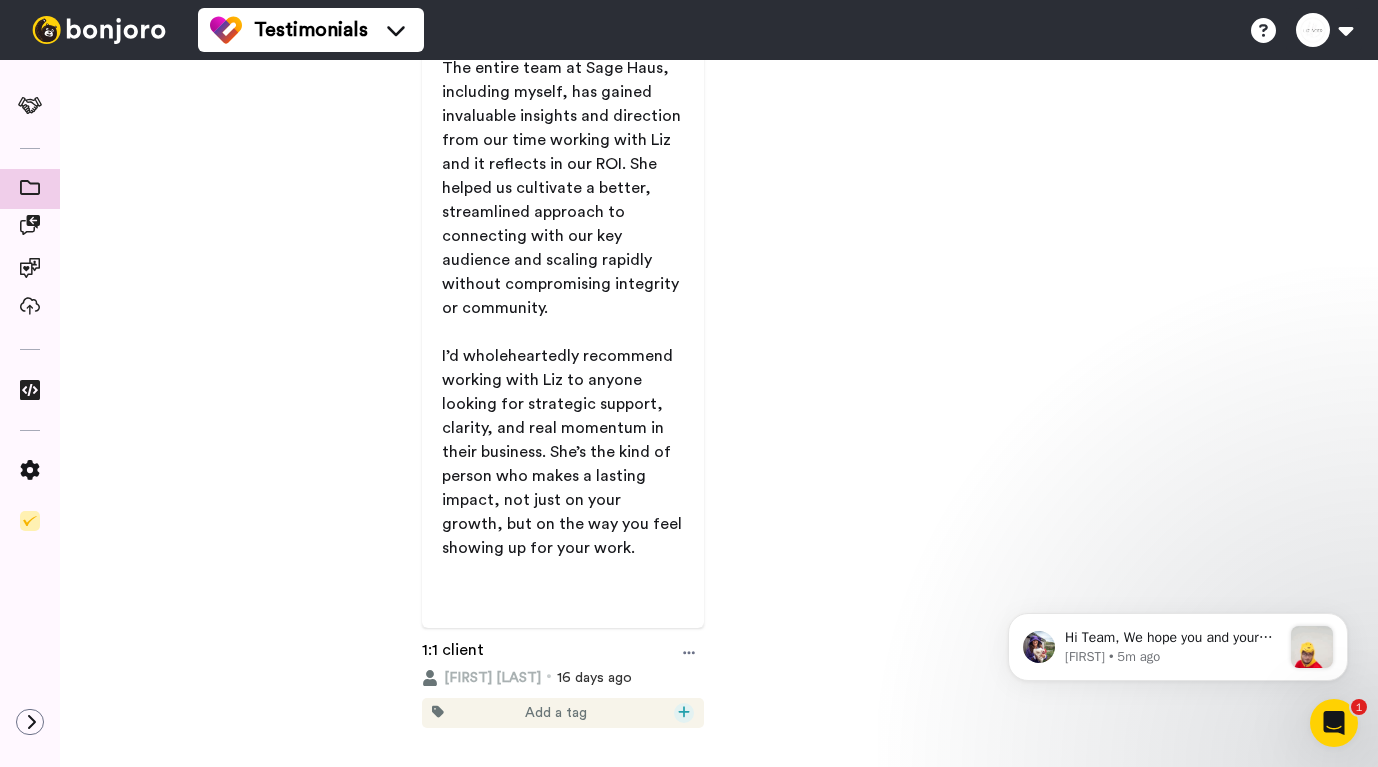click 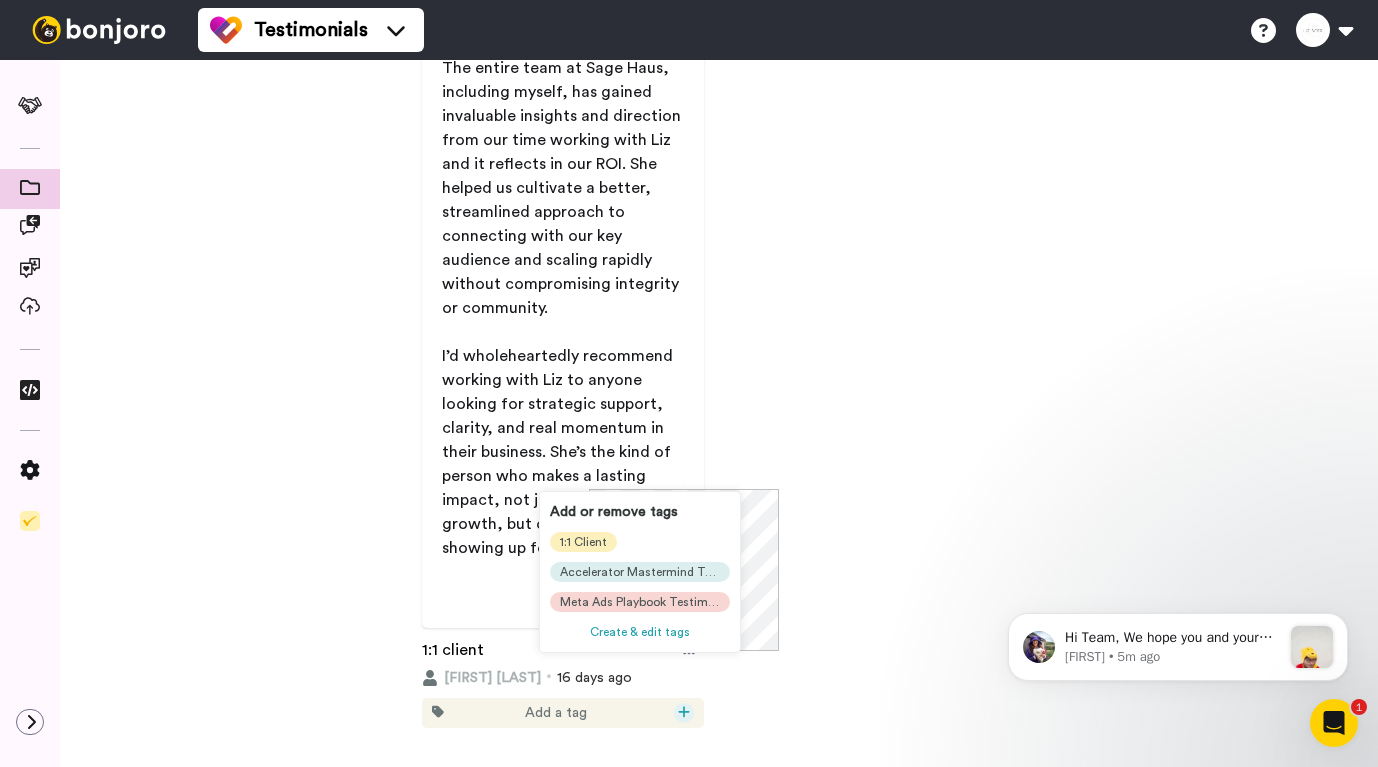 click on "Create & edit tags" at bounding box center [640, 632] 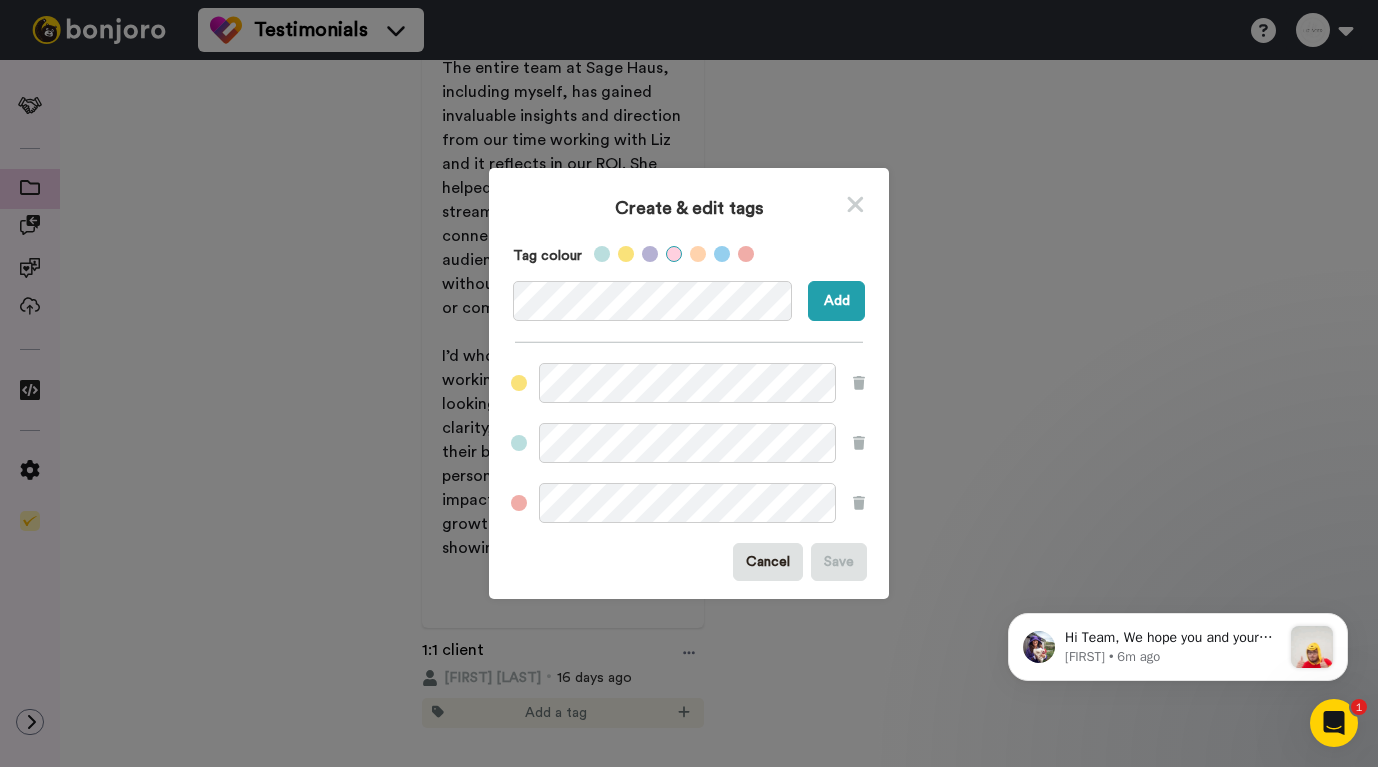 click at bounding box center (674, 254) 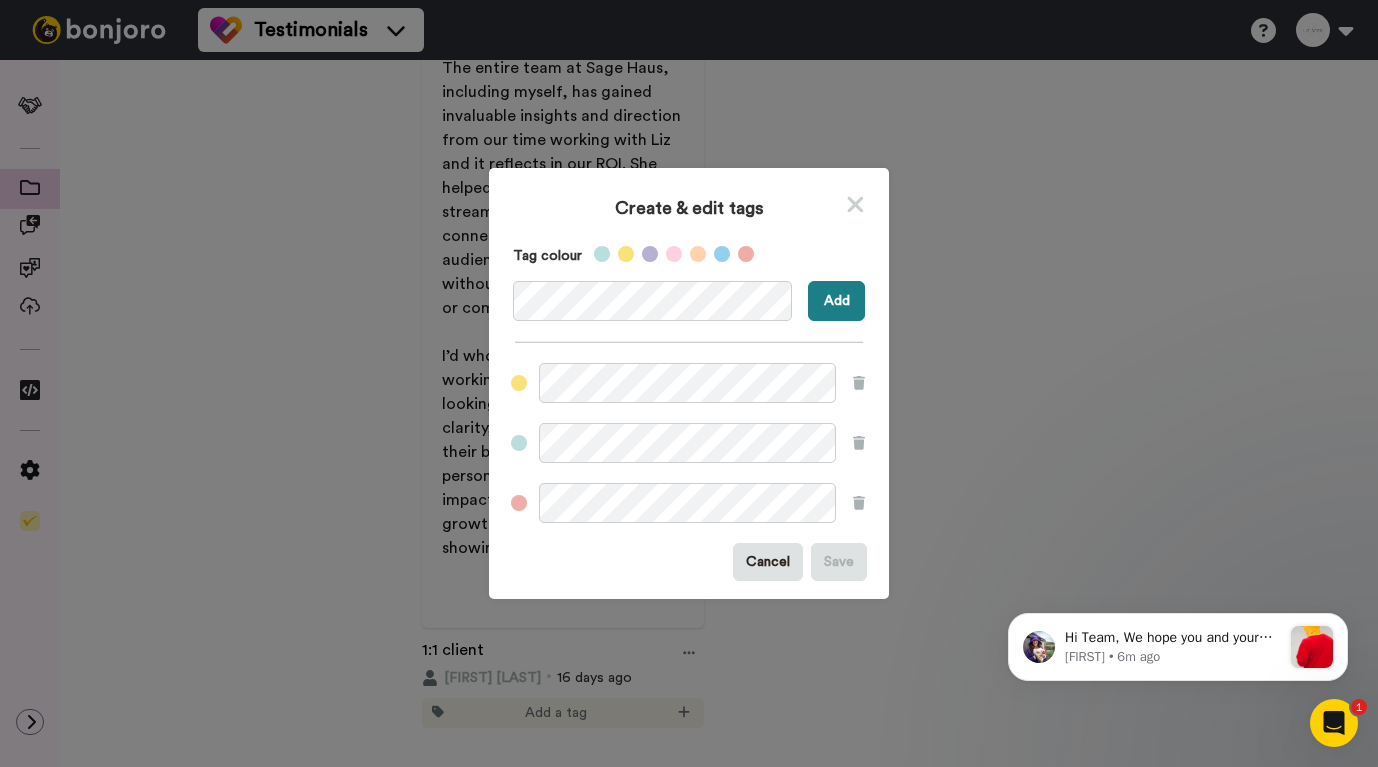 click on "Add" at bounding box center (836, 301) 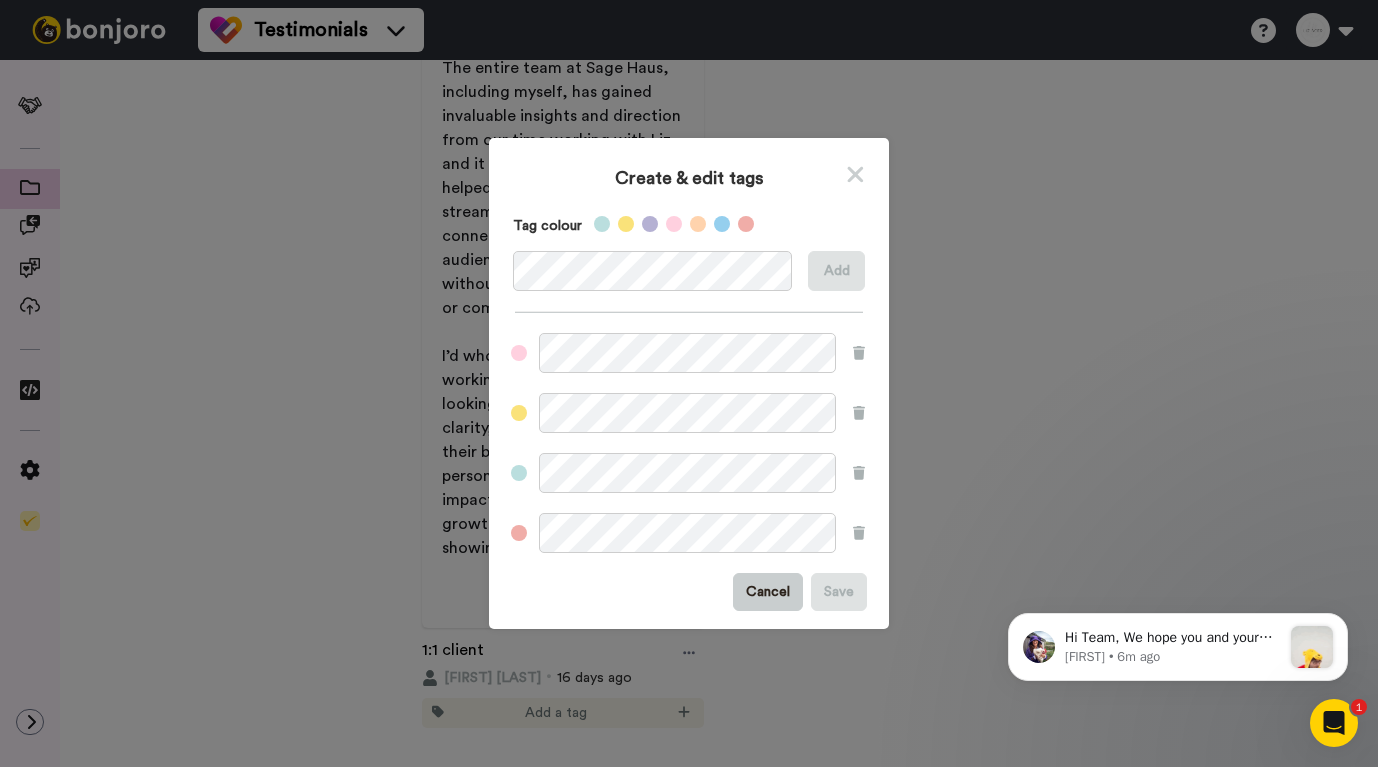 click on "Cancel" at bounding box center [768, 592] 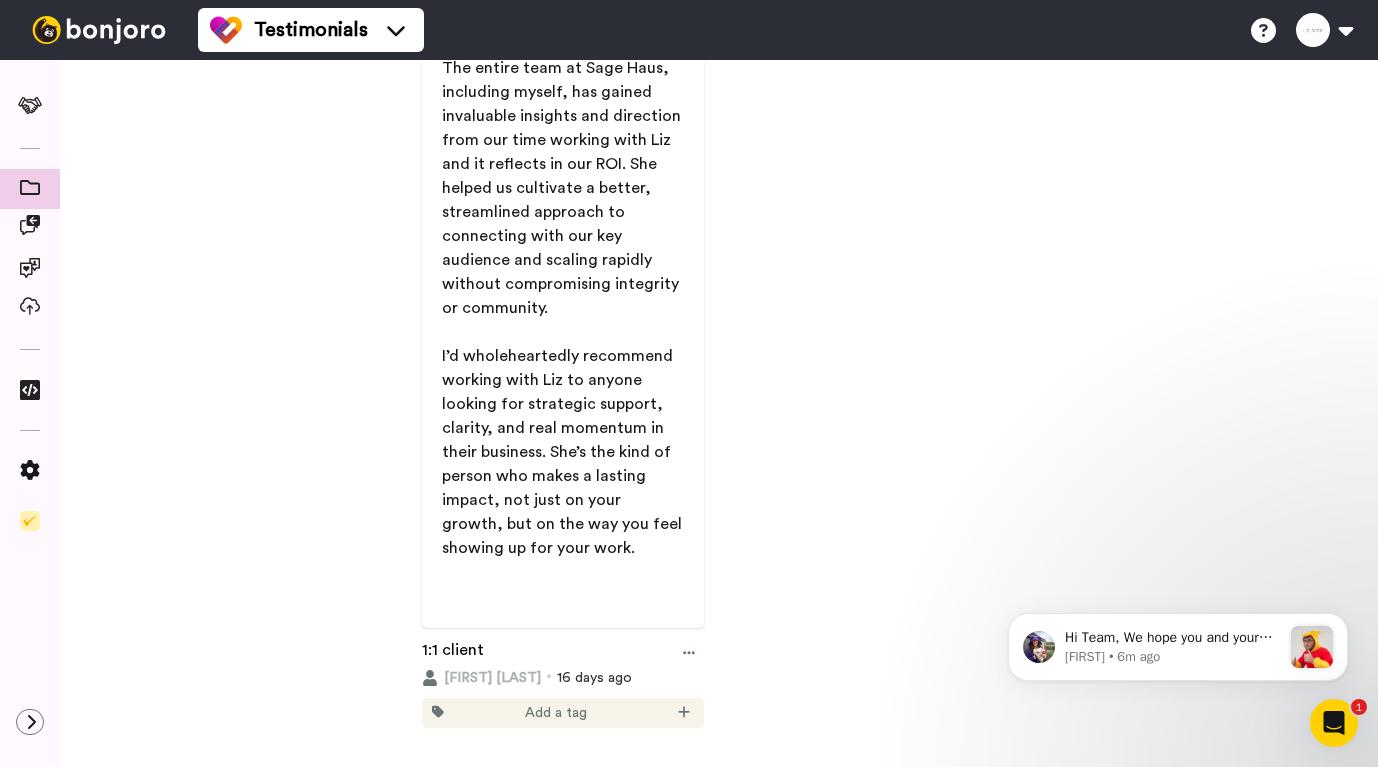click on "Add a tag" at bounding box center (556, 713) 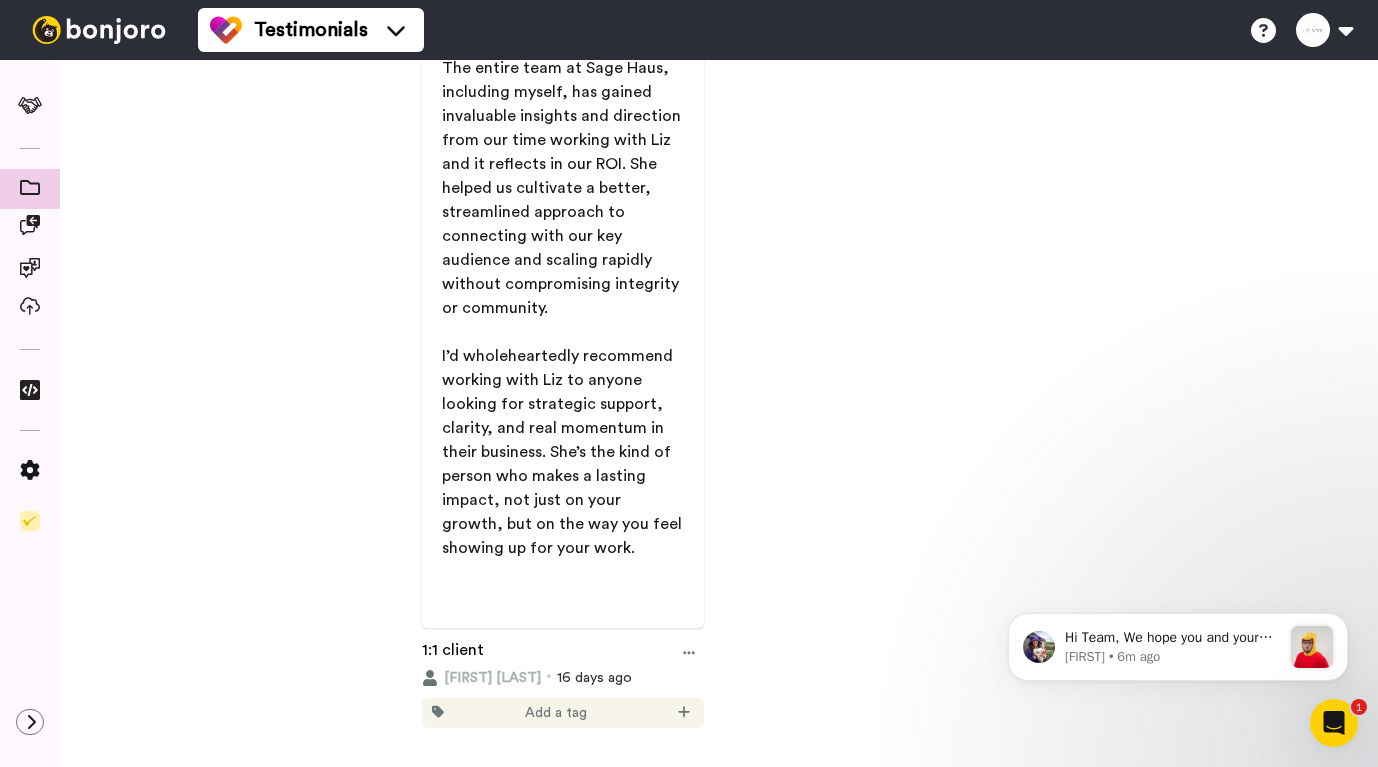 click 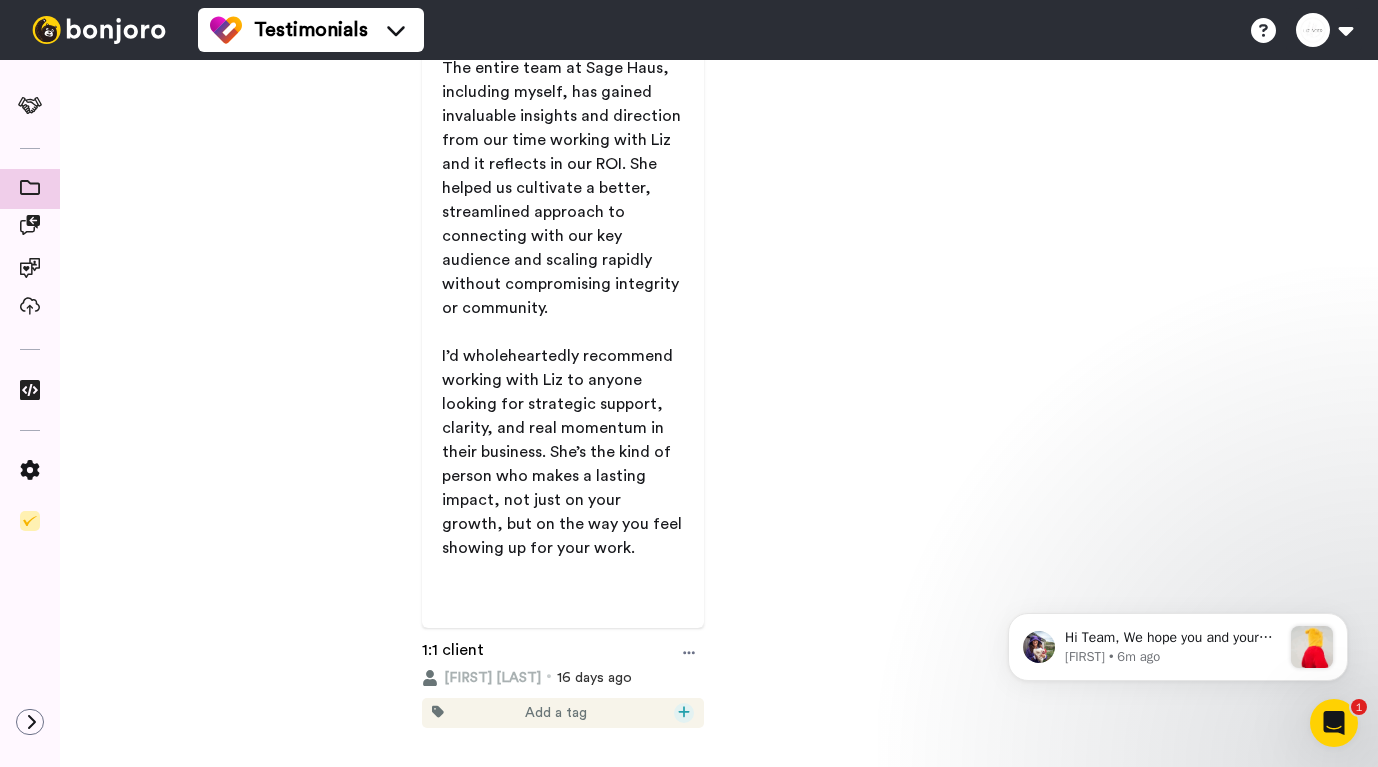 click 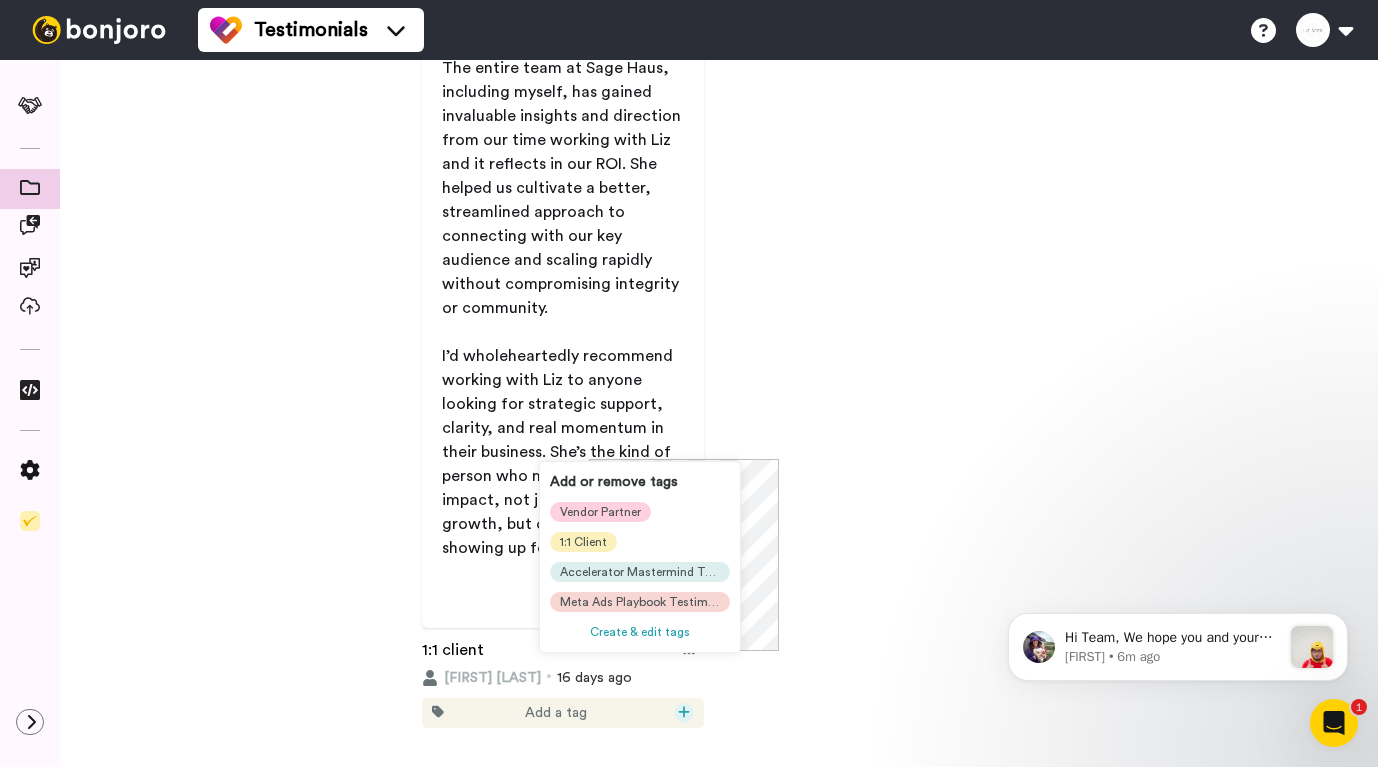 click on "Vendor Partner" at bounding box center [600, 512] 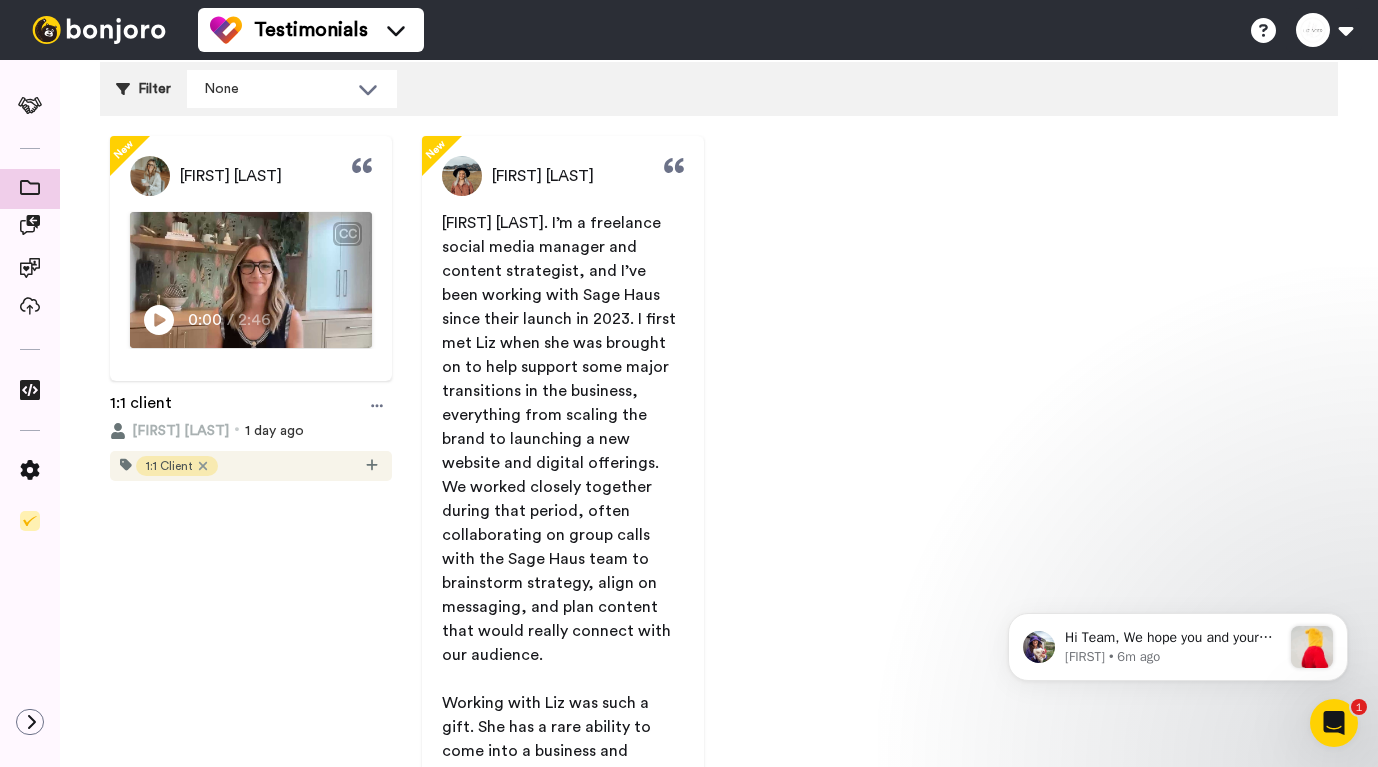 scroll, scrollTop: 0, scrollLeft: 0, axis: both 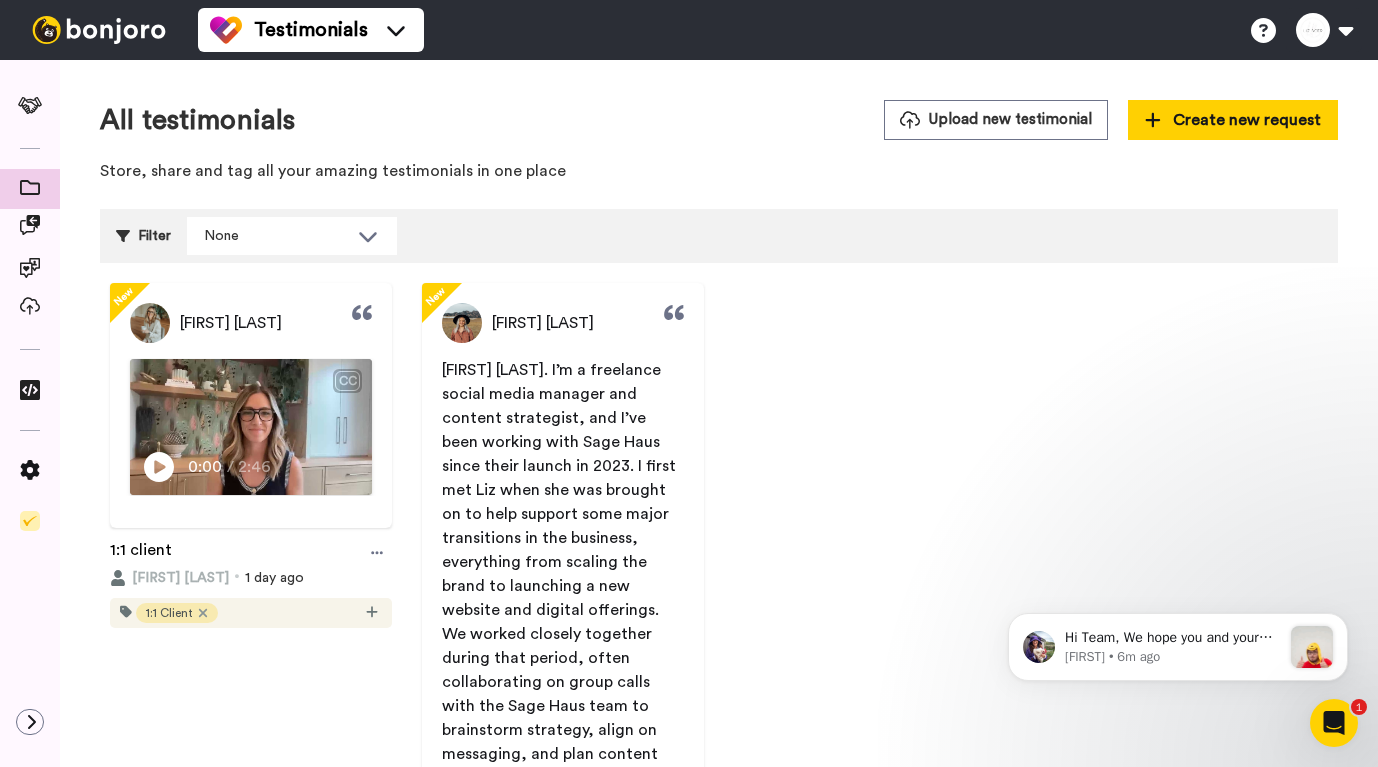 click at bounding box center [99, 30] 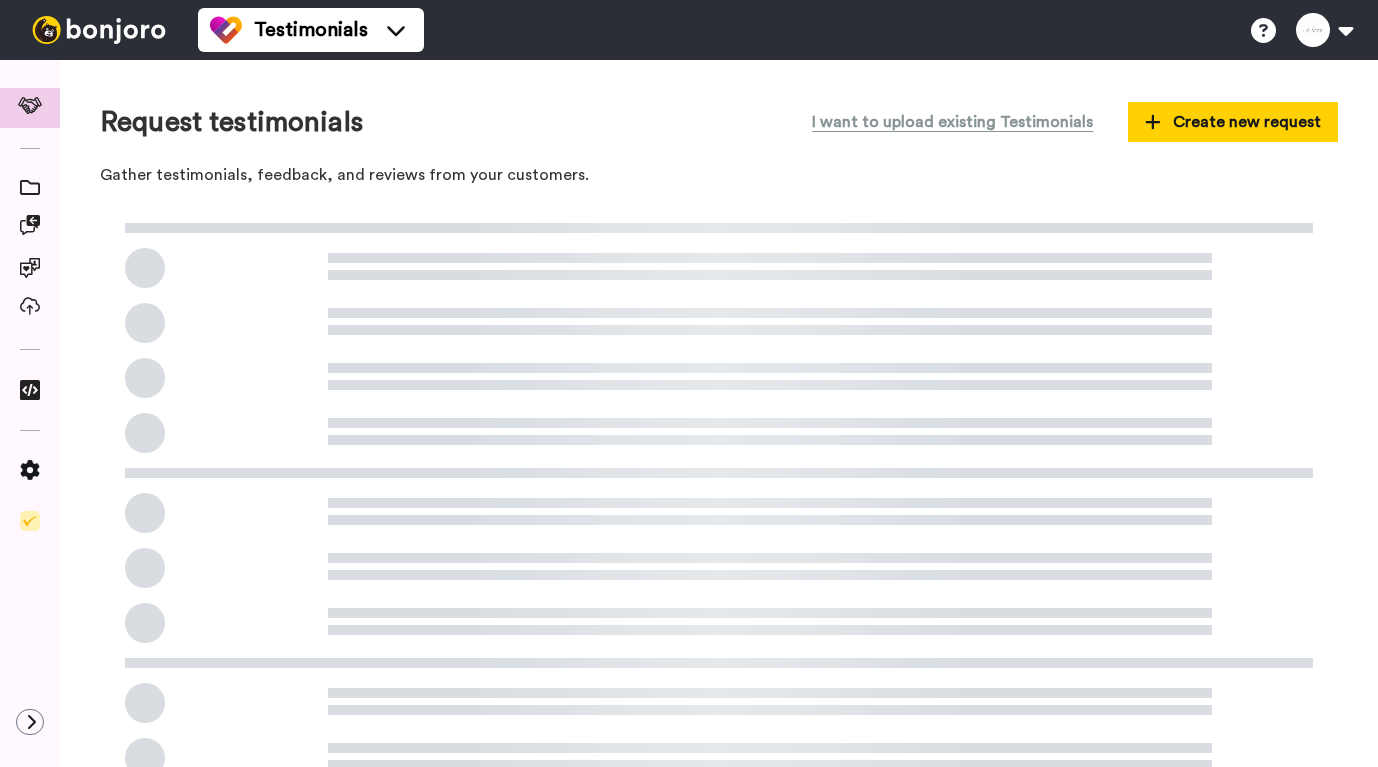 scroll, scrollTop: 0, scrollLeft: 0, axis: both 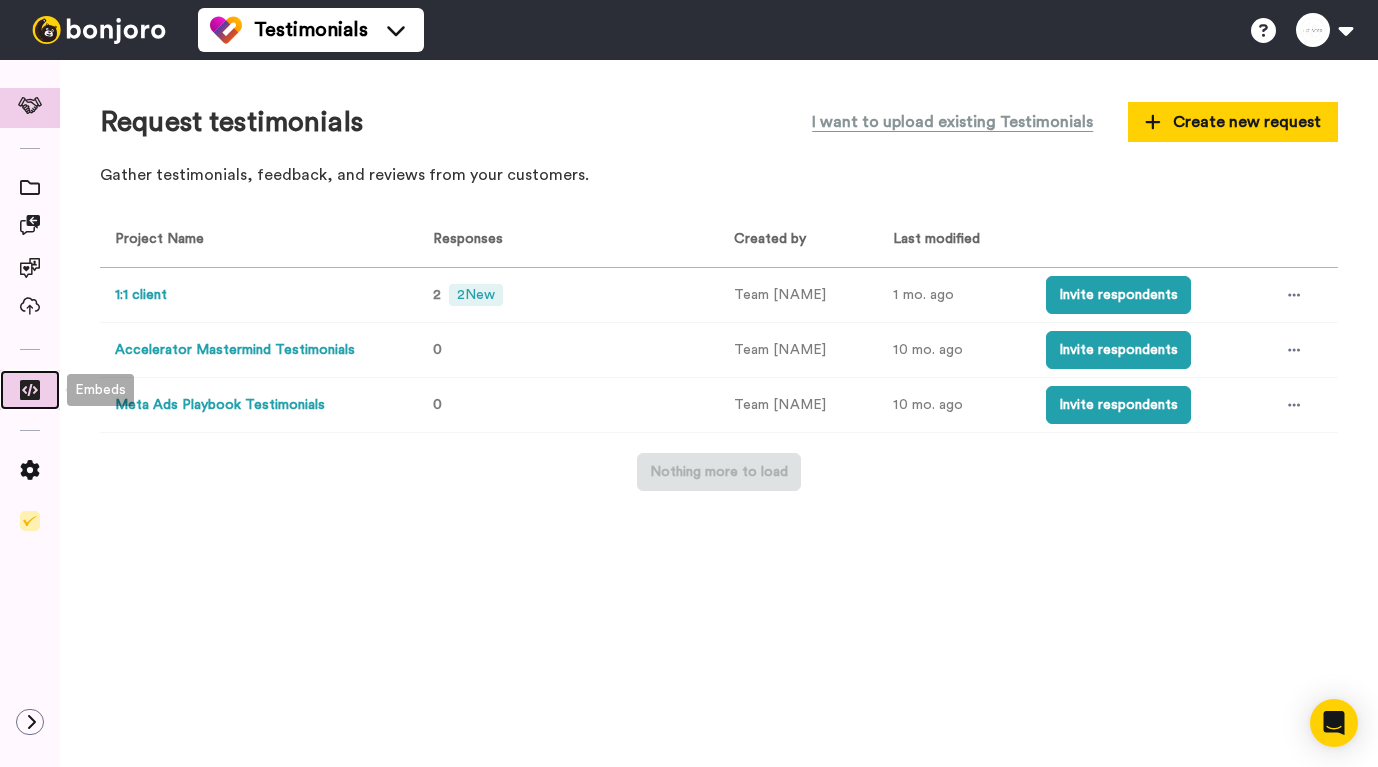 click at bounding box center (30, 390) 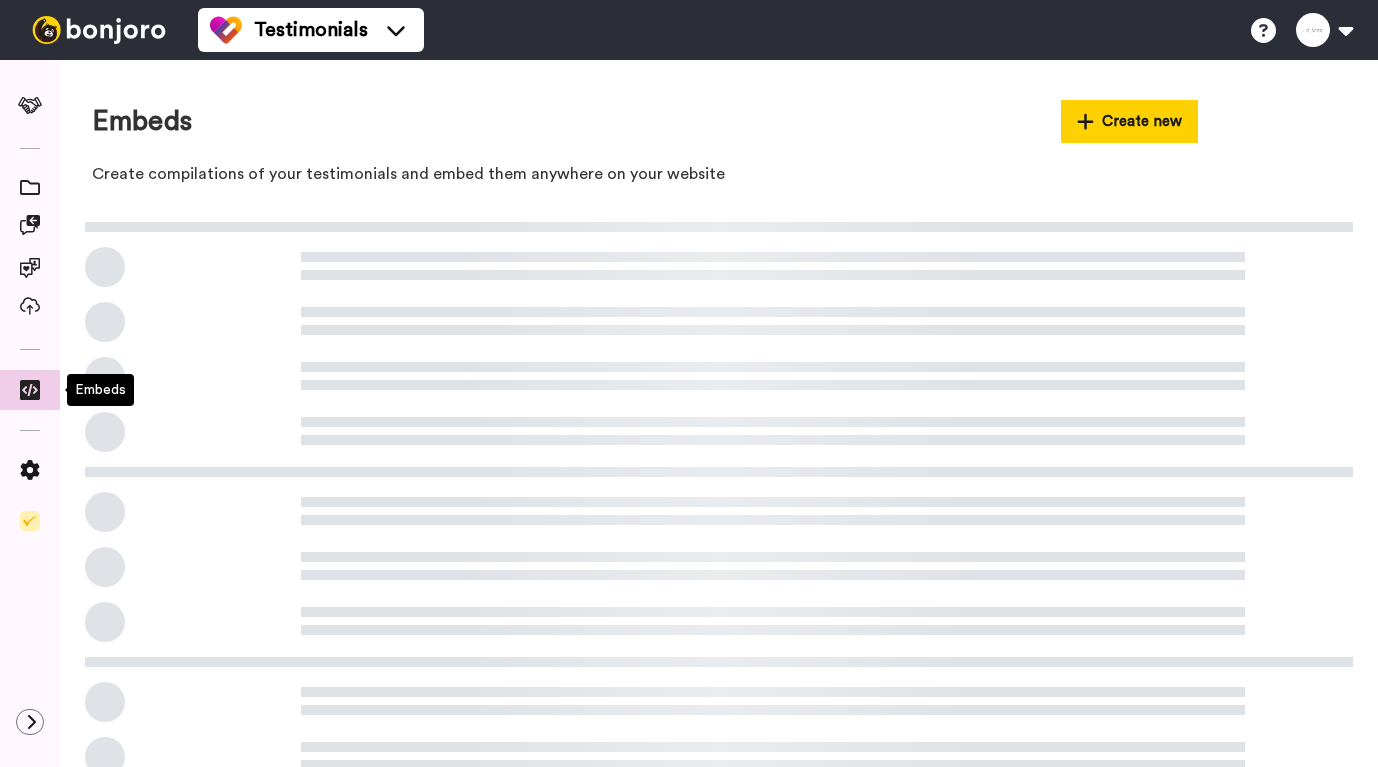 scroll, scrollTop: 0, scrollLeft: 0, axis: both 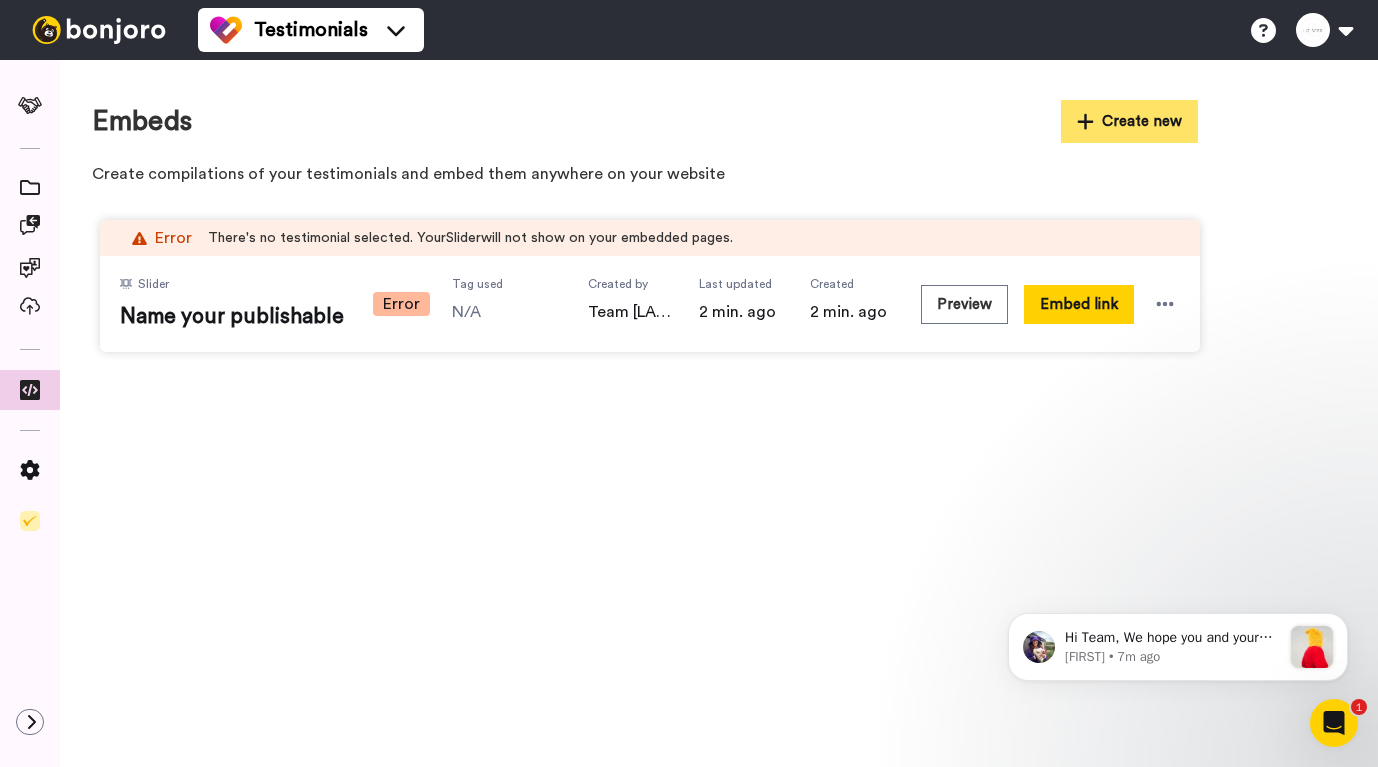 click on "Create new" at bounding box center [1130, 121] 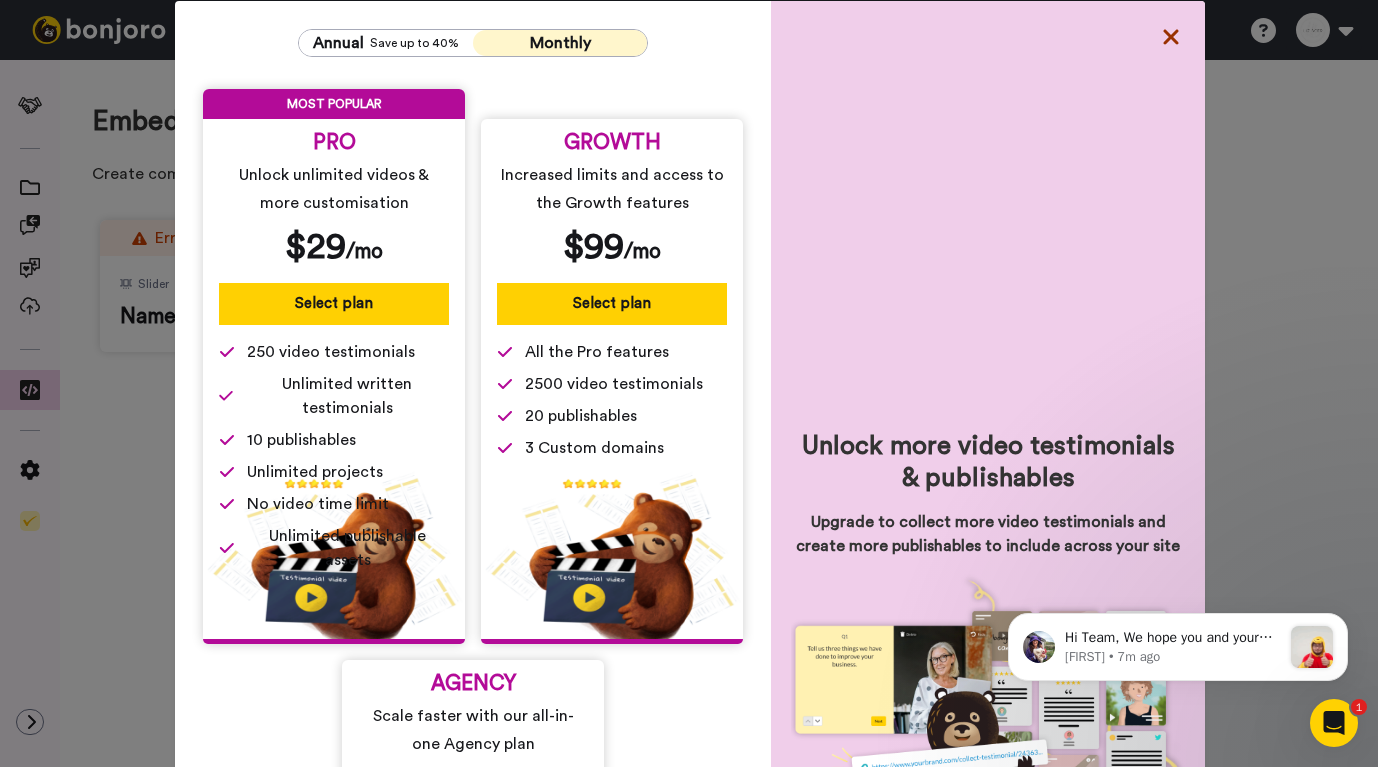 click 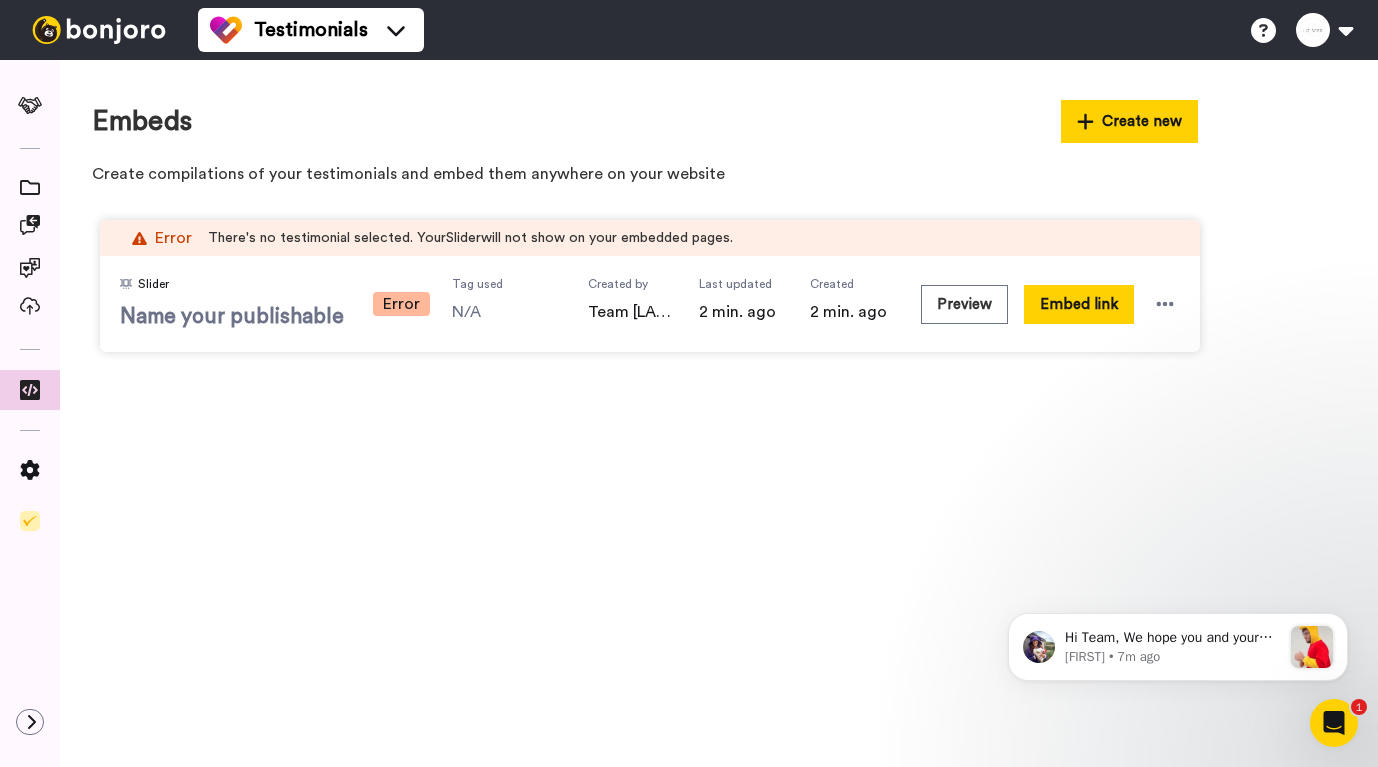 click on "Name your publishable" at bounding box center [235, 317] 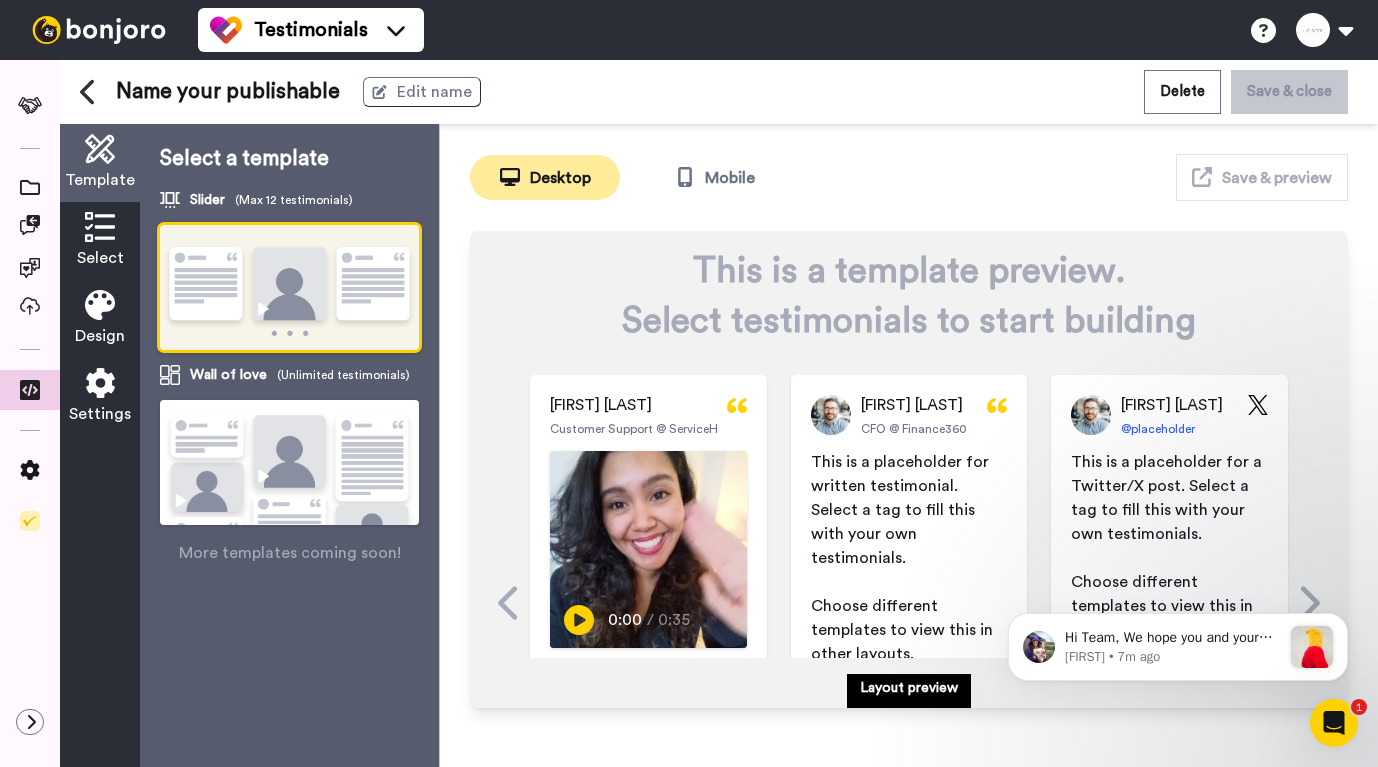 click at bounding box center (100, 227) 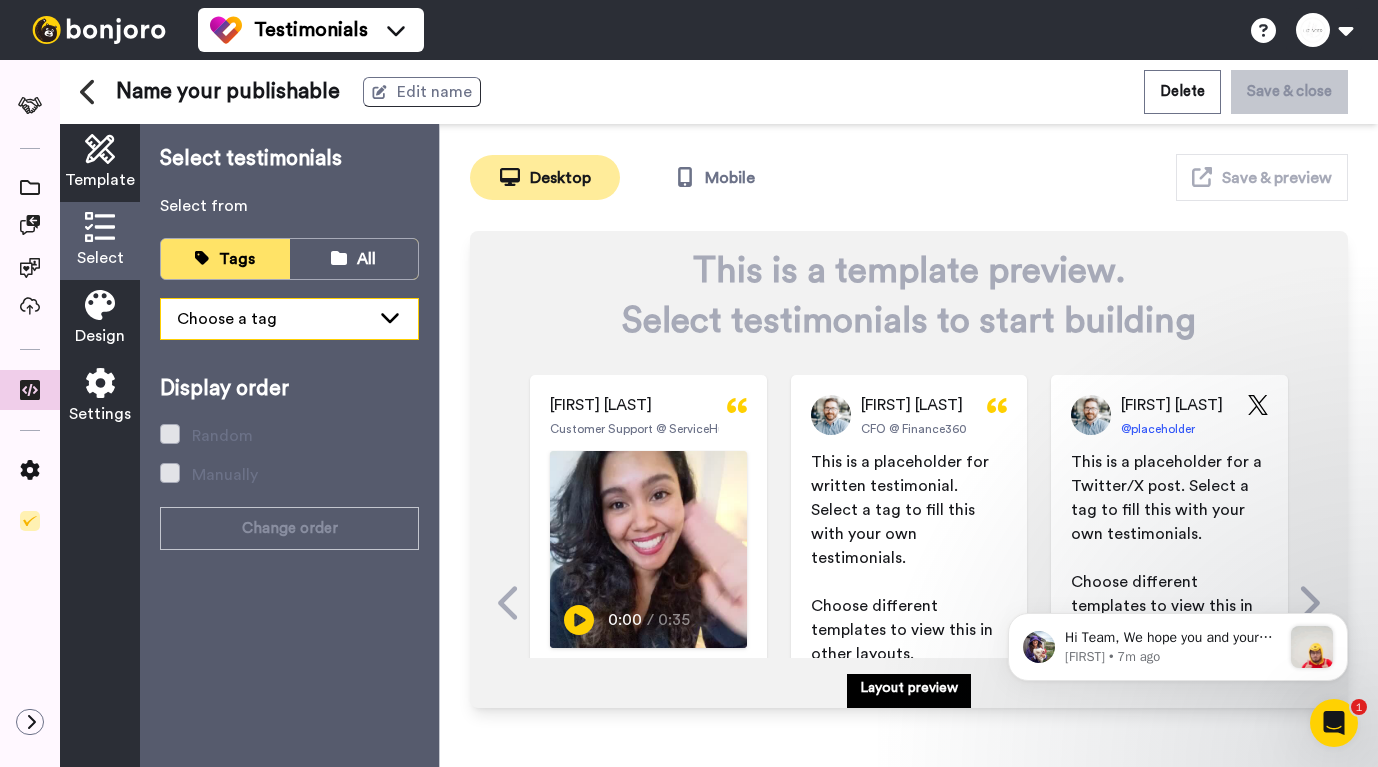 click on "Choose a tag" at bounding box center [273, 319] 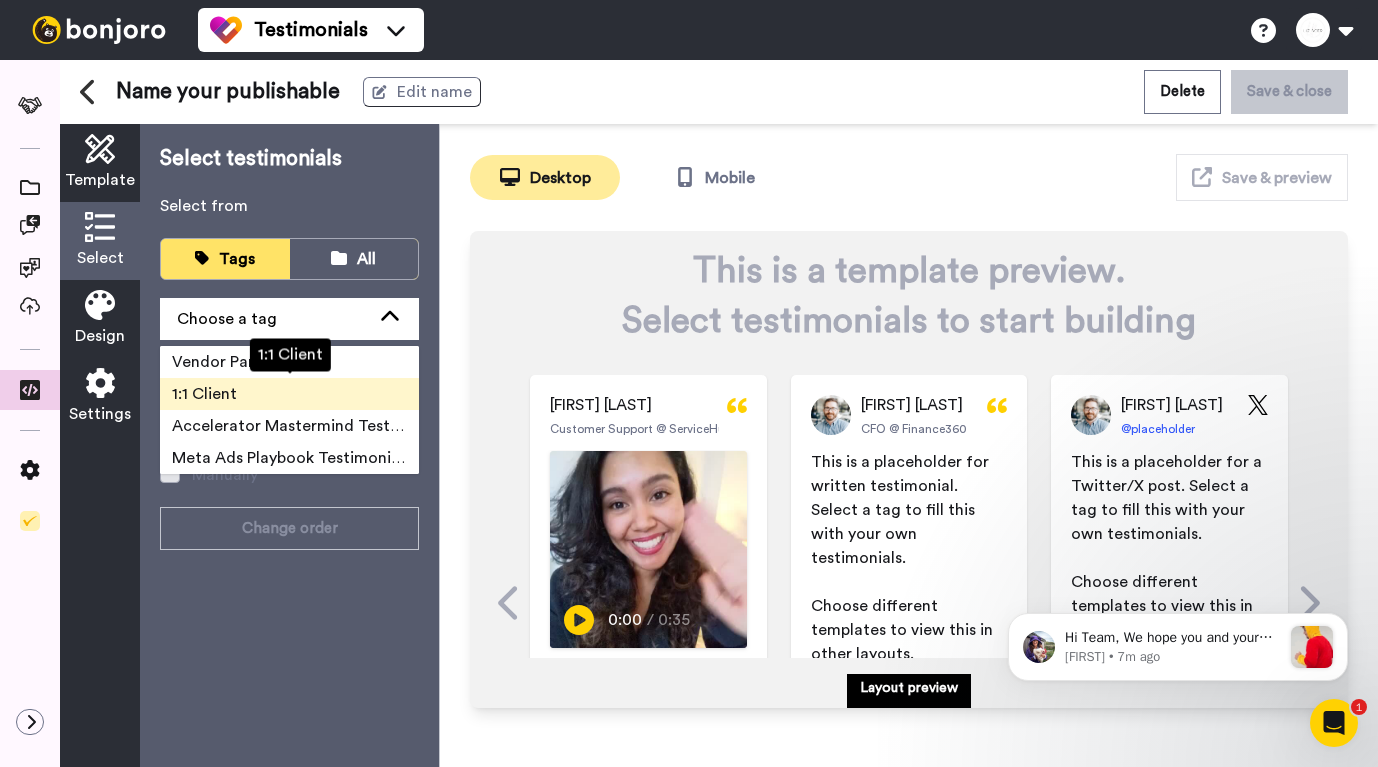 click on "1:1 Client" at bounding box center (289, 394) 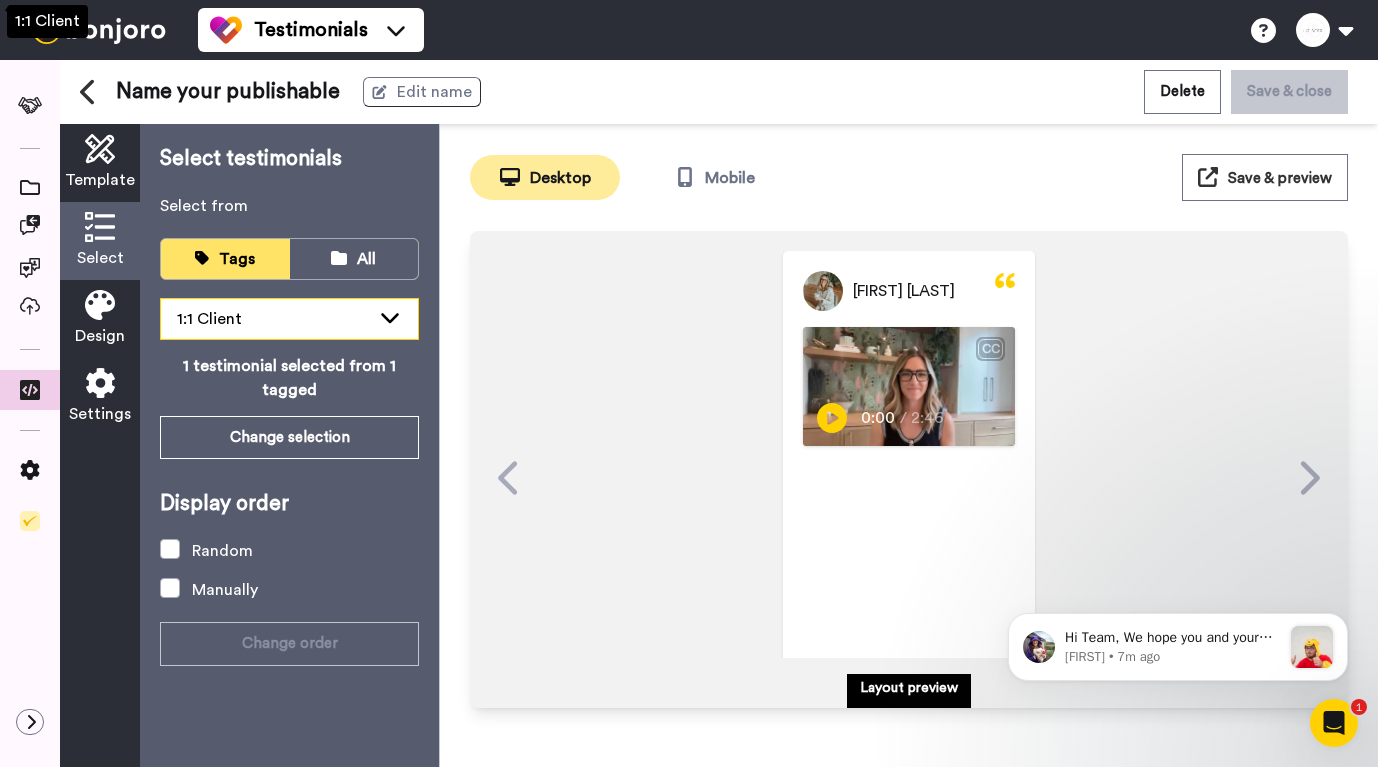 click on "1:1 Client" at bounding box center (273, 319) 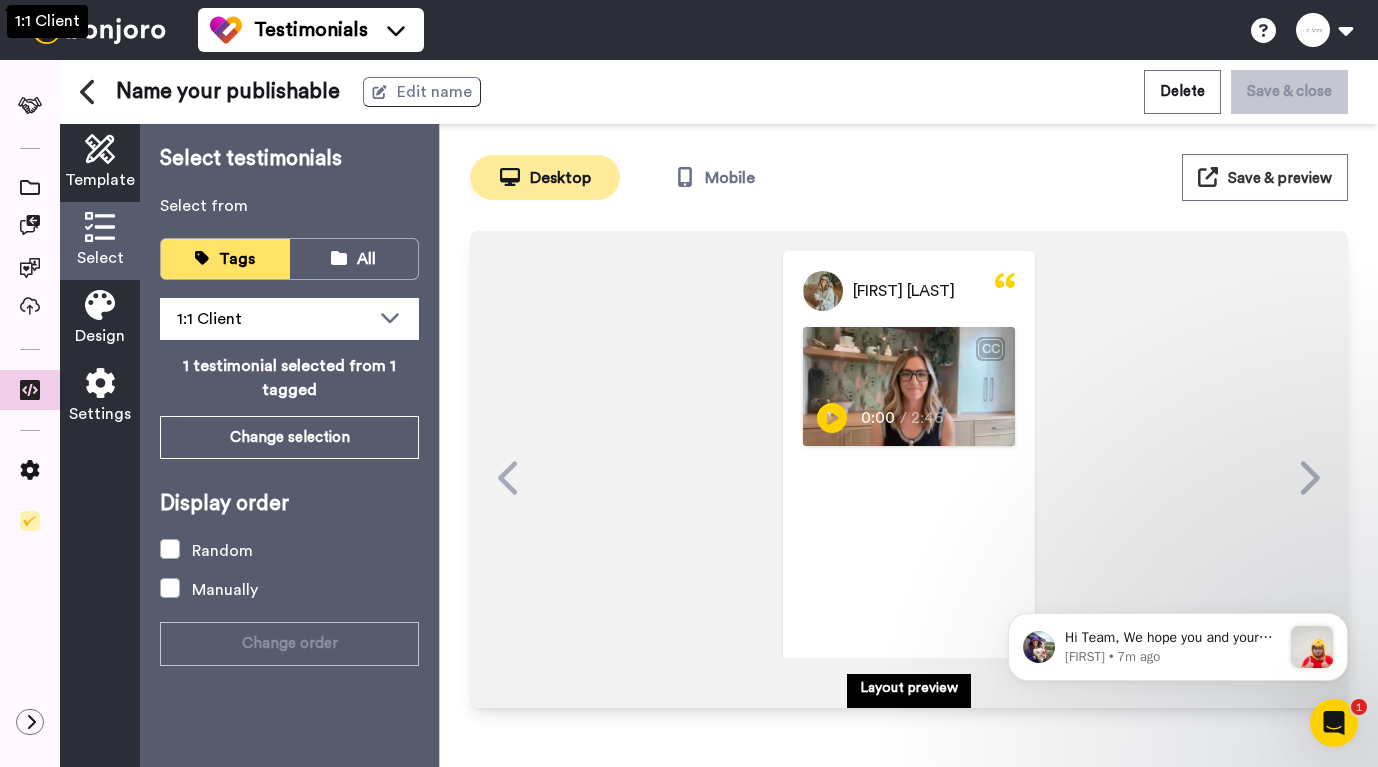 click on "Testimonials Switch to Video messaging Try me for free! Testimonials Settings Discover Help & Support Case studies Bonjoro Tools Help docs Settings My Profile Change Password Billing Affiliates Help Docs Settings Logout
Name your publishable Edit name Delete Save & close Template Select Design Settings Select testimonials Select from Tags All 1:1 Client Vendor Partner 1:1 Client Accelerator Mastermind Testimonial Meta Ads Playbook Testimonials 1 testimonial selected from 1 tagged Change selection Display order Random Manually Change order Desktop Mobile Save & preview This is a template preview. Select testimonials to start building [NAME] [LAST] CC Play/Pause 0:00 / 2:46 [DATE] Layout preview
1" at bounding box center (689, 383) 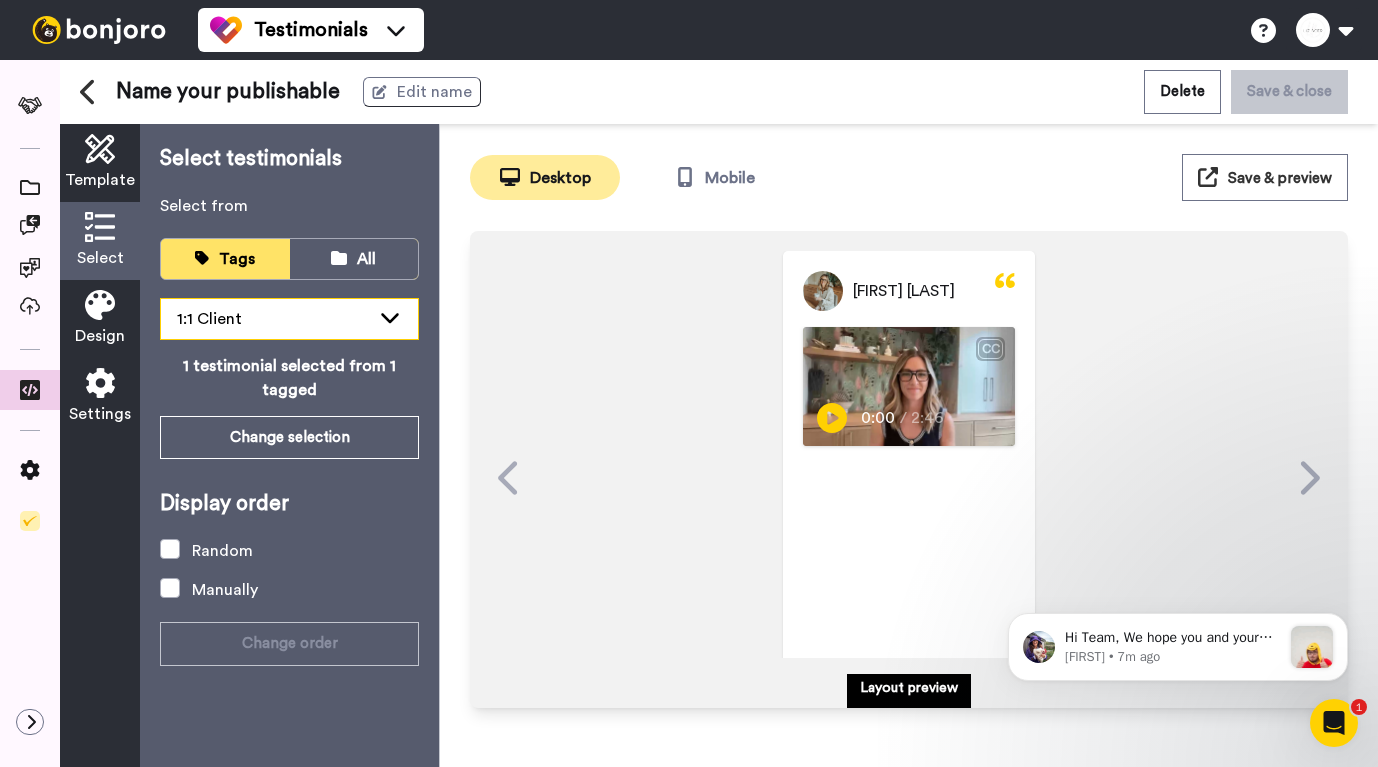 click on "1:1 Client" at bounding box center (273, 319) 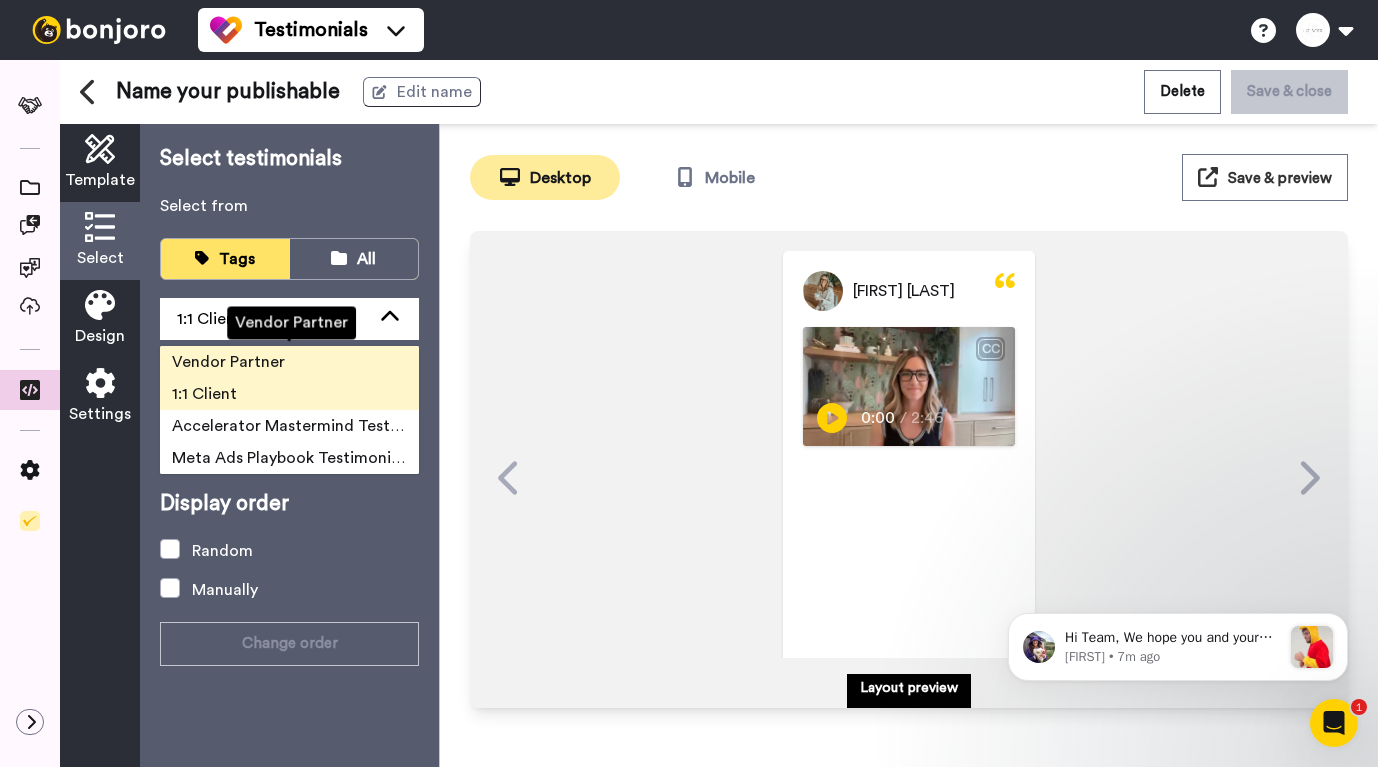 click on "Vendor Partner" at bounding box center (228, 362) 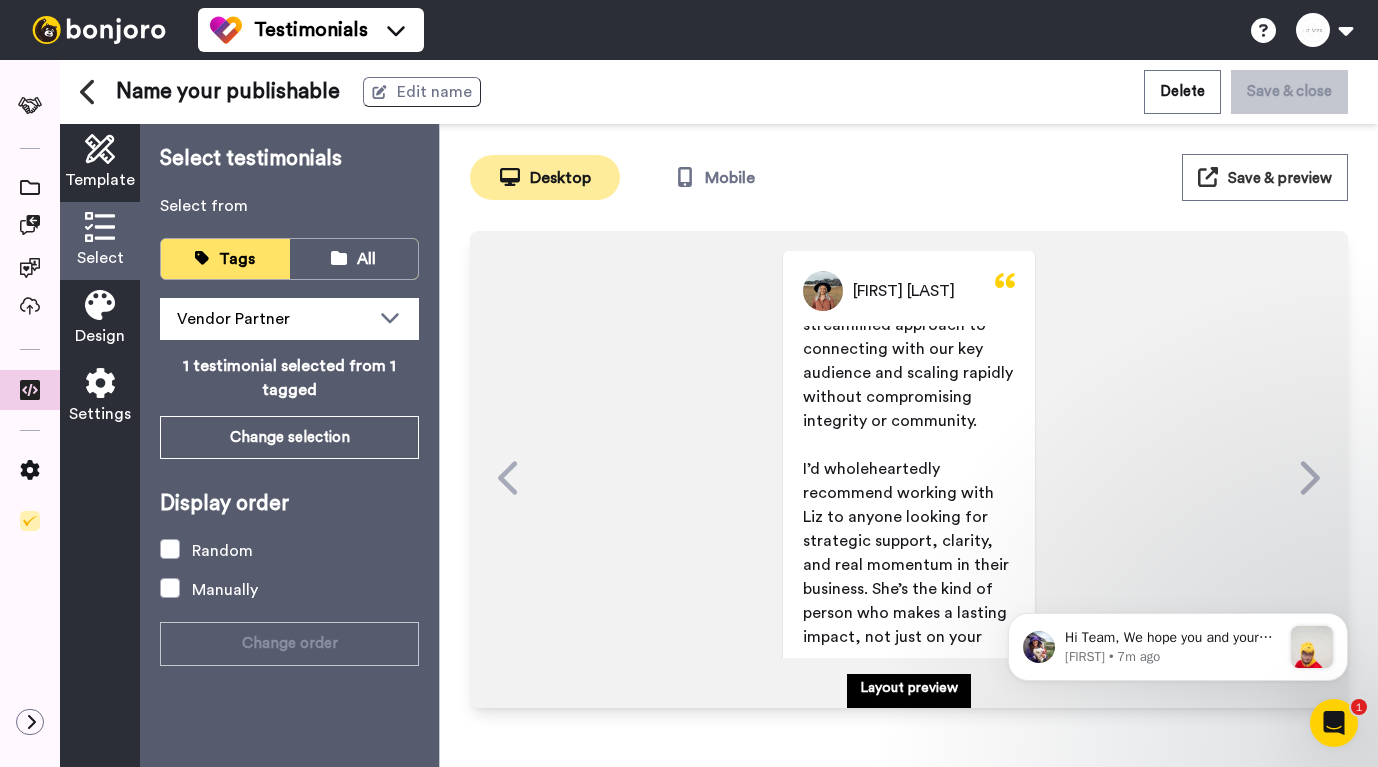scroll, scrollTop: 1523, scrollLeft: 0, axis: vertical 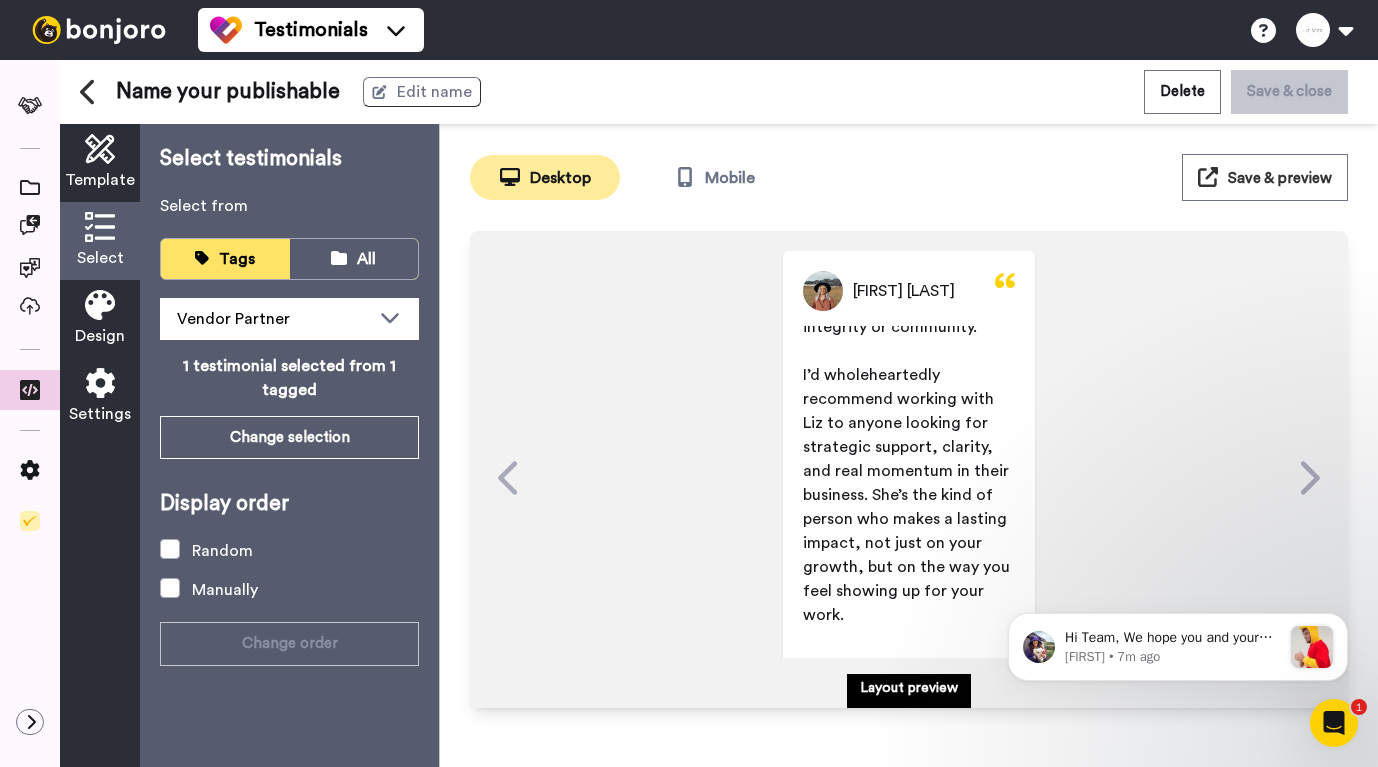click on "Design" at bounding box center [100, 319] 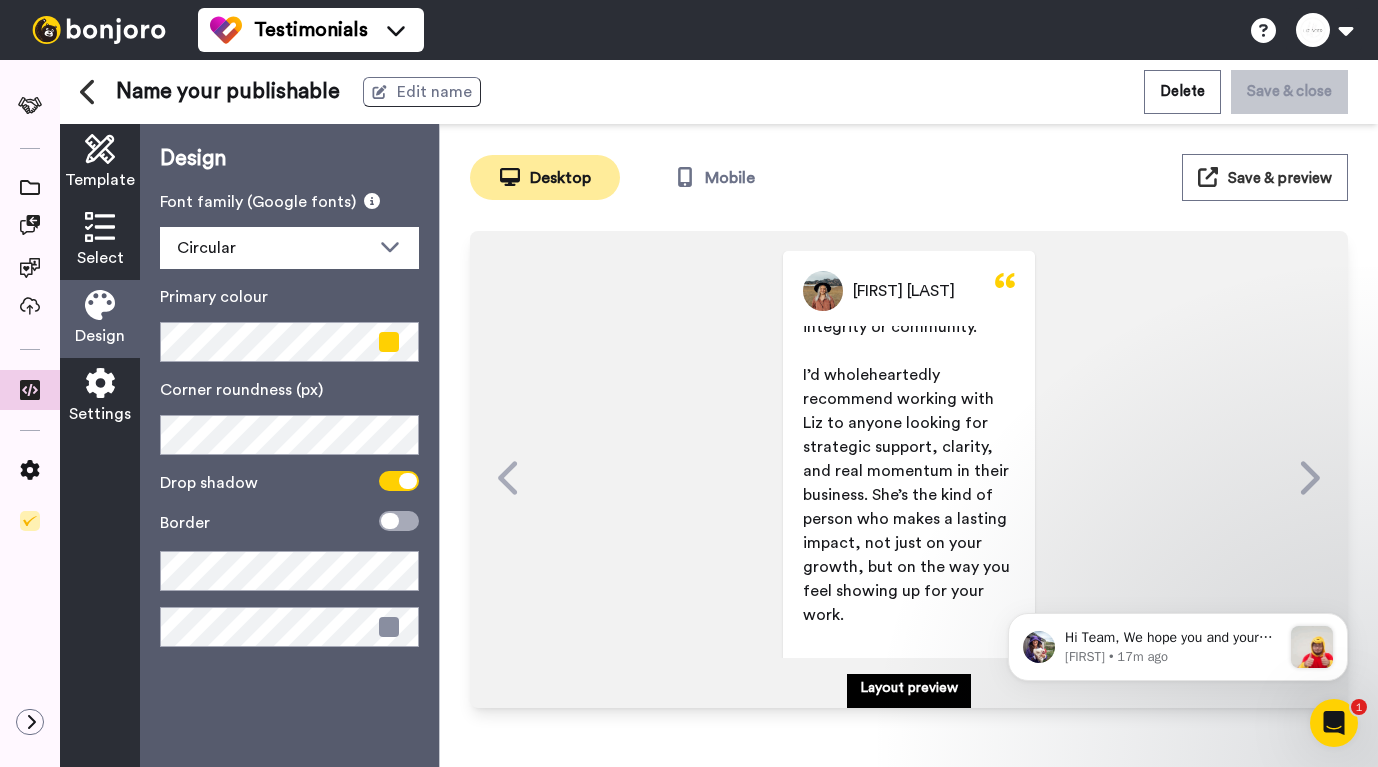 click on "I’d wholeheartedly recommend working with Liz to anyone looking for strategic support, clarity, and real momentum in their business. She’s the kind of person who makes a lasting impact, not just on your growth, but on the way you feel showing up for your work." at bounding box center [908, 495] 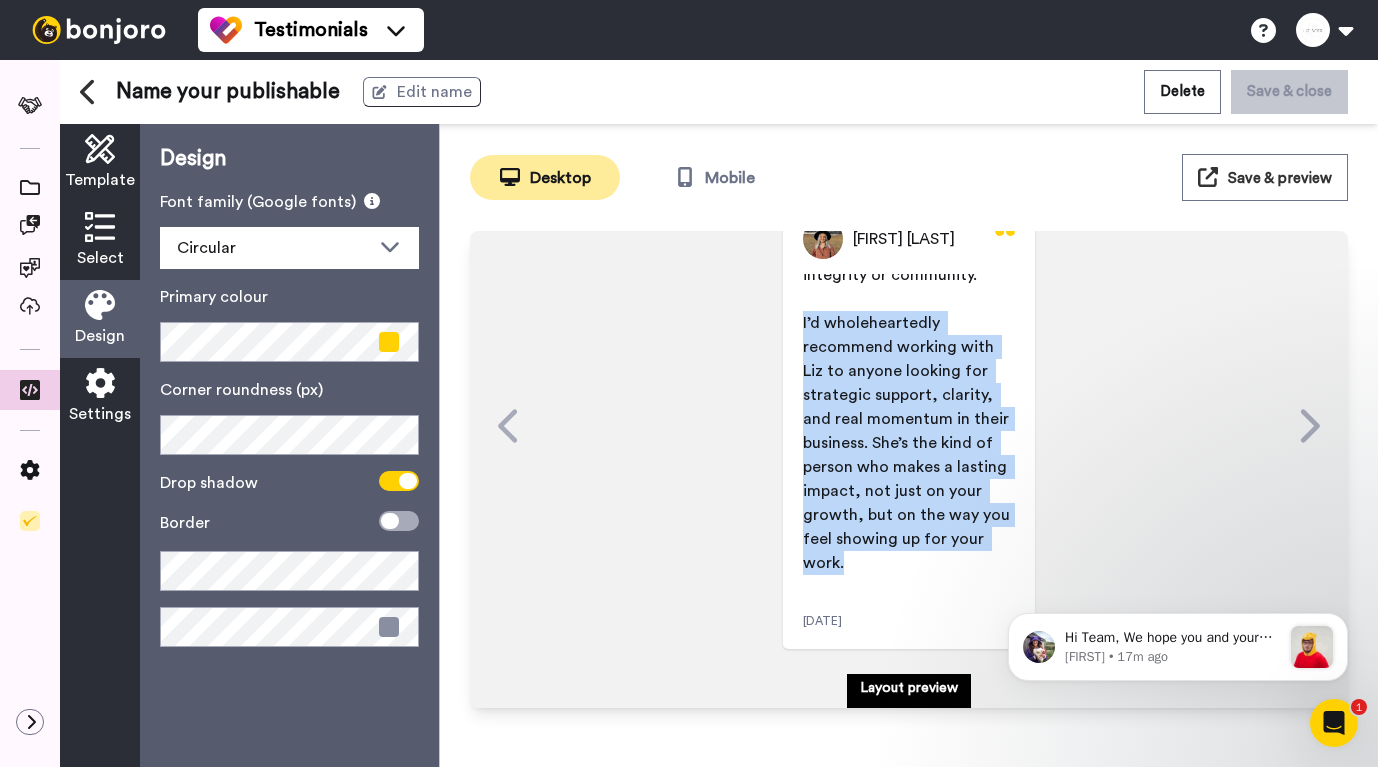 scroll, scrollTop: 61, scrollLeft: 0, axis: vertical 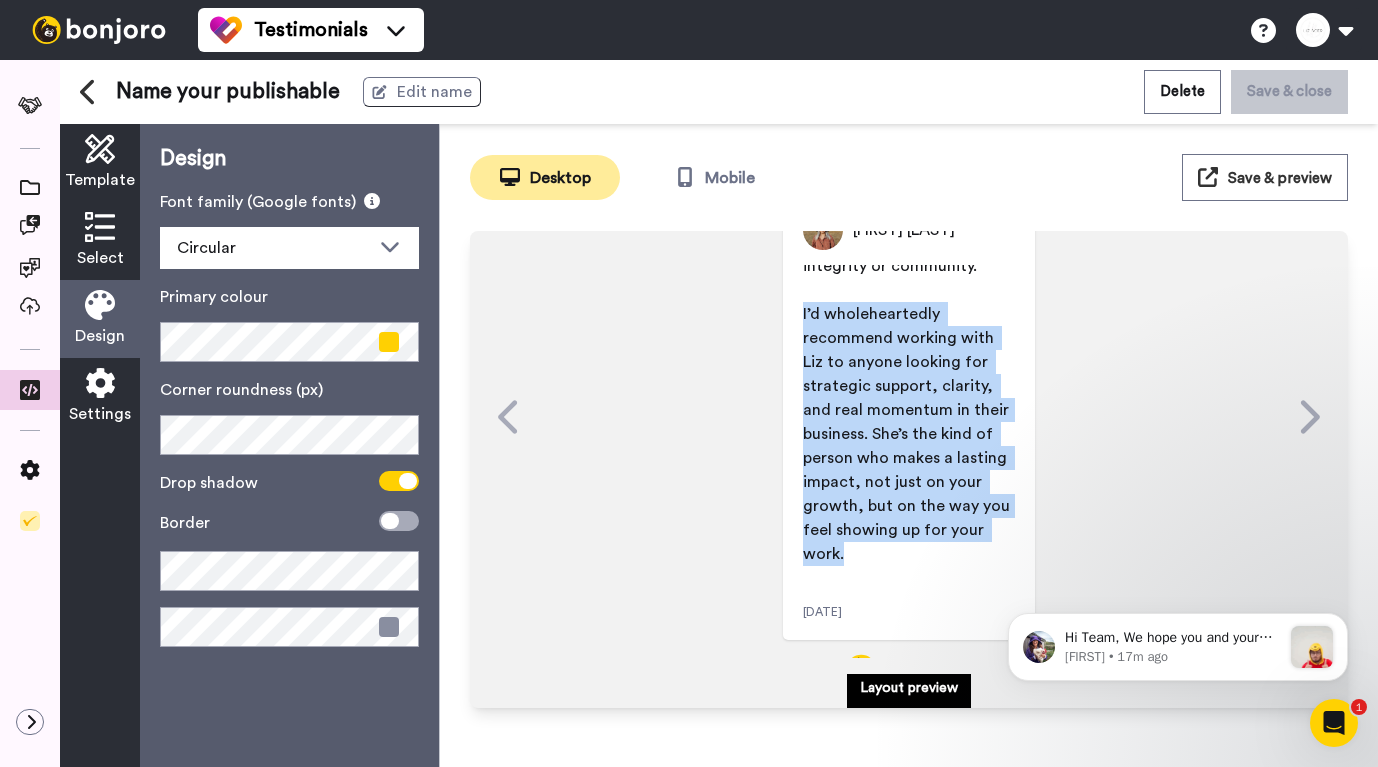 drag, startPoint x: 803, startPoint y: 348, endPoint x: 913, endPoint y: 532, distance: 214.3735 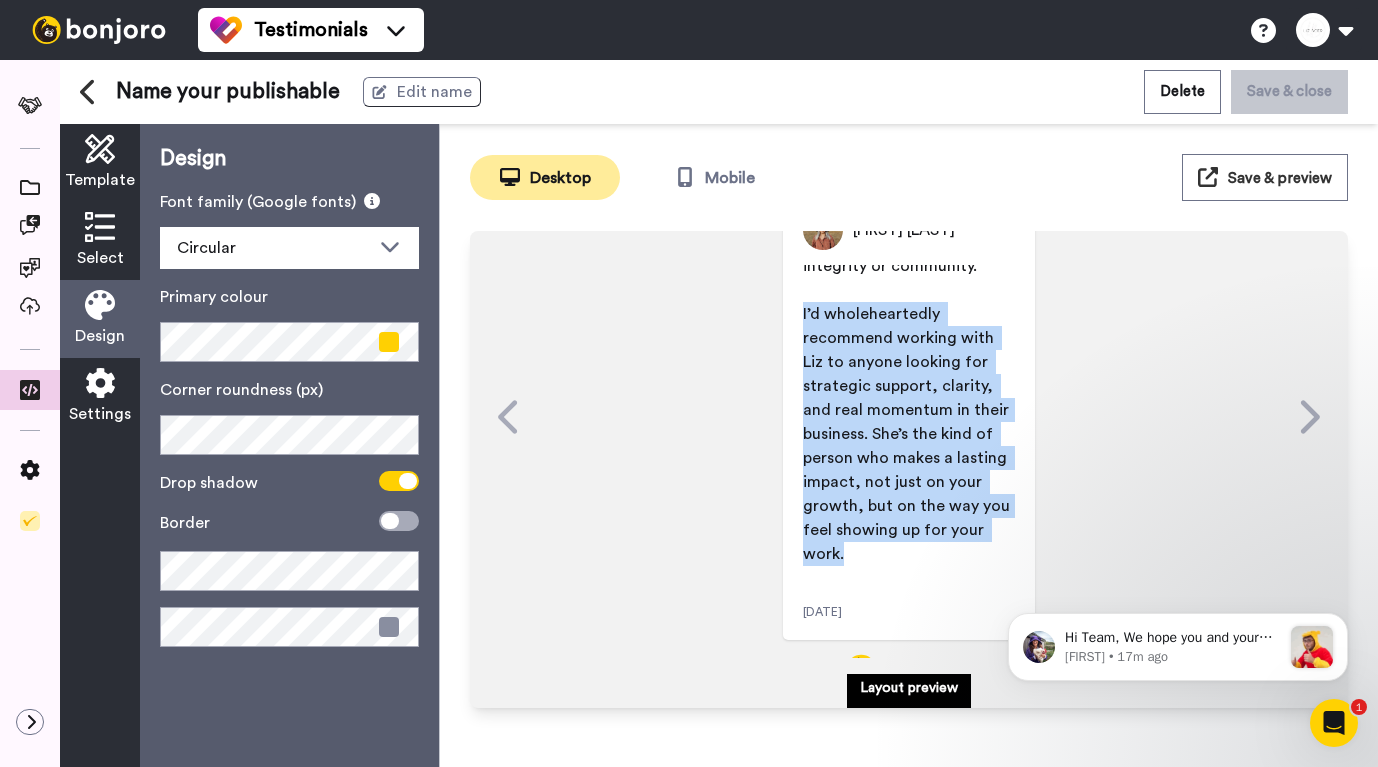 click on "I’d wholeheartedly recommend working with Liz to anyone looking for strategic support, clarity, and real momentum in their business. She’s the kind of person who makes a lasting impact, not just on your growth, but on the way you feel showing up for your work." at bounding box center [909, 434] 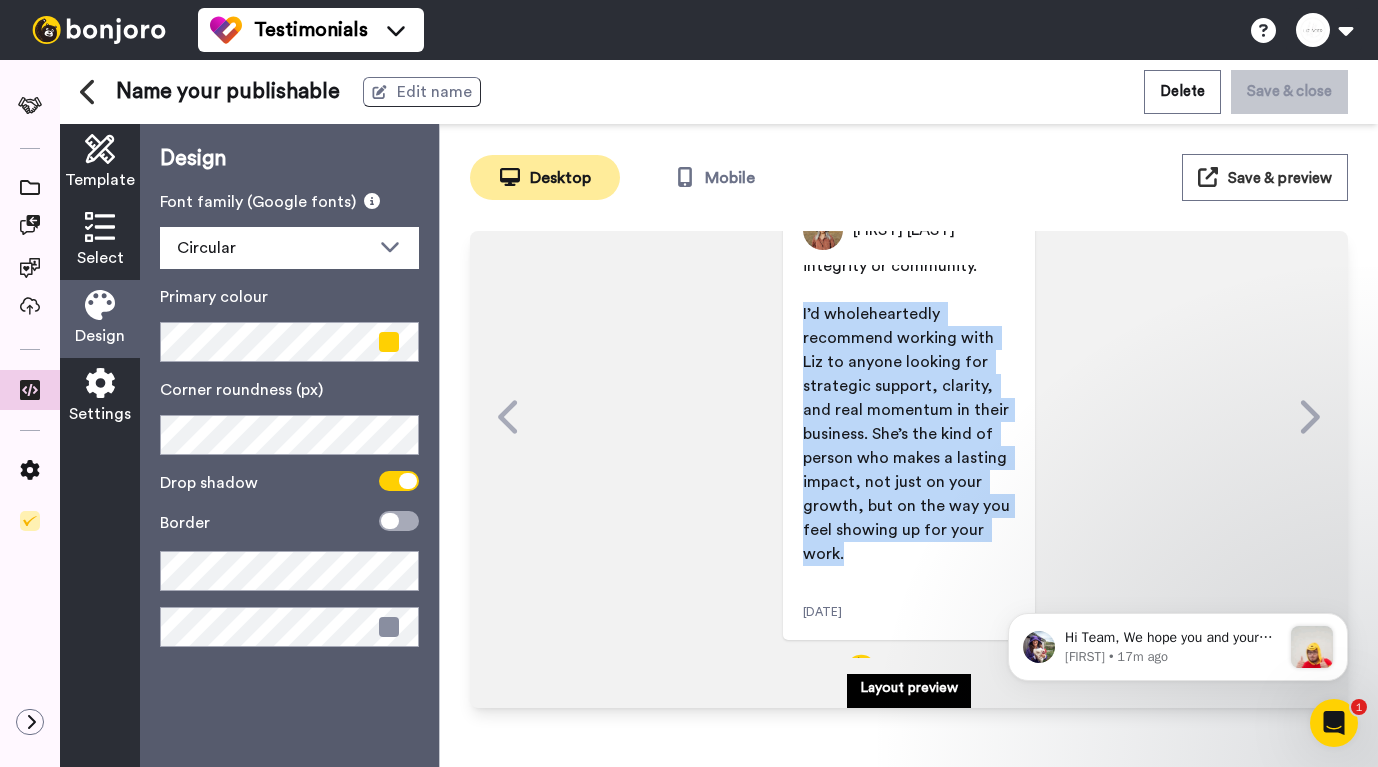 click on "I’d wholeheartedly recommend working with Liz to anyone looking for strategic support, clarity, and real momentum in their business. She’s the kind of person who makes a lasting impact, not just on your growth, but on the way you feel showing up for your work." at bounding box center [908, 434] 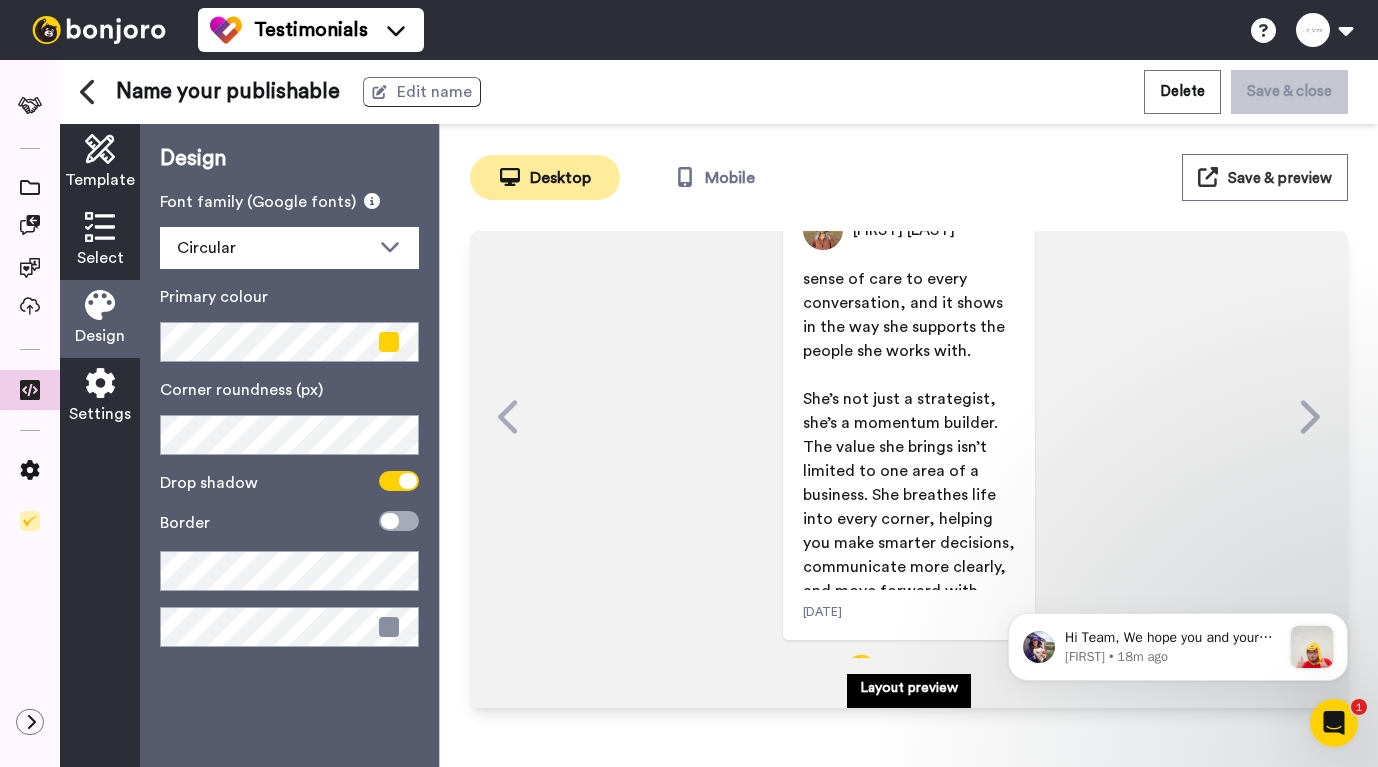 scroll, scrollTop: 714, scrollLeft: 0, axis: vertical 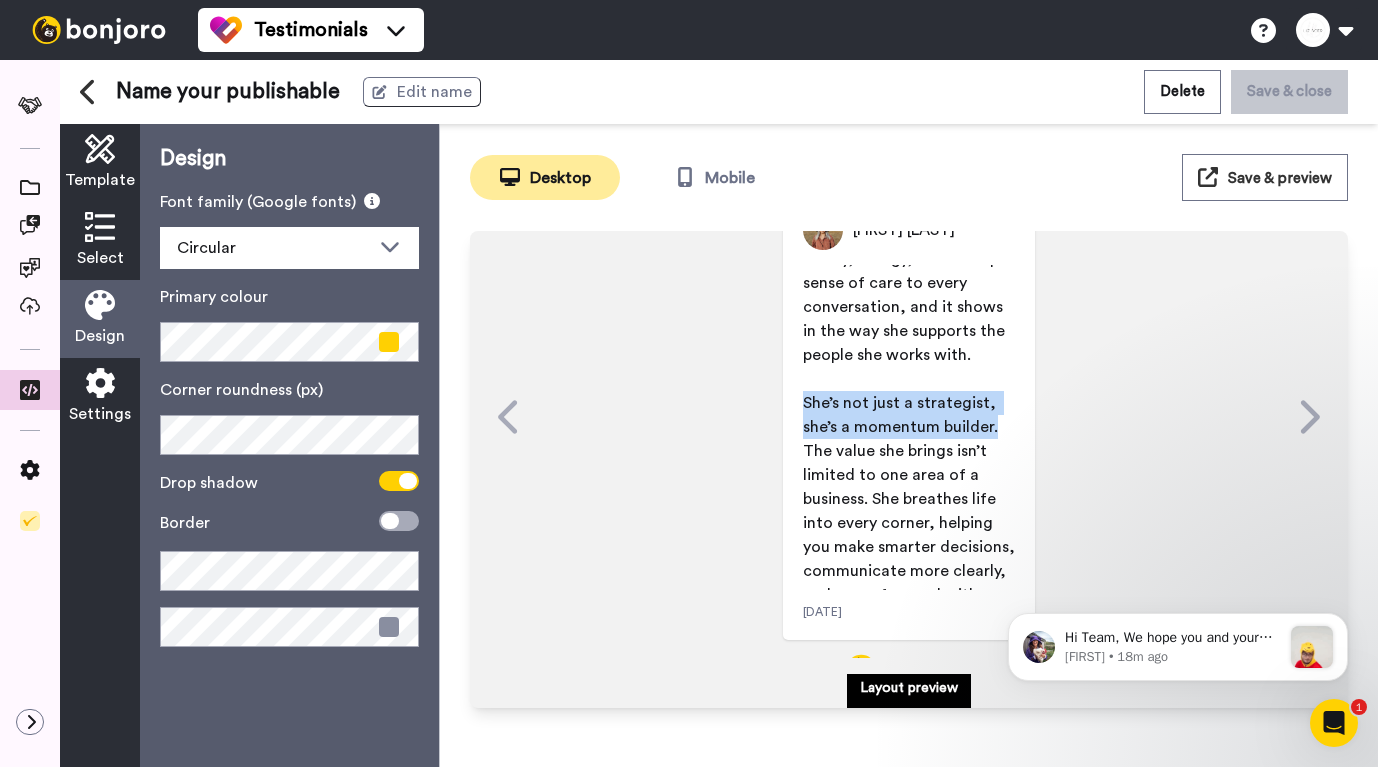 drag, startPoint x: 804, startPoint y: 402, endPoint x: 992, endPoint y: 422, distance: 189.06084 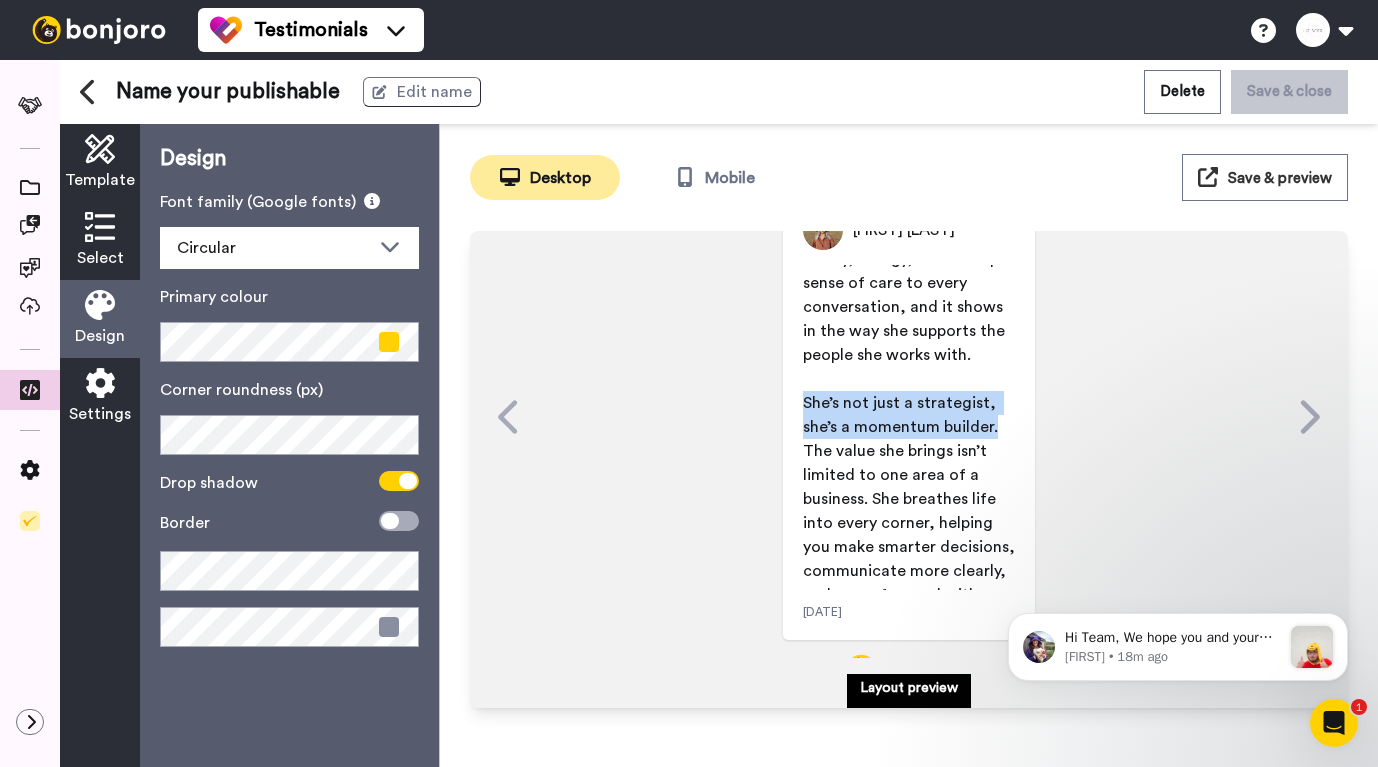 click on "She’s not just a strategist, she’s a momentum builder. The value she brings isn’t limited to one area of a business. She breathes life into every corner, helping you make smarter decisions, communicate more clearly, and move forward with confidence. She’s collaborative, down-to-earth, and genuinely invested in helping you succeed, which makes her incredibly easy (and fun) to work with." at bounding box center [911, 583] 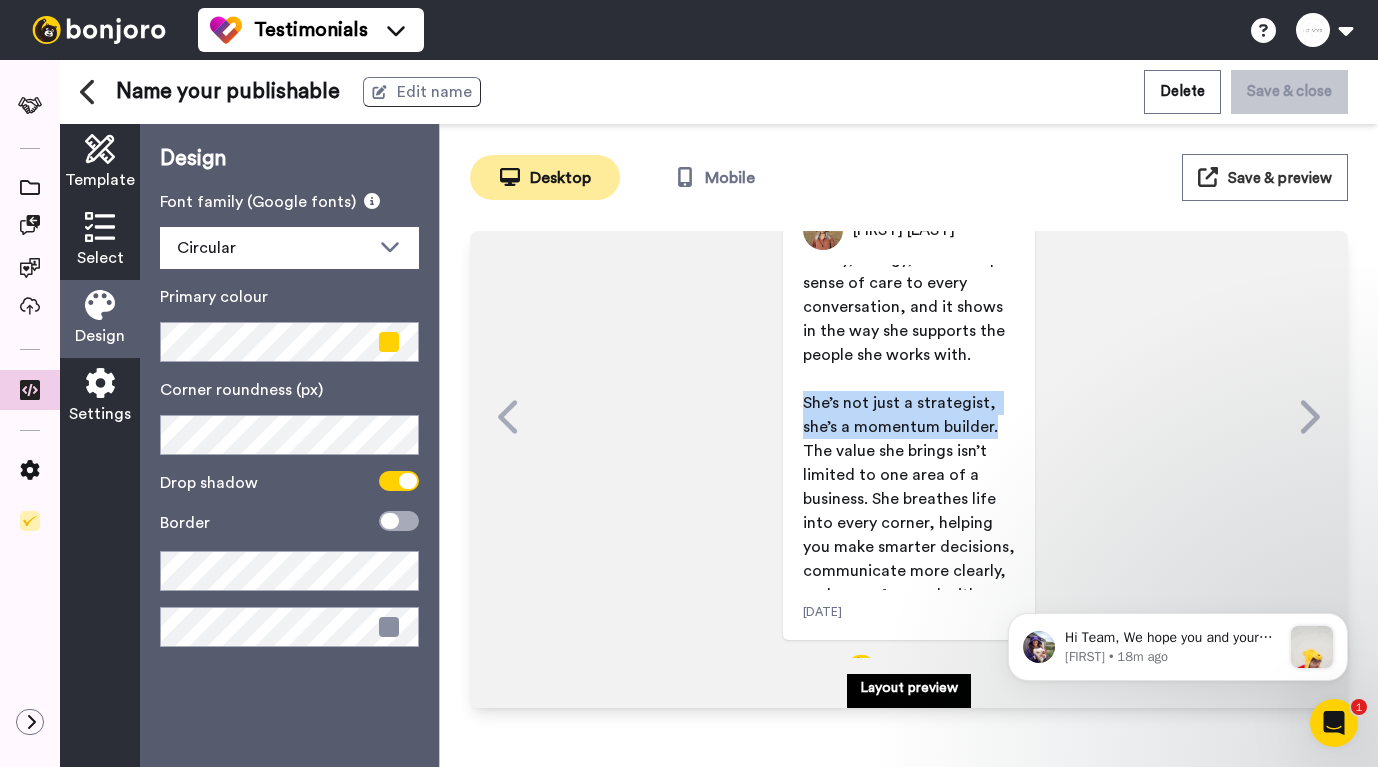 copy on "She’s not just a strategist, she’s a momentum builder." 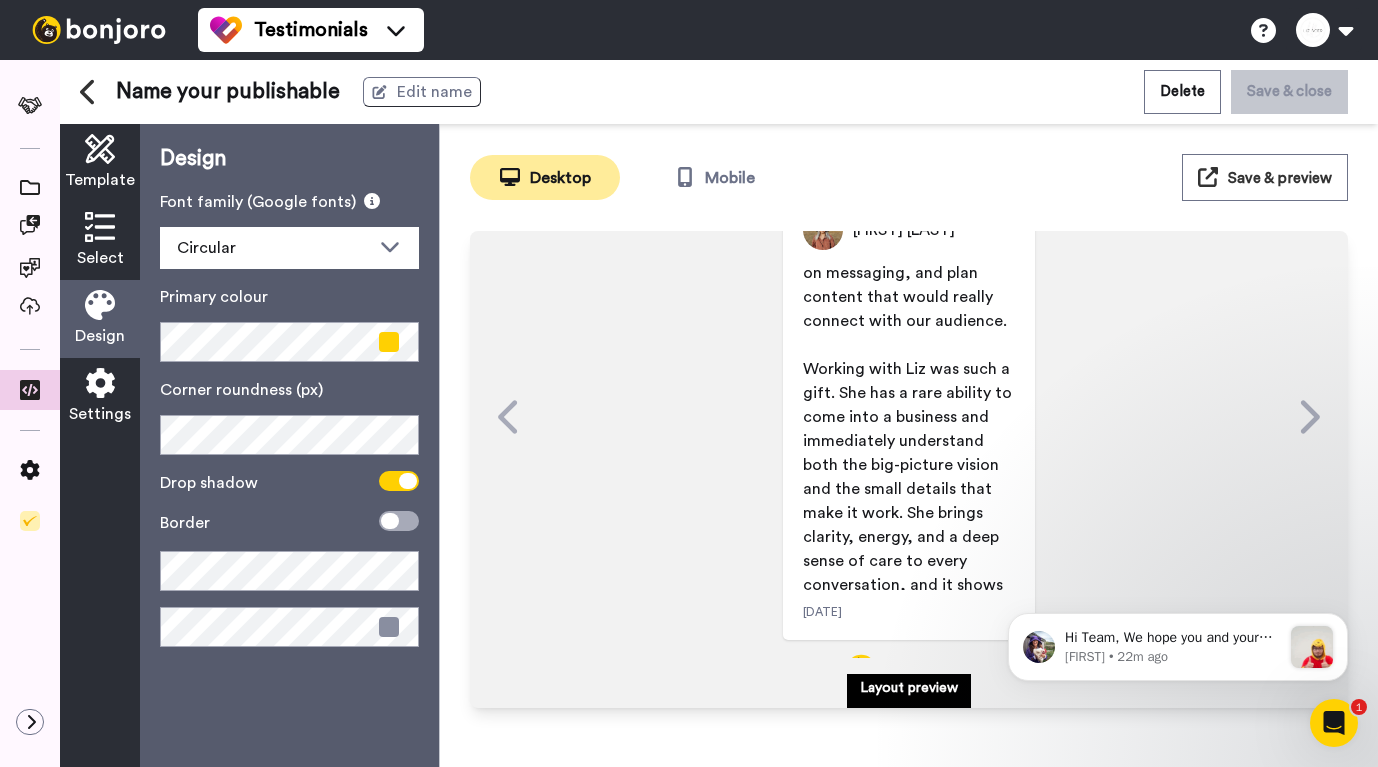 scroll, scrollTop: 422, scrollLeft: 0, axis: vertical 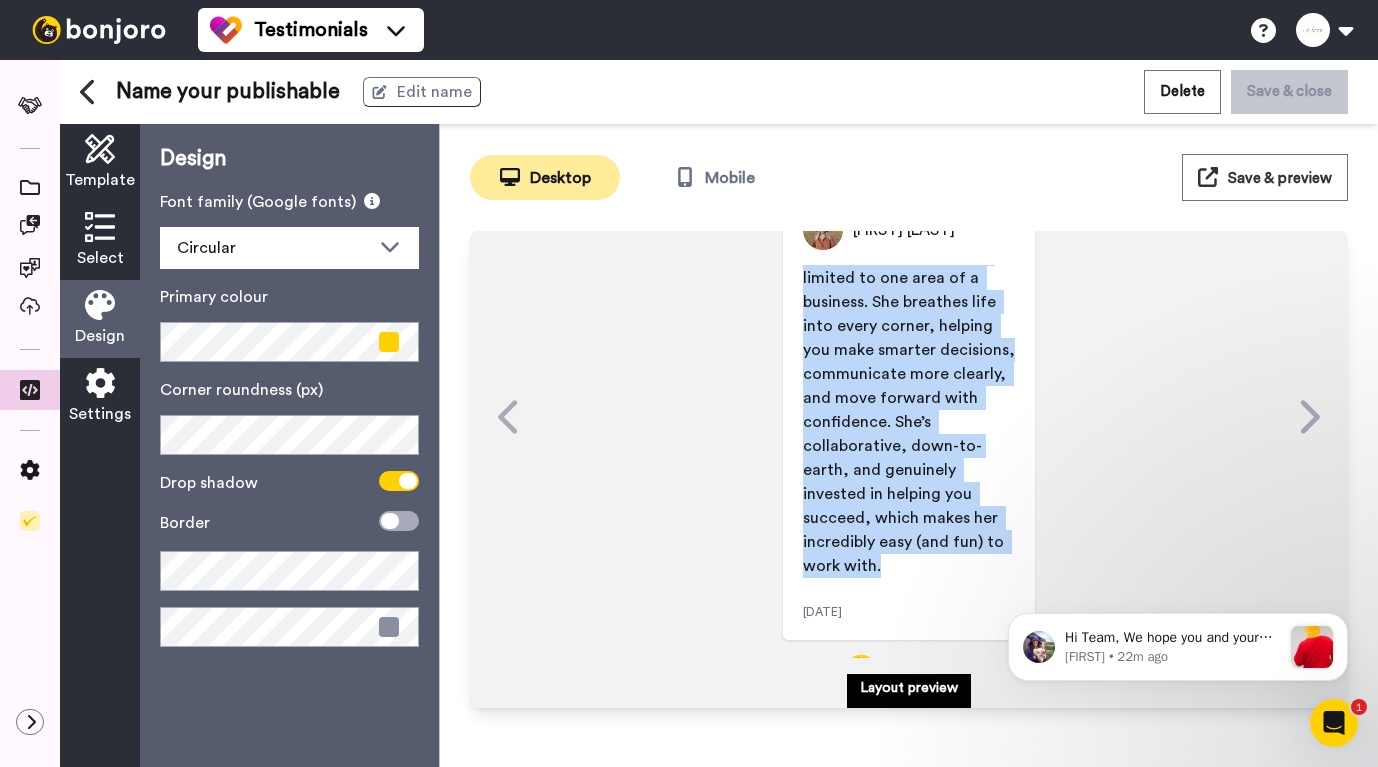 drag, startPoint x: 803, startPoint y: 382, endPoint x: 976, endPoint y: 552, distance: 242.5469 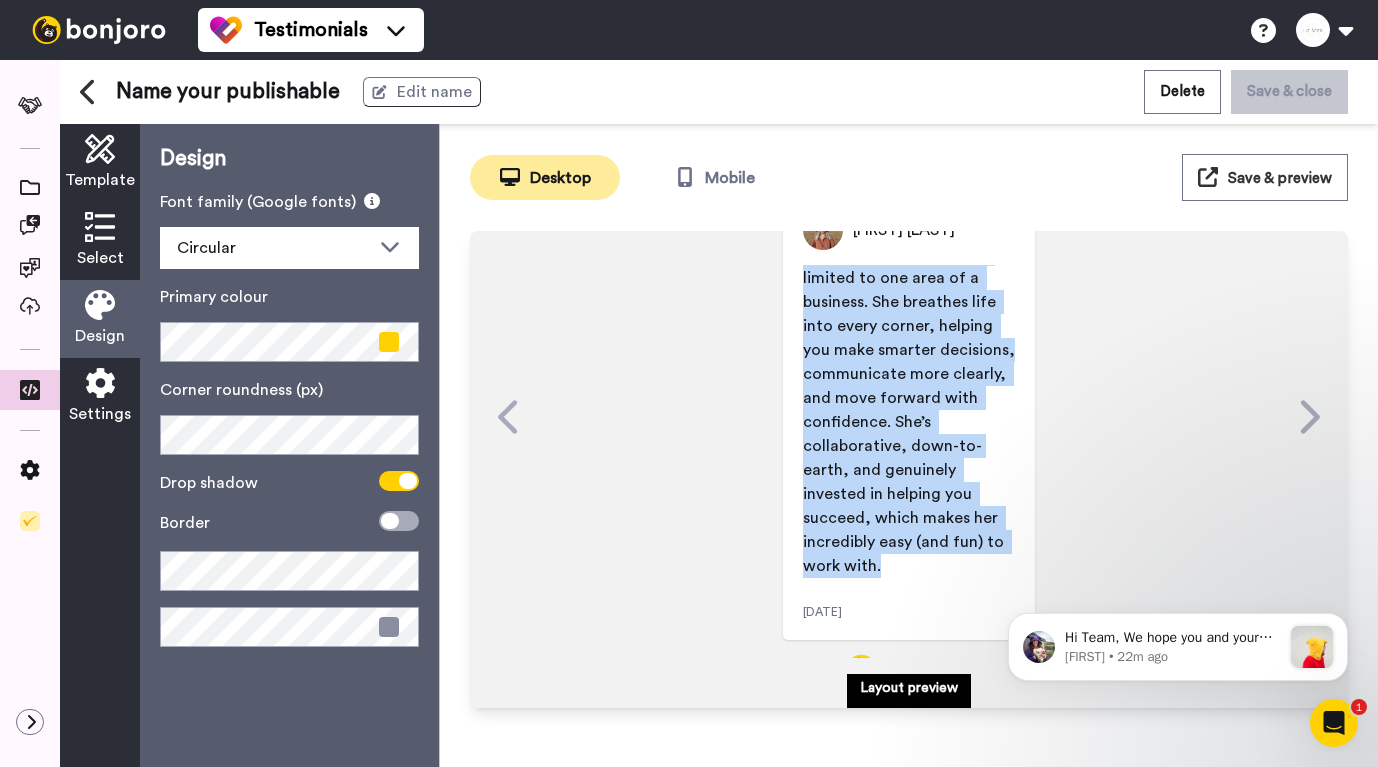 click on "Hi, I’m Meghan Drummond. I’m a freelance social media manager and content strategist, and I’ve been working with Sage Haus since their launch in 2023. I first met Liz when she was brought on to help support some major transitions in the business, everything from scaling the brand to launching a new website and digital offerings. We worked closely together during that period, often collaborating on group calls with the Sage Haus team to brainstorm strategy, align on messaging, and plan content that would really connect with our audience. ﻿ Working with Liz was such a gift. She has a rare ability to come into a business and immediately understand both the big-picture vision and the small details that make it work. She brings clarity, energy, and a deep sense of care to every conversation, and it shows in the way she supports the people she works with. ﻿ ﻿ ﻿ ﻿ ﻿" at bounding box center (909, 290) 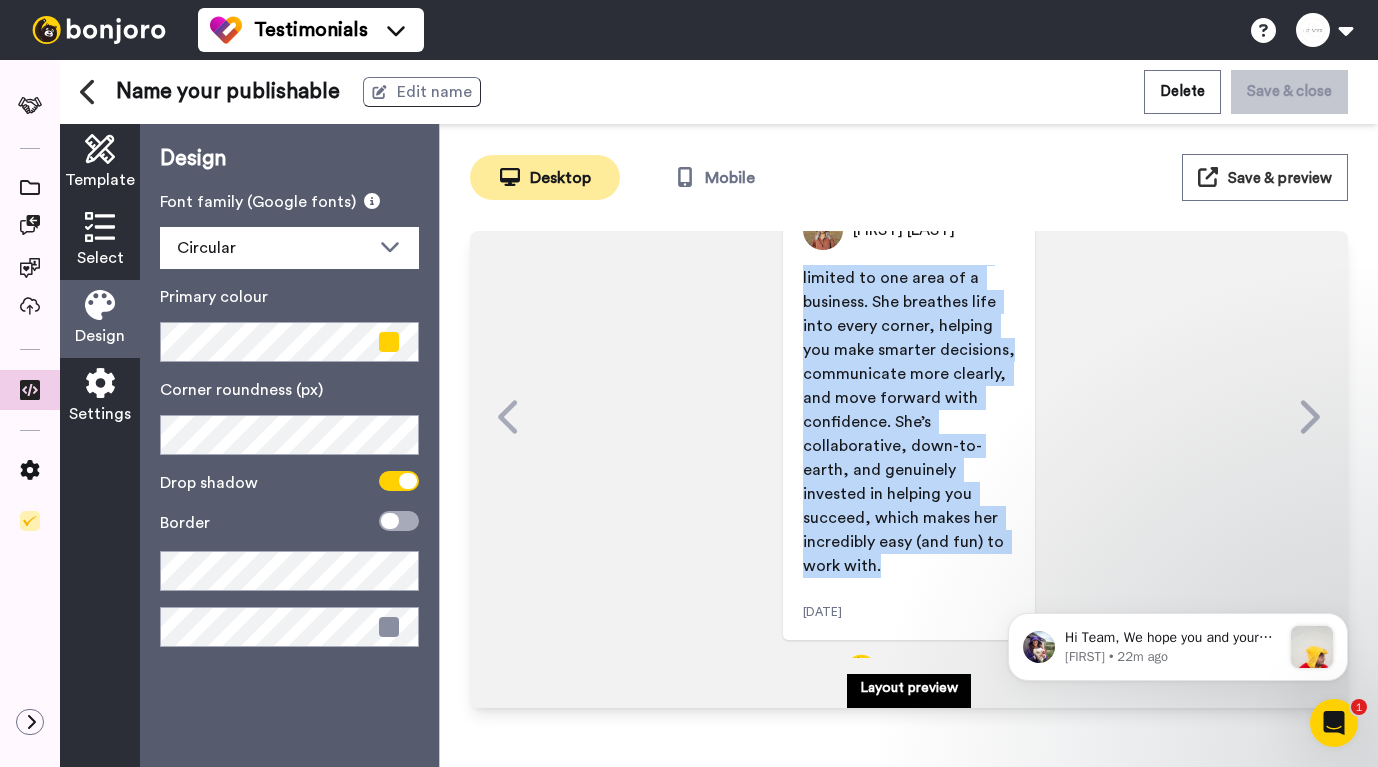 copy on "Working with Liz was such a gift. She has a rare ability to come into a business and immediately understand both the big-picture vision and the small details that make it work. She brings clarity, energy, and a deep sense of care to every conversation, and it shows in the way she supports the people she works with. ﻿ She’s not just a strategist, she’s a momentum builder. The value she brings isn’t limited to one area of a business. She breathes life into every corner, helping you make smarter decisions, communicate more clearly, and move forward with confidence. She’s collaborative, down-to-earth, and genuinely invested in helping you succeed, which makes her incredibly easy (and fun) to work with." 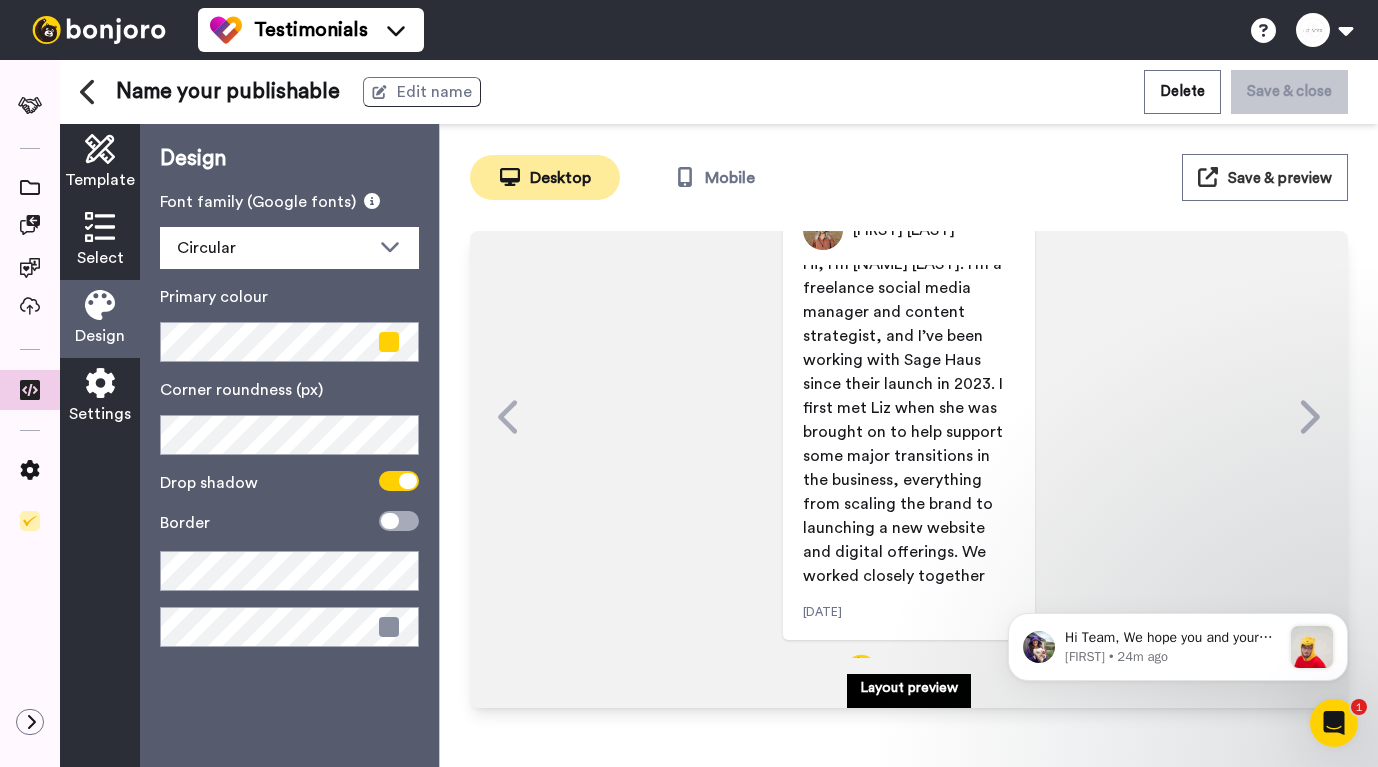 scroll, scrollTop: 0, scrollLeft: 0, axis: both 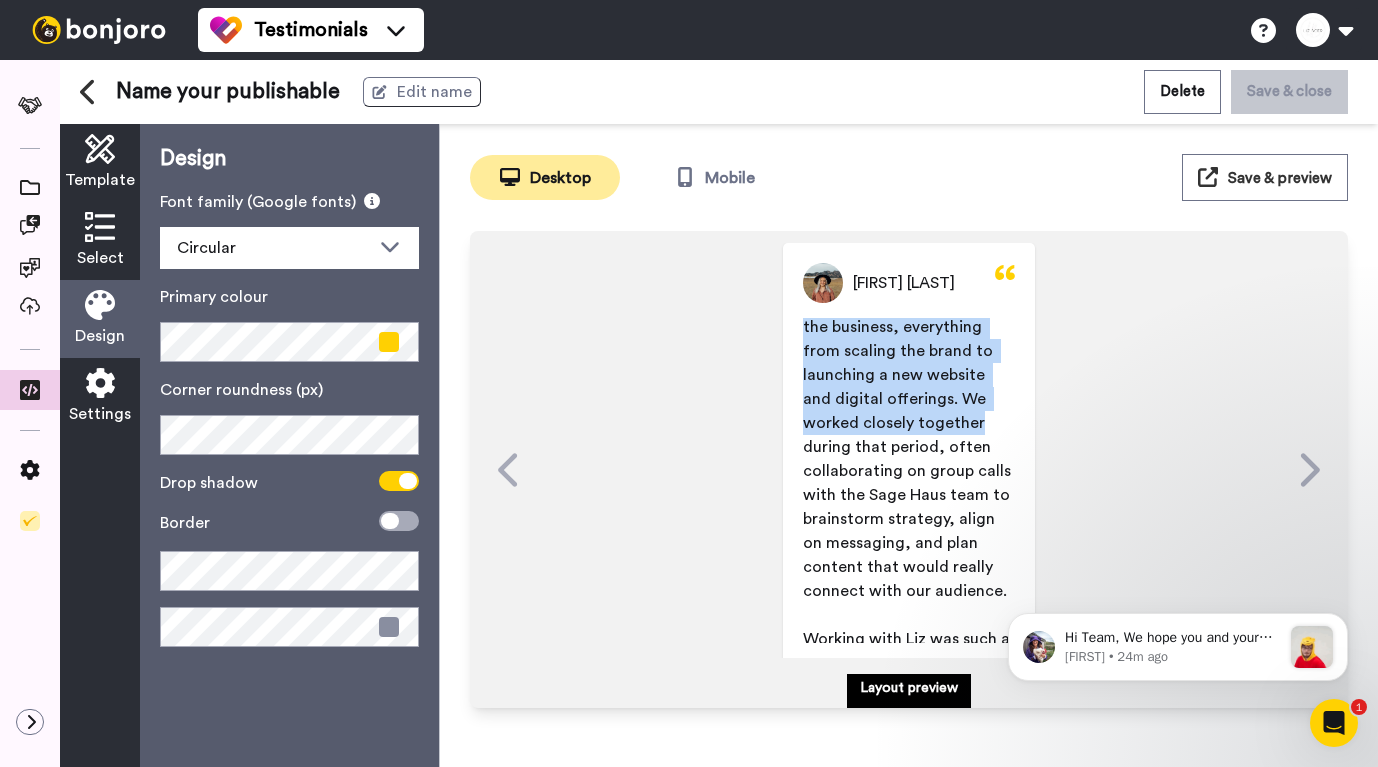 drag, startPoint x: 828, startPoint y: 327, endPoint x: 914, endPoint y: 582, distance: 269.1115 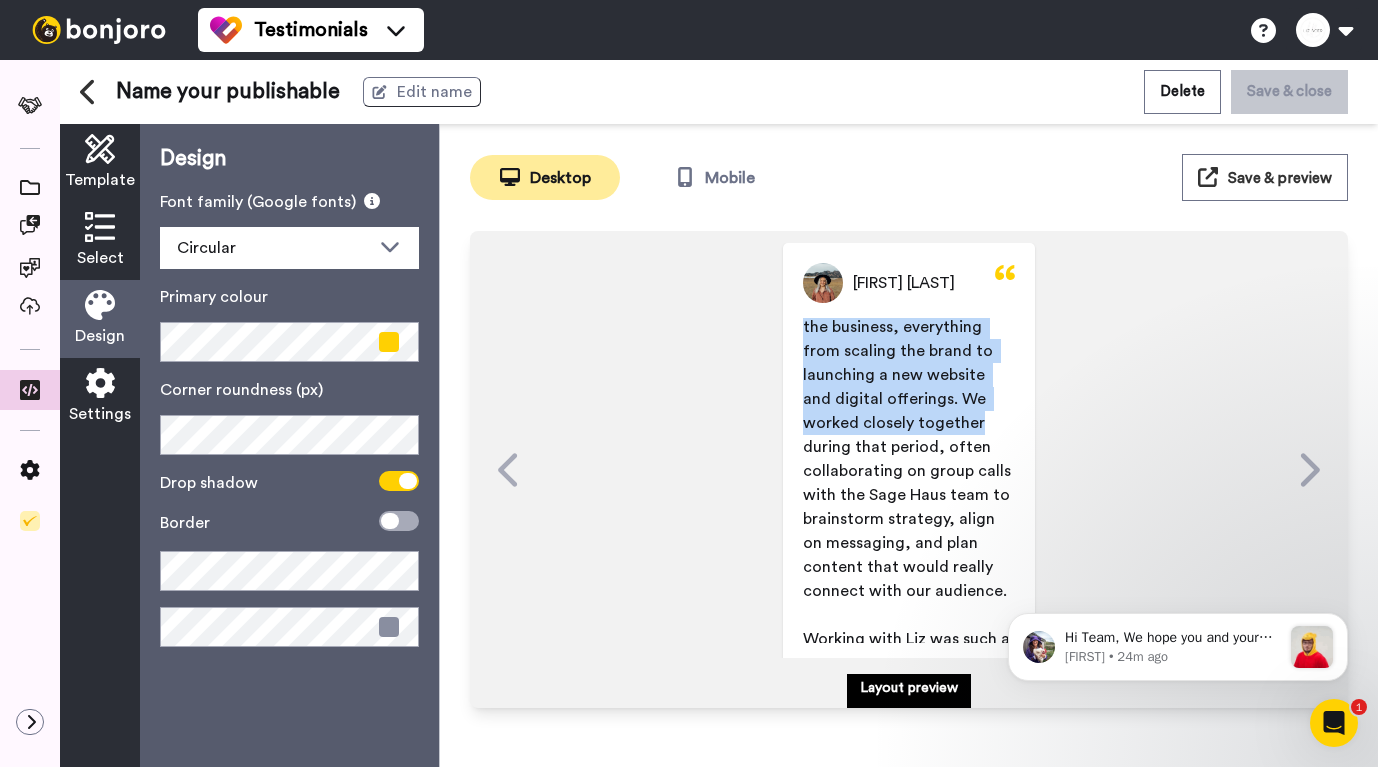 click on "Hi, I’m [FIRST] [LAST]. I’m a freelance social media manager and content strategist, and I’ve been working with Sage Haus since their launch in 2023. I first met Liz when she was brought on to help support some major transitions in the business, everything from scaling the brand to launching a new website and digital offerings. We worked closely together during that period, often collaborating on group calls with the Sage Haus team to brainstorm strategy, align on messaging, and plan content that would really connect with our audience." at bounding box center (909, 351) 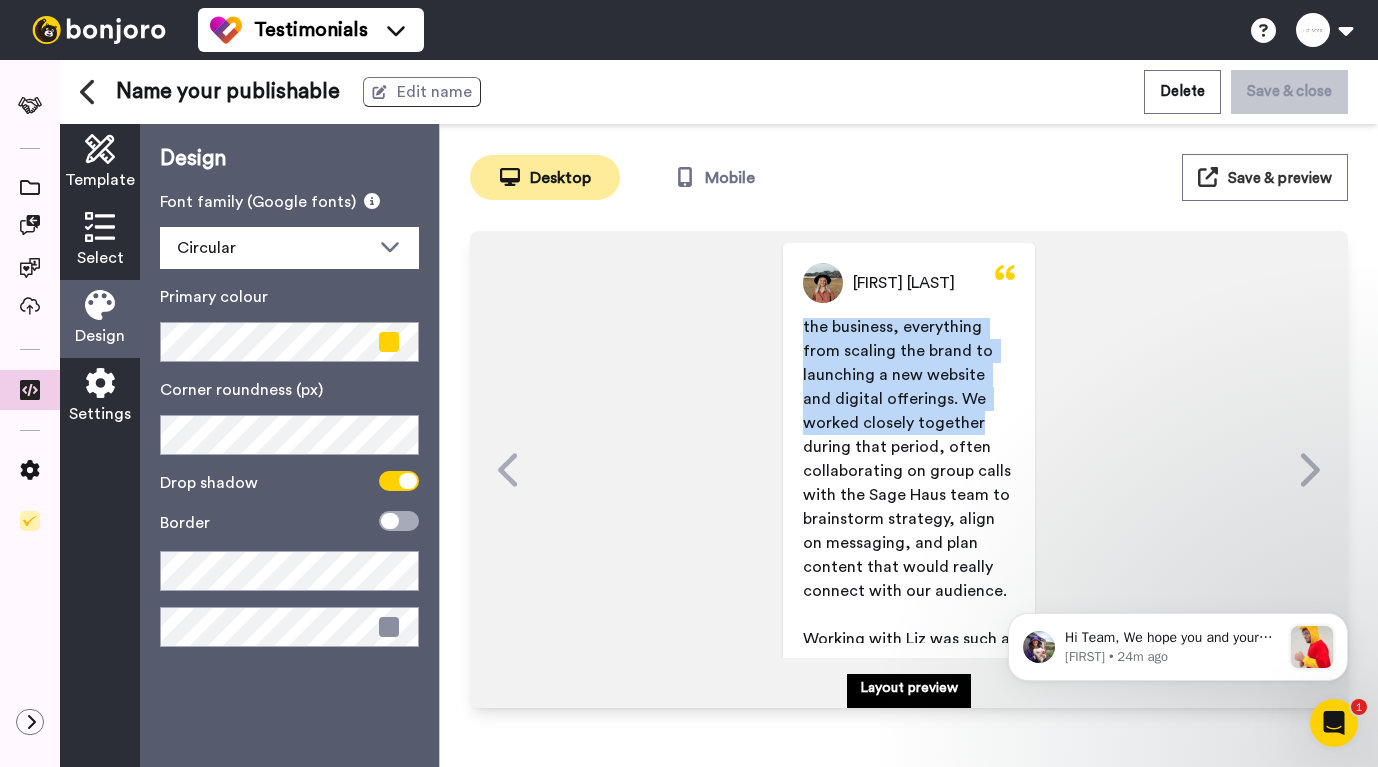 copy on "I’m Meghan Drummond. I’m a freelance social media manager and content strategist, and I’ve been working with Sage Haus since their launch in 2023. I first met Liz when she was brought on to help support some major transitions in the business, everything from scaling the brand to launching a new website and digital offerings. We worked closely together during that period, often collaborating on group calls with the Sage Haus team to brainstorm strategy, align on messaging, and plan content that would really connect with our audience." 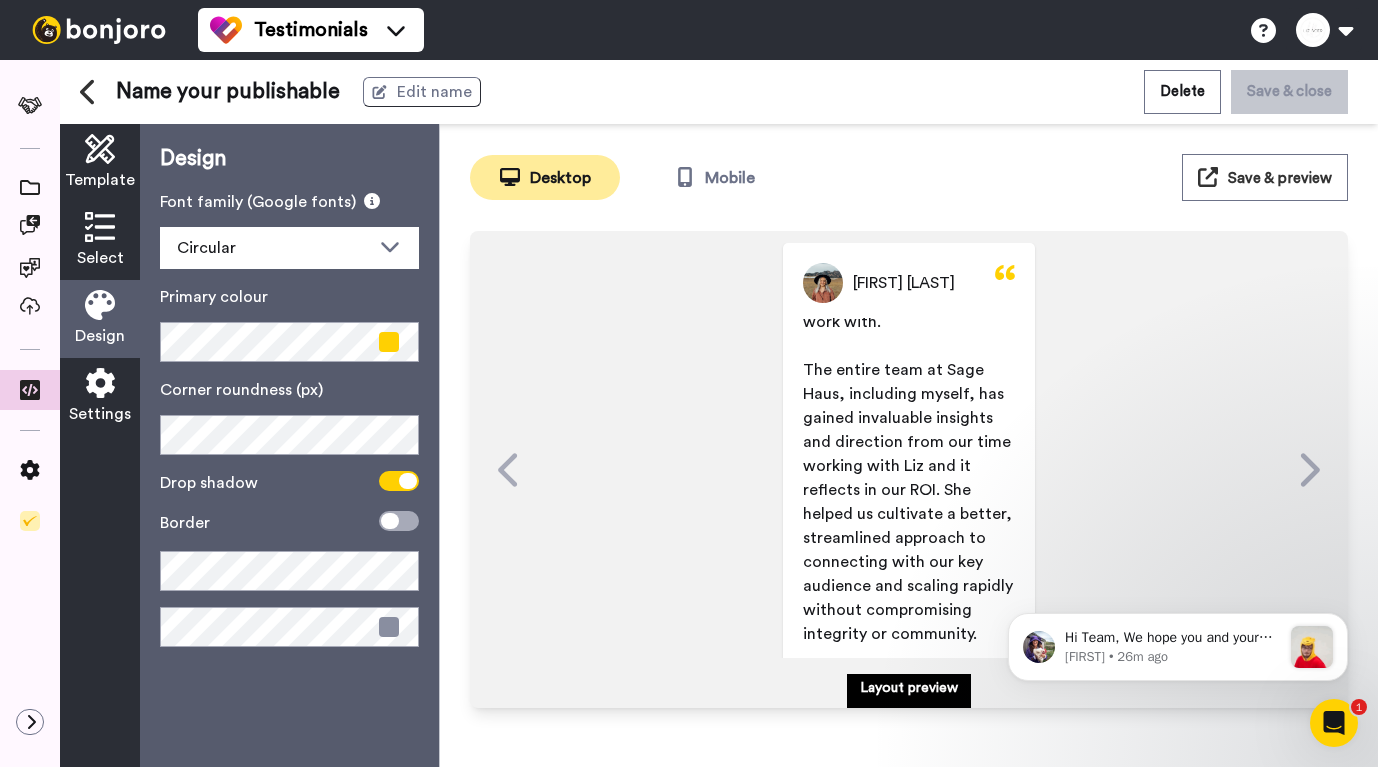 scroll, scrollTop: 1206, scrollLeft: 0, axis: vertical 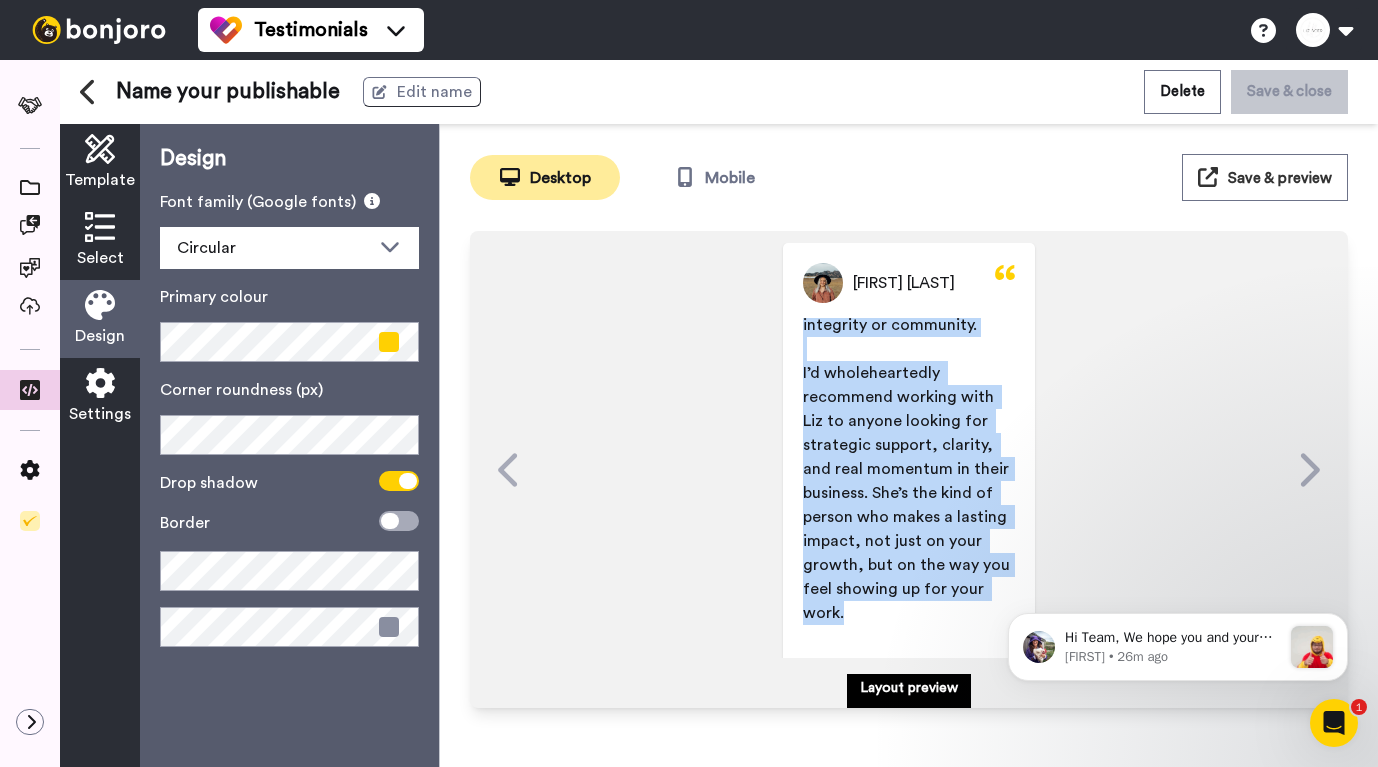 drag, startPoint x: 804, startPoint y: 347, endPoint x: 912, endPoint y: 580, distance: 256.81317 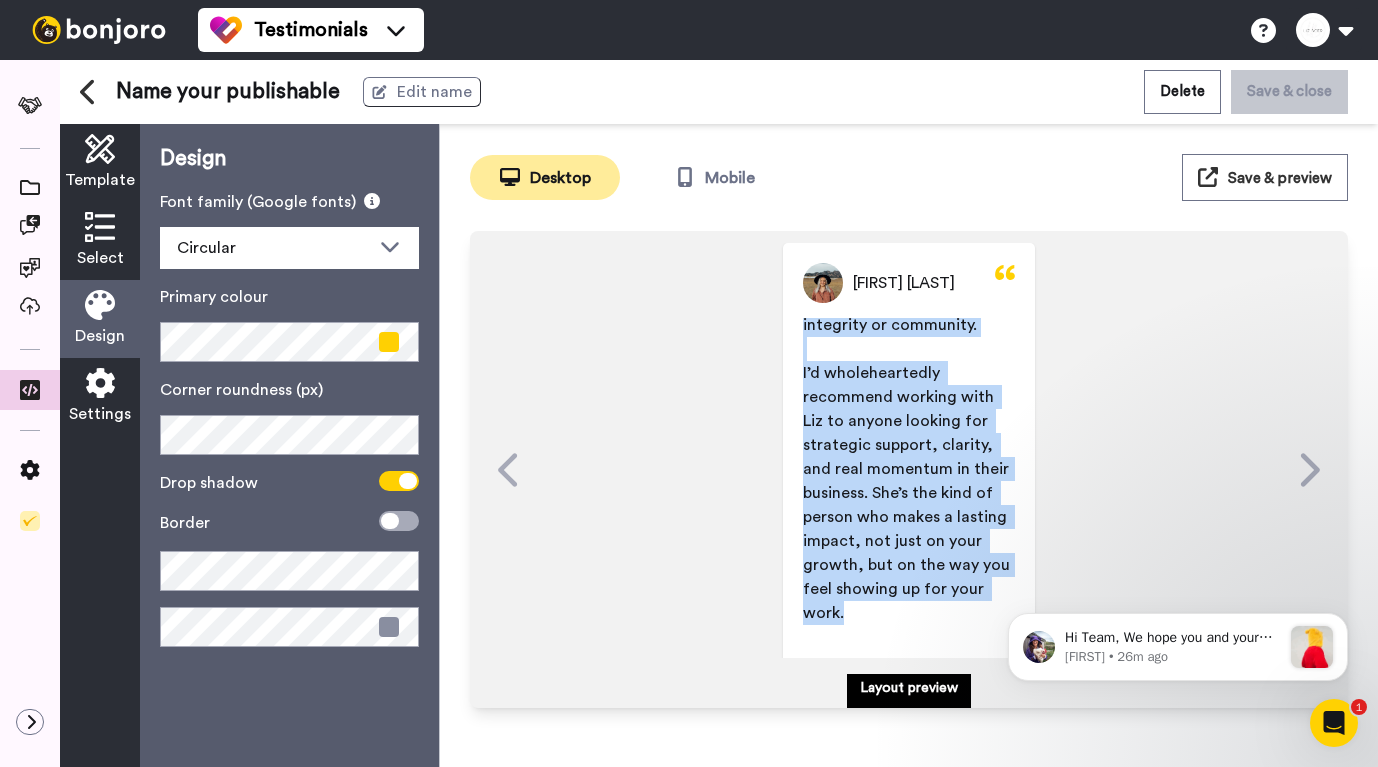 click on "Hi, I’m Meghan Drummond. I’m a freelance social media manager and content strategist, and I’ve been working with Sage Haus since their launch in 2023. I first met Liz when she was brought on to help support some major transitions in the business, everything from scaling the brand to launching a new website and digital offerings. We worked closely together during that period, often collaborating on group calls with the Sage Haus team to brainstorm strategy, align on messaging, and plan content that would really connect with our audience. ﻿ Working with Liz was such a gift. She has a rare ability to come into a business and immediately understand both the big-picture vision and the small details that make it work. She brings clarity, energy, and a deep sense of care to every conversation, and it shows in the way she supports the people she works with. ﻿ ﻿ ﻿ ﻿ ﻿" at bounding box center [909, -263] 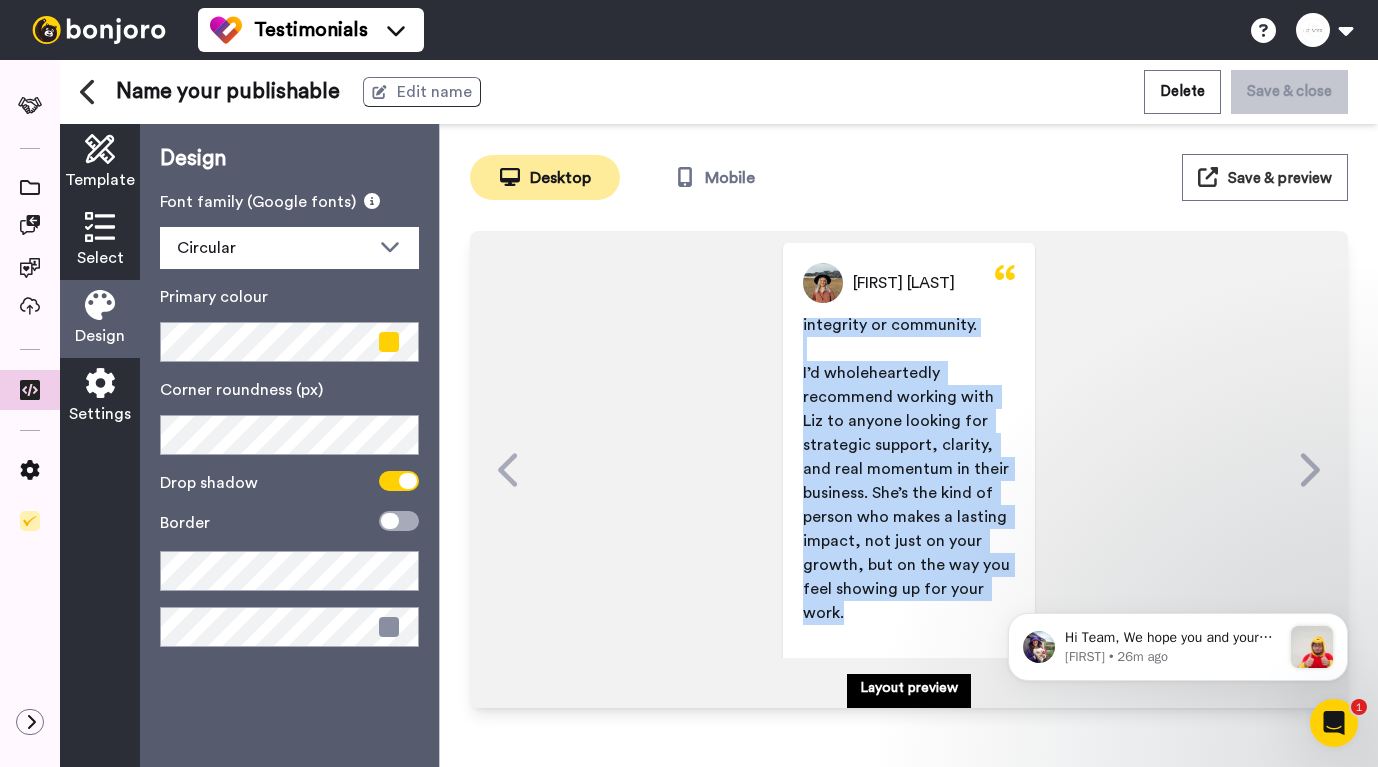copy on "The entire team at Sage Haus, including myself, has gained invaluable insights and direction from our time working with Liz and it reflects in our ROI. She helped us cultivate a better, streamlined approach to connecting with our key audience and scaling rapidly without compromising integrity or community.  ﻿ I’d wholeheartedly recommend working with Liz to anyone looking for strategic support, clarity, and real momentum in their business. She’s the kind of person who makes a lasting impact, not just on your growth, but on the way you feel showing up for your work." 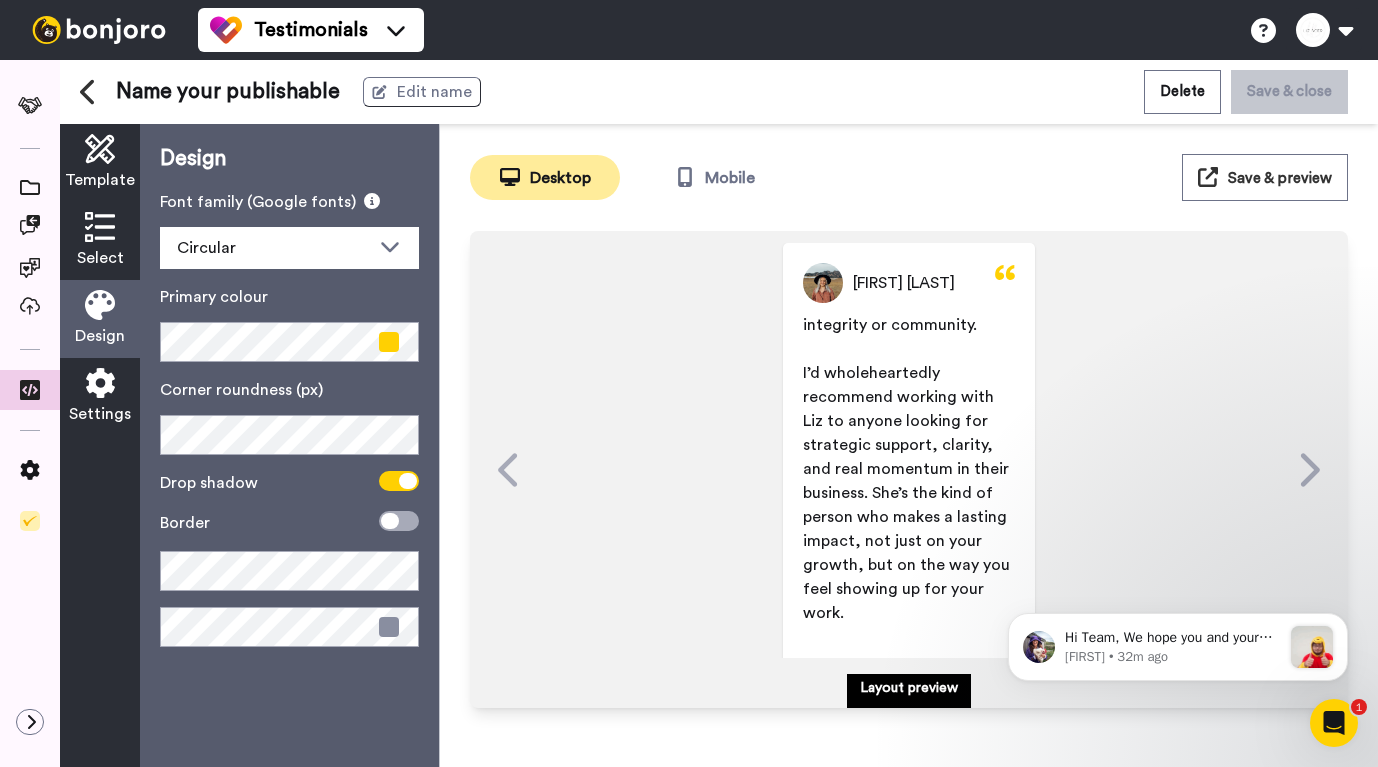 click on "Select" at bounding box center (100, 258) 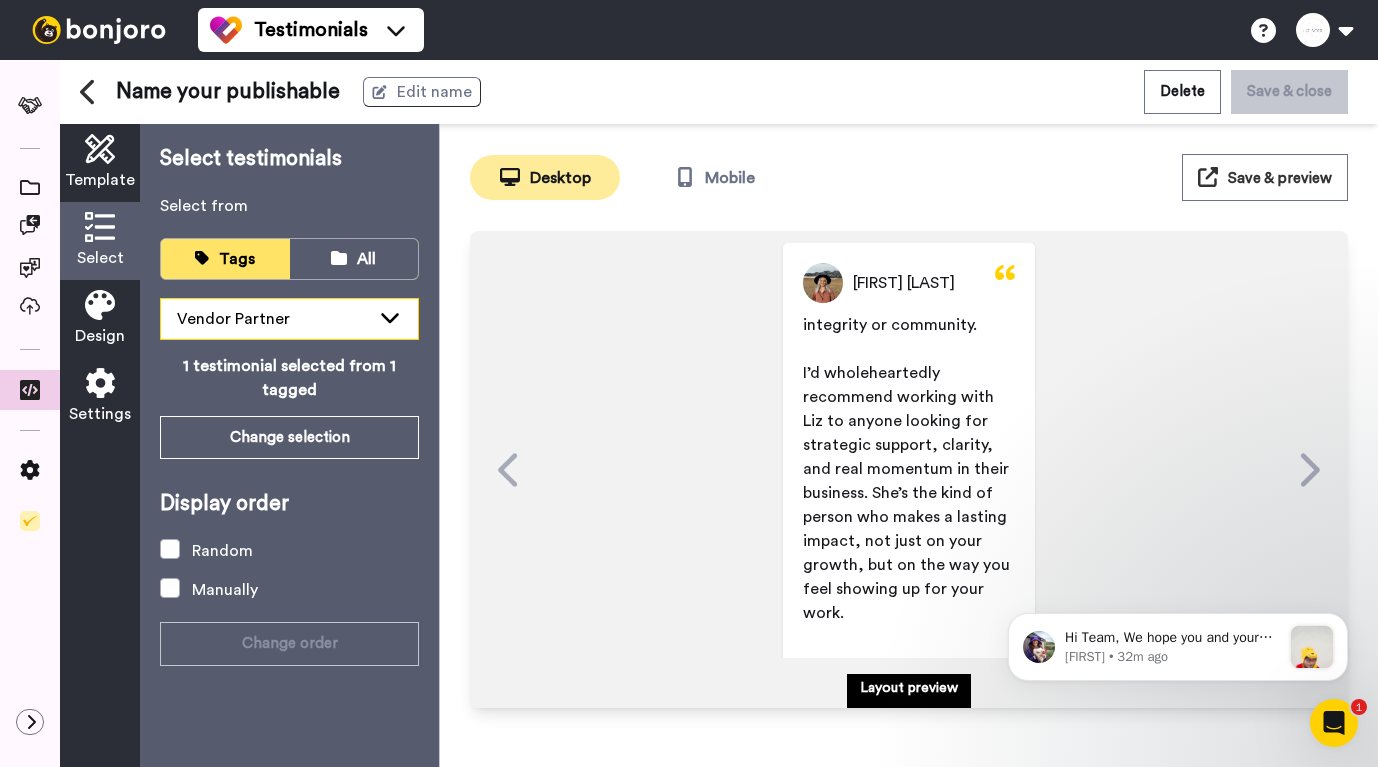 click on "Vendor Partner" at bounding box center [289, 319] 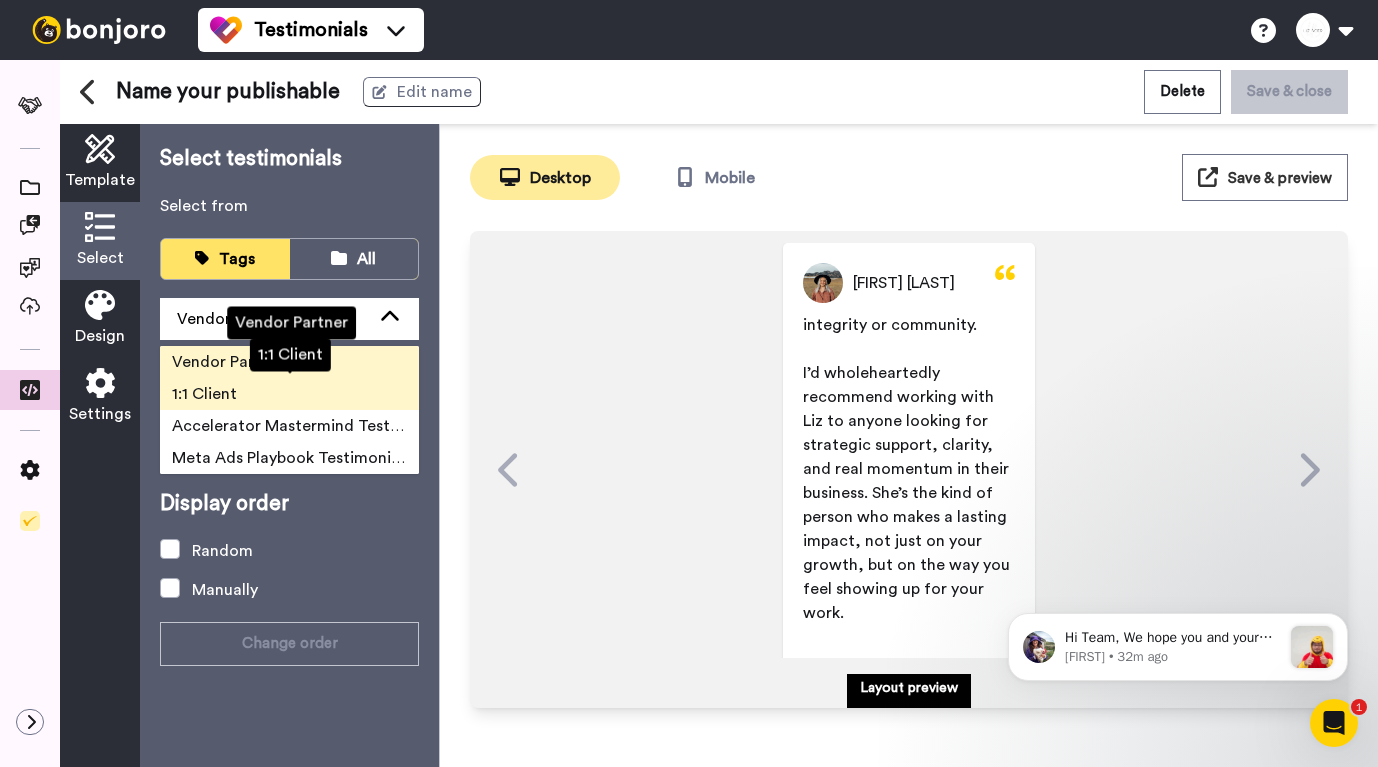 click on "1:1 Client" at bounding box center [289, 394] 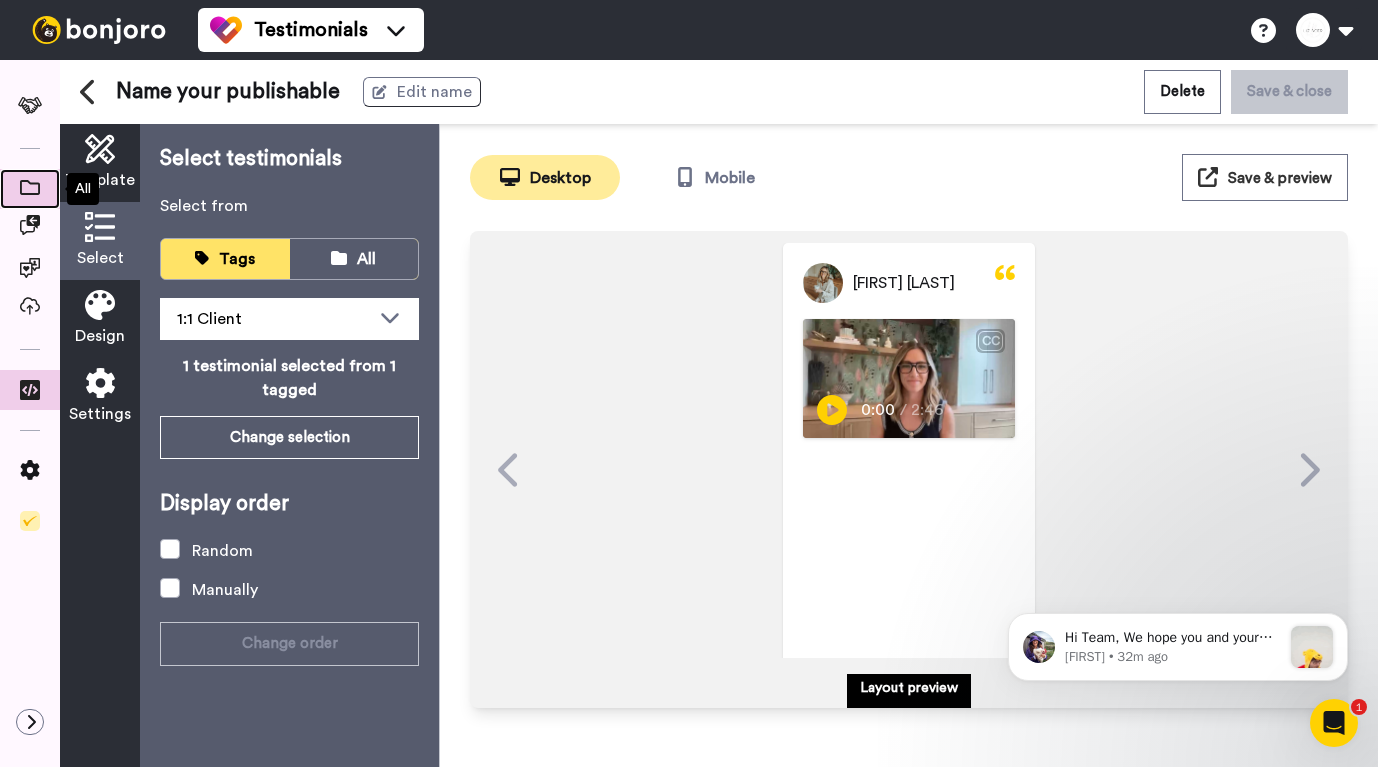 click at bounding box center [30, 187] 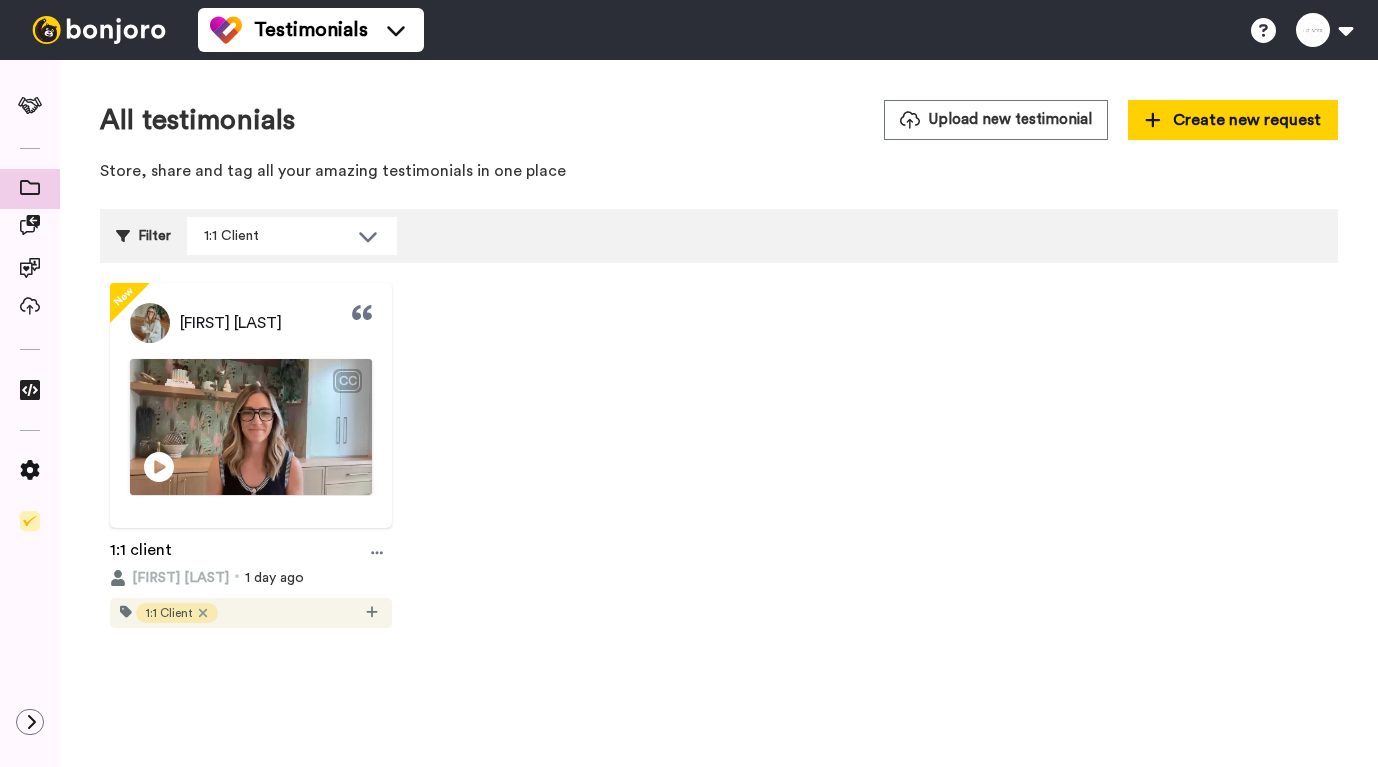 scroll, scrollTop: 0, scrollLeft: 0, axis: both 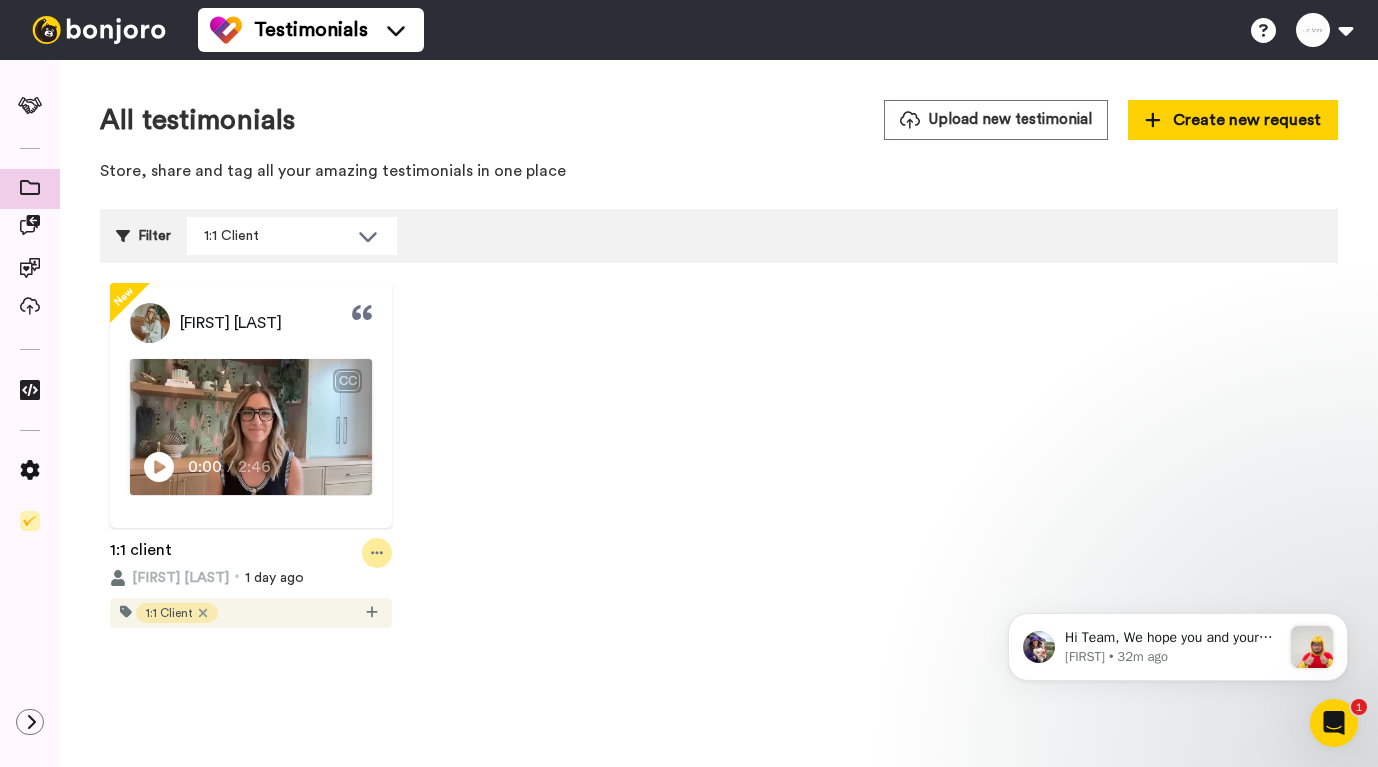 click 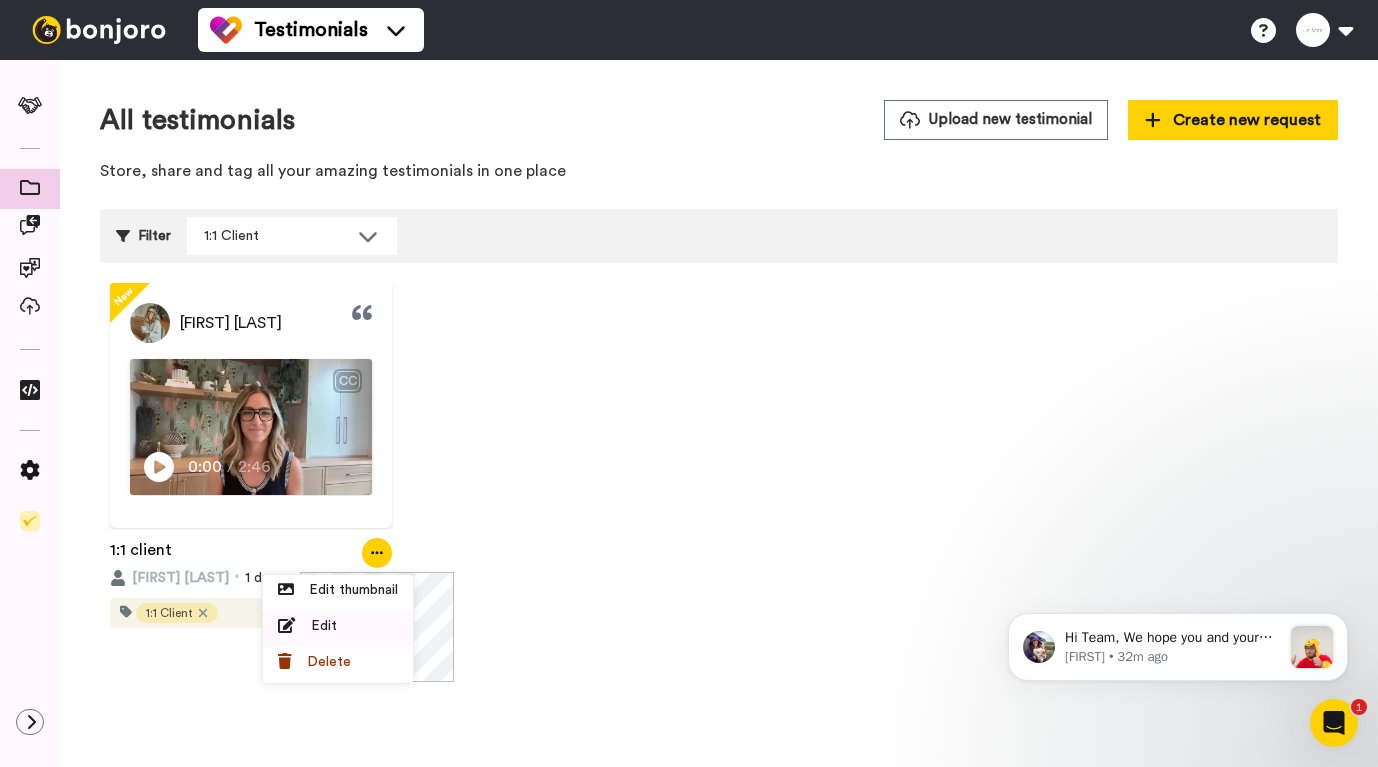 click on "Edit" at bounding box center [338, 626] 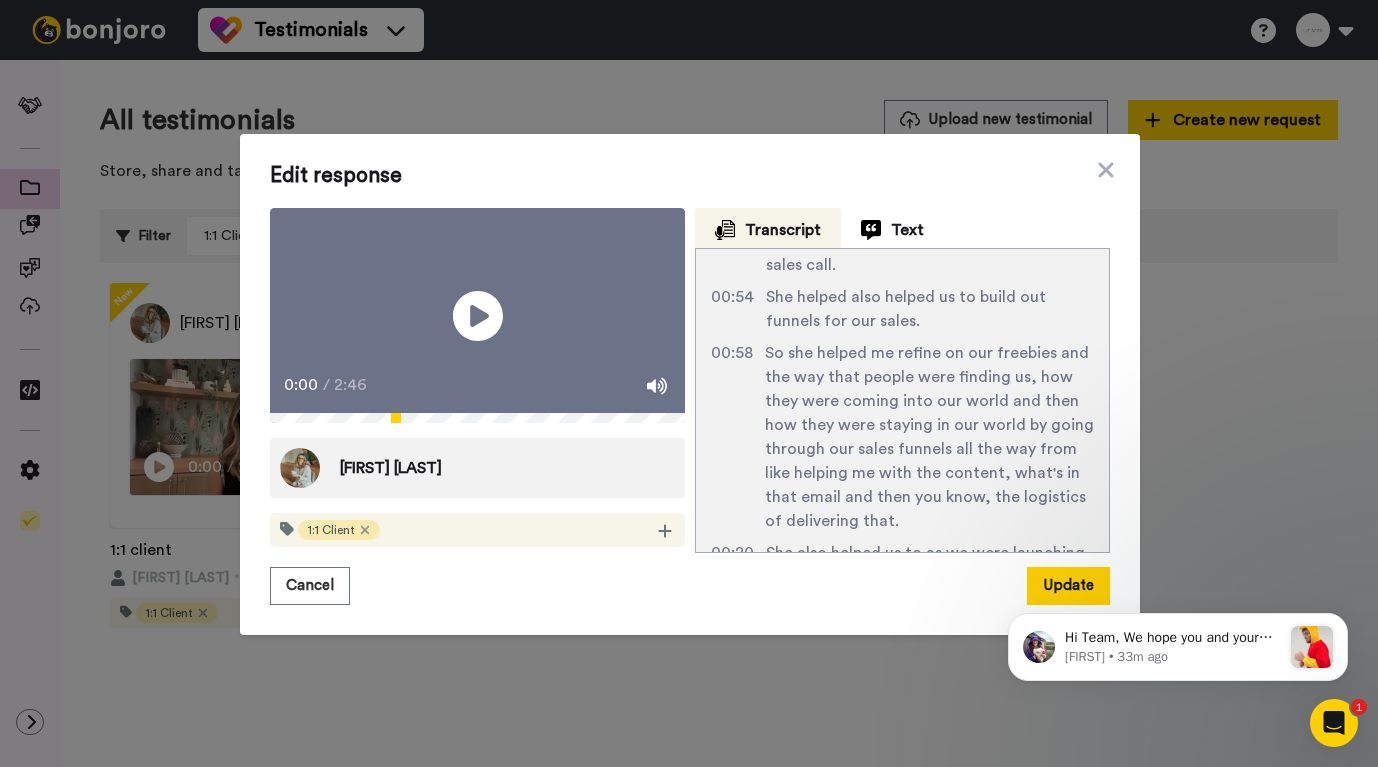 scroll, scrollTop: 468, scrollLeft: 0, axis: vertical 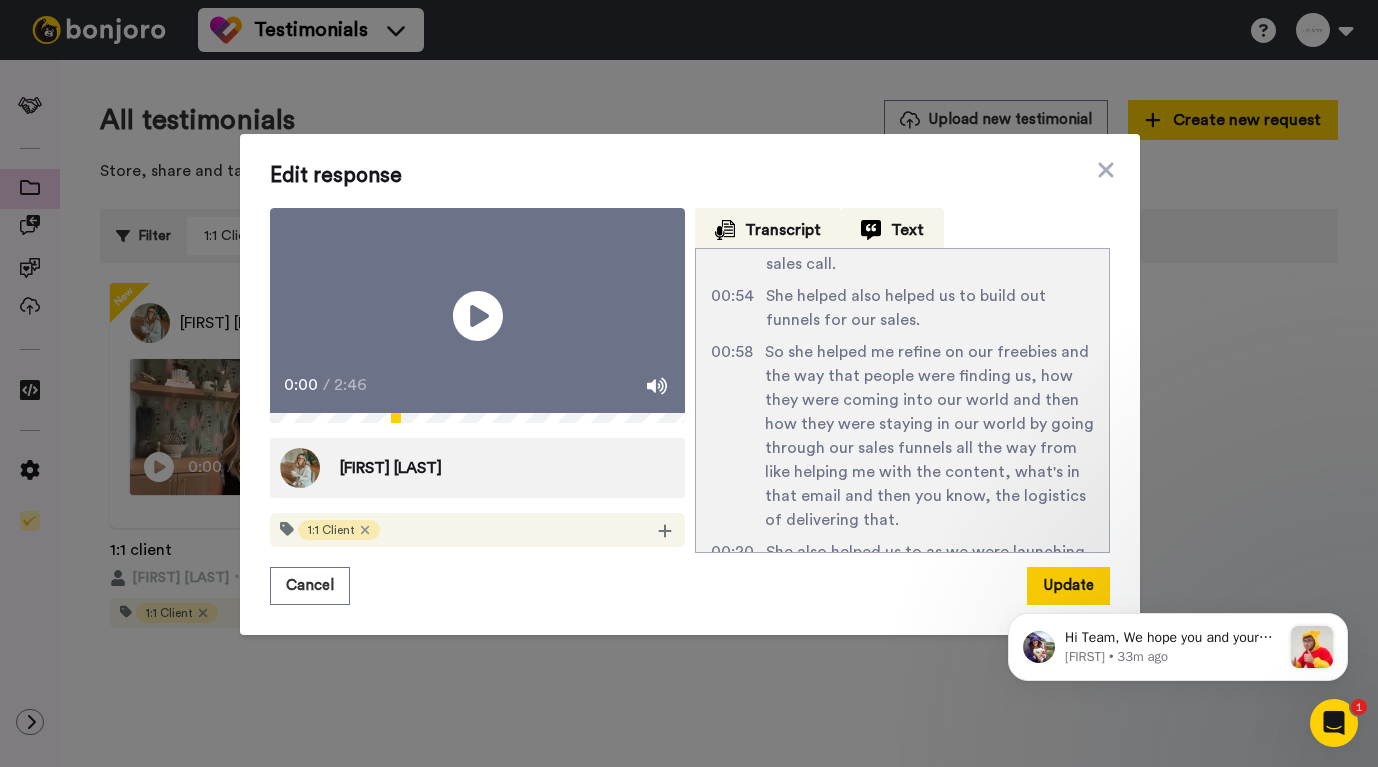 click at bounding box center (725, 230) 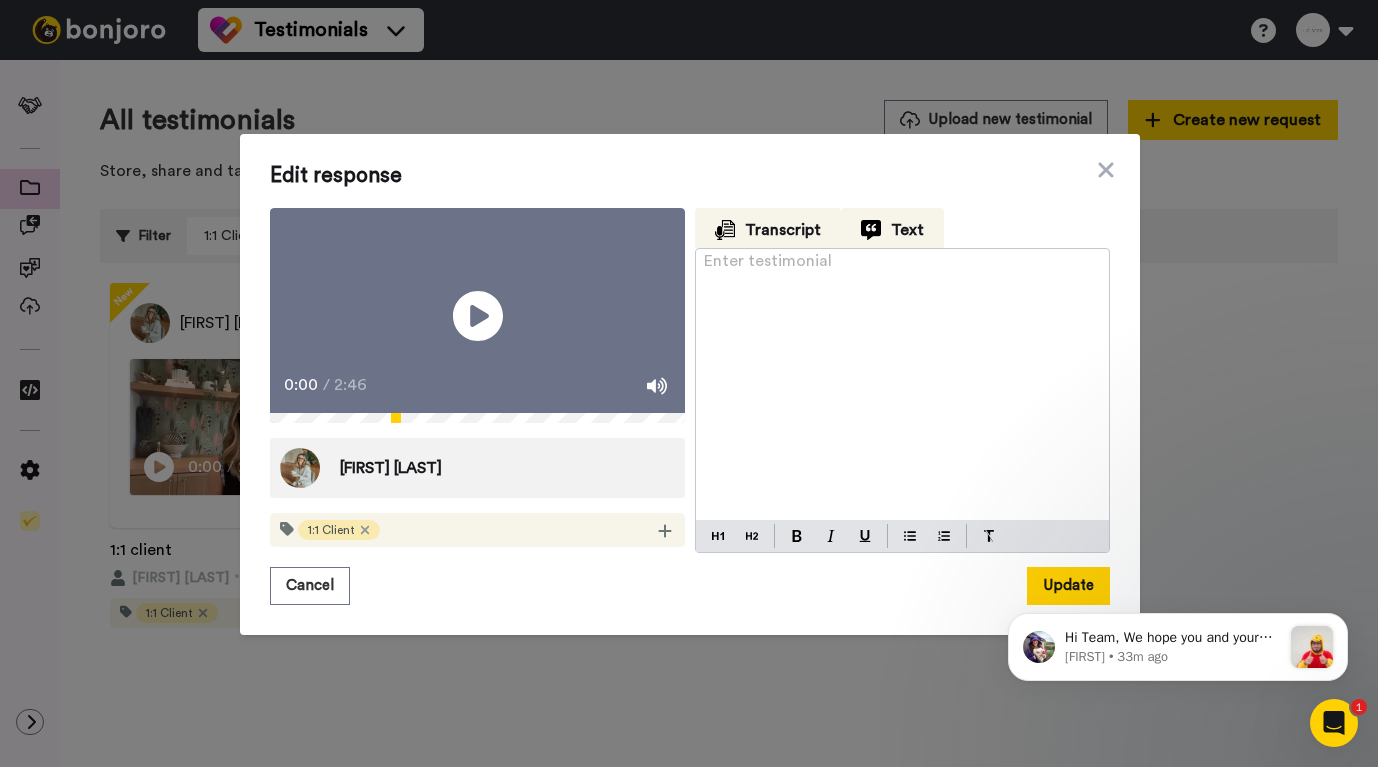 click on "Transcript" at bounding box center (768, 228) 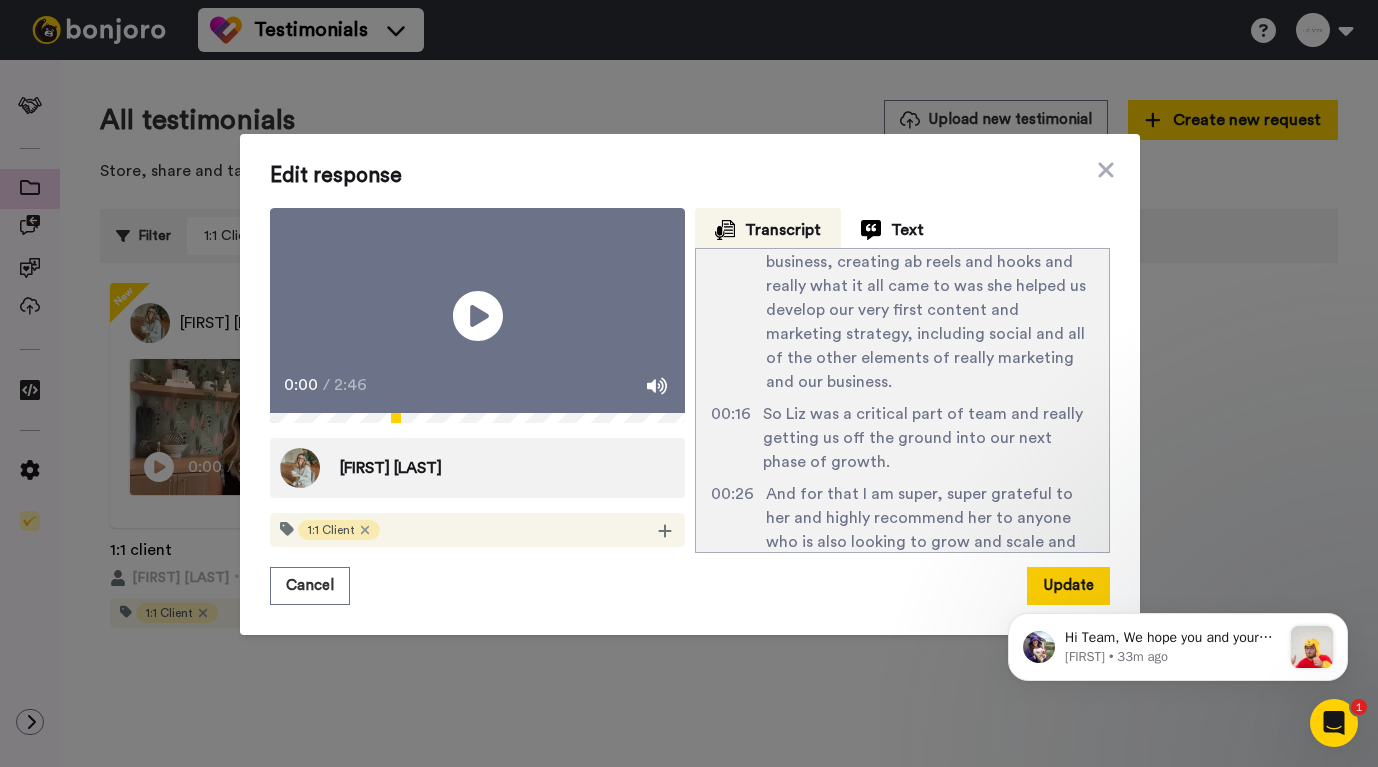 scroll, scrollTop: 1016, scrollLeft: 0, axis: vertical 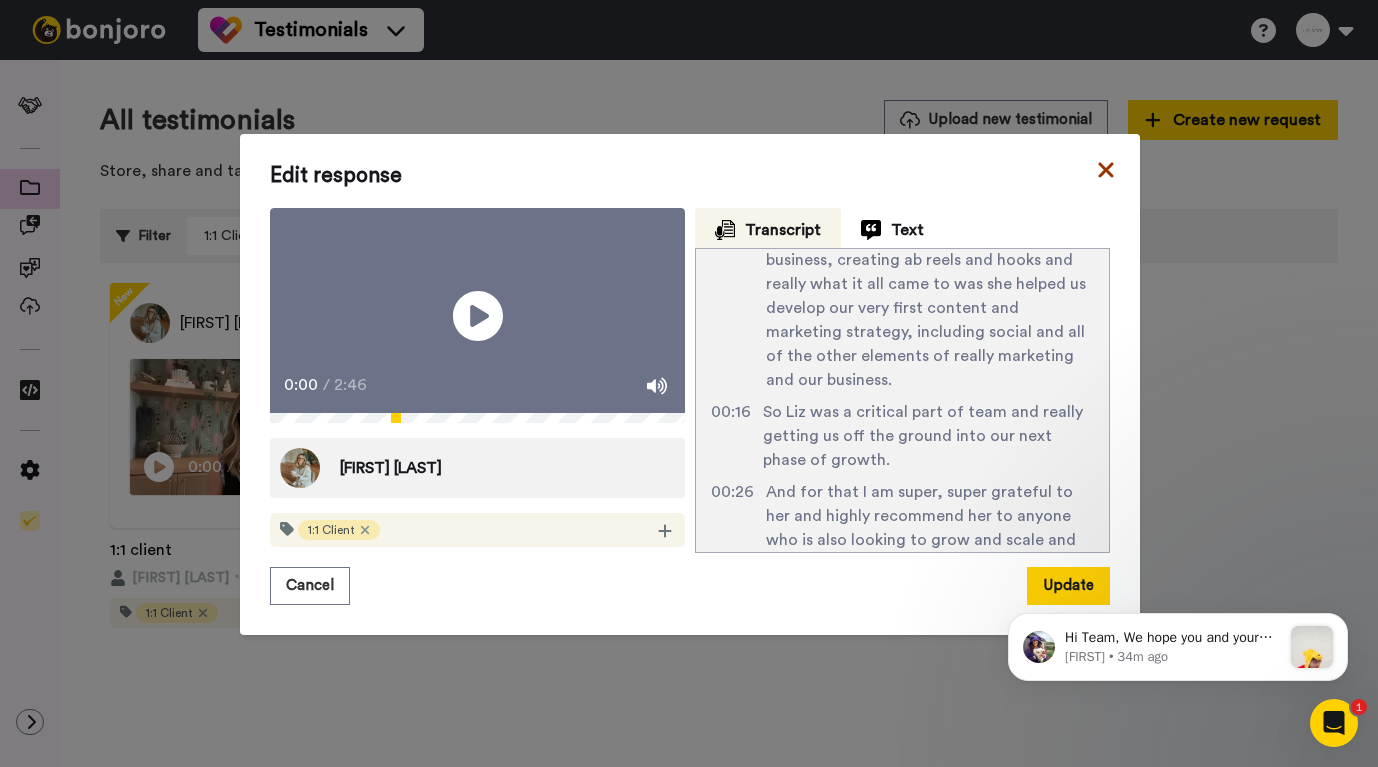 click 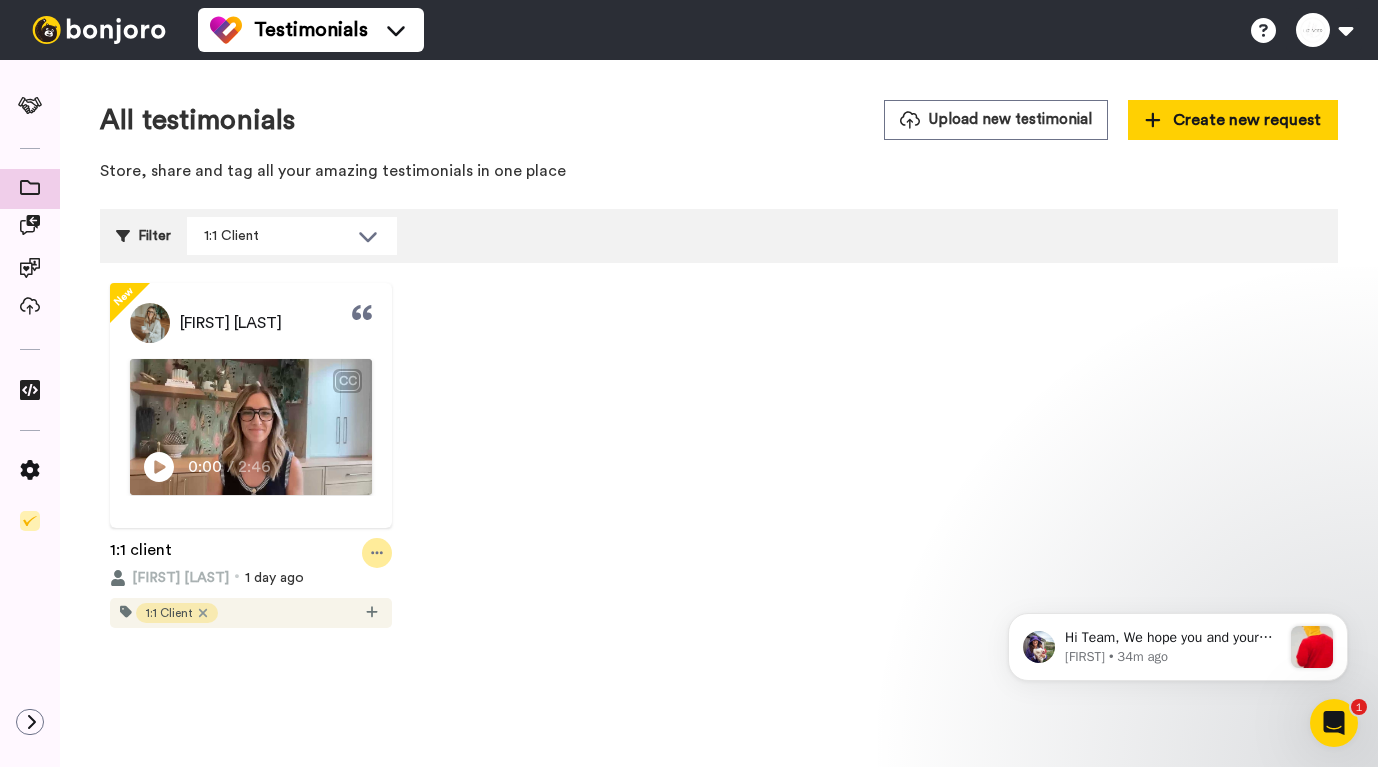click at bounding box center (377, 553) 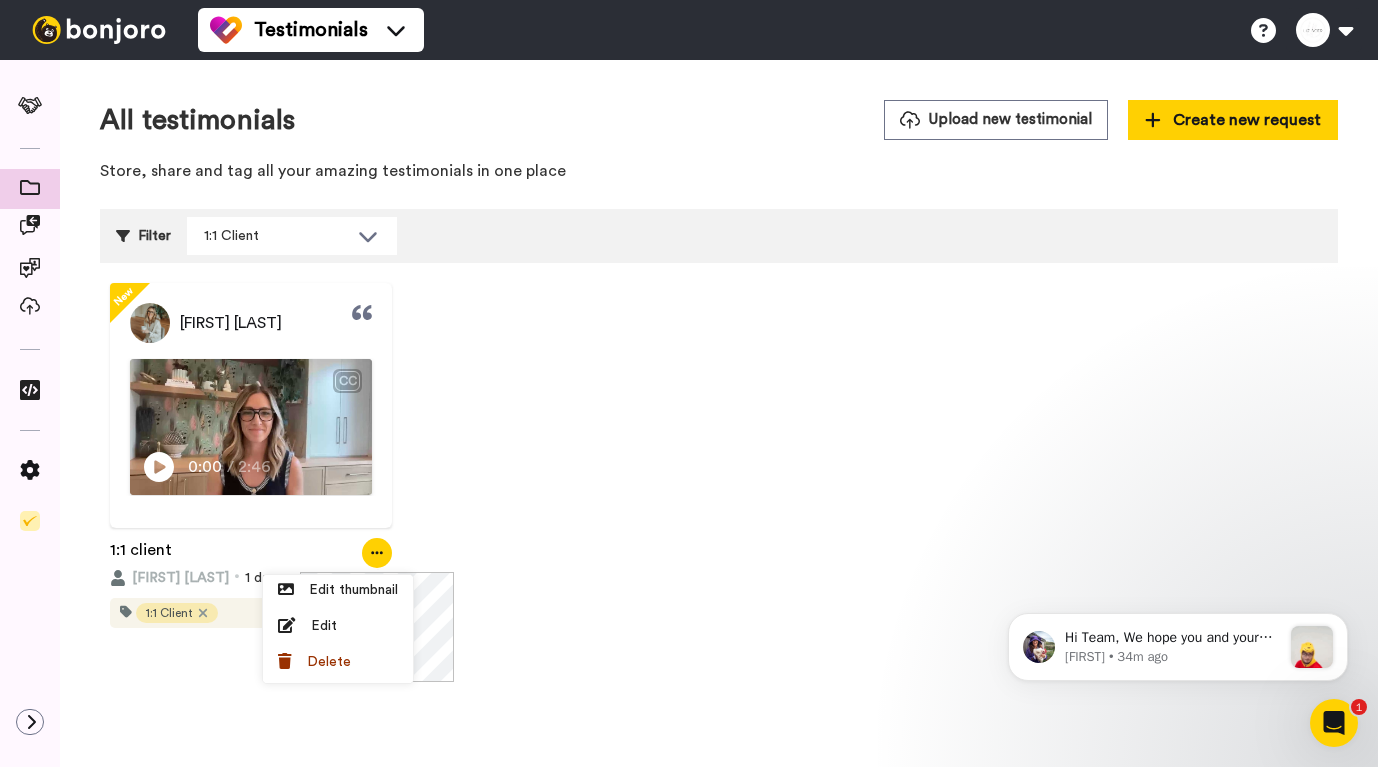 click at bounding box center (377, 553) 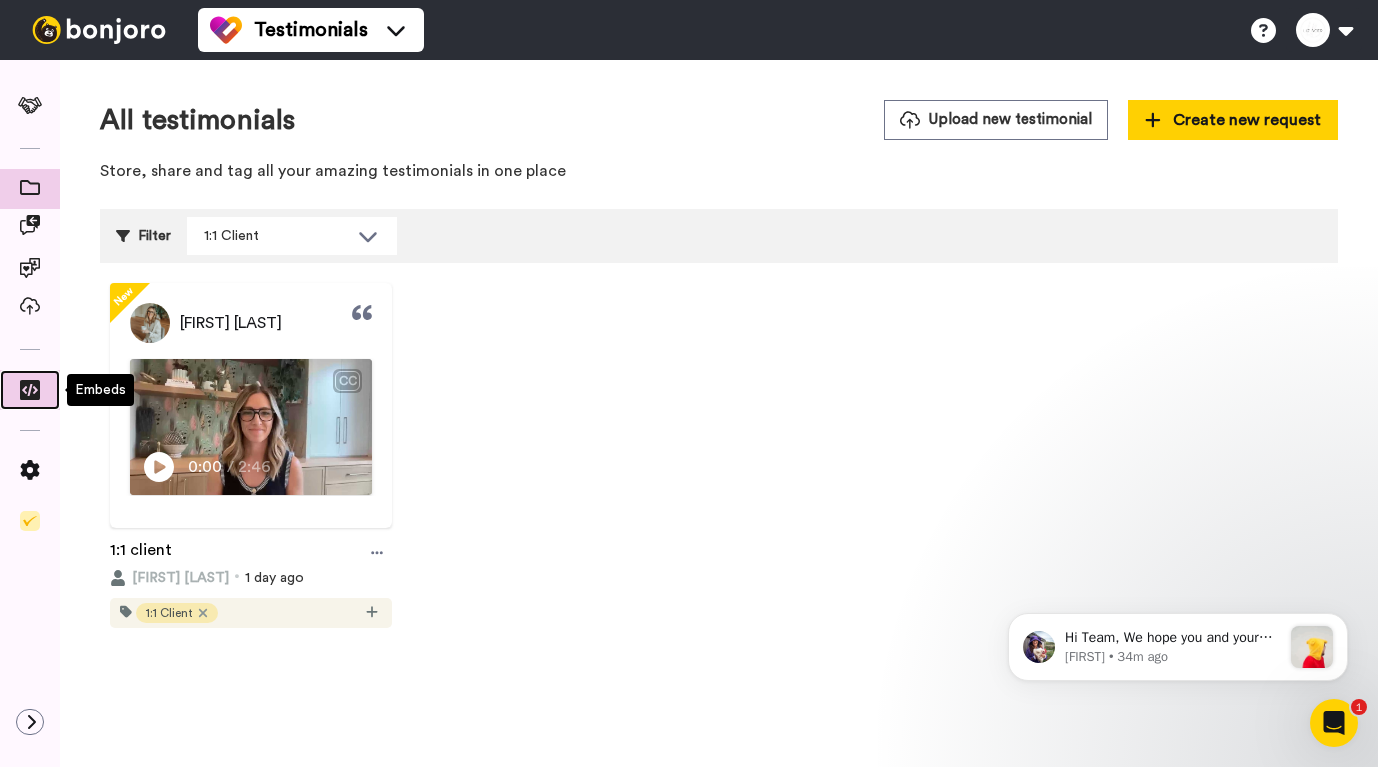 click at bounding box center [30, 390] 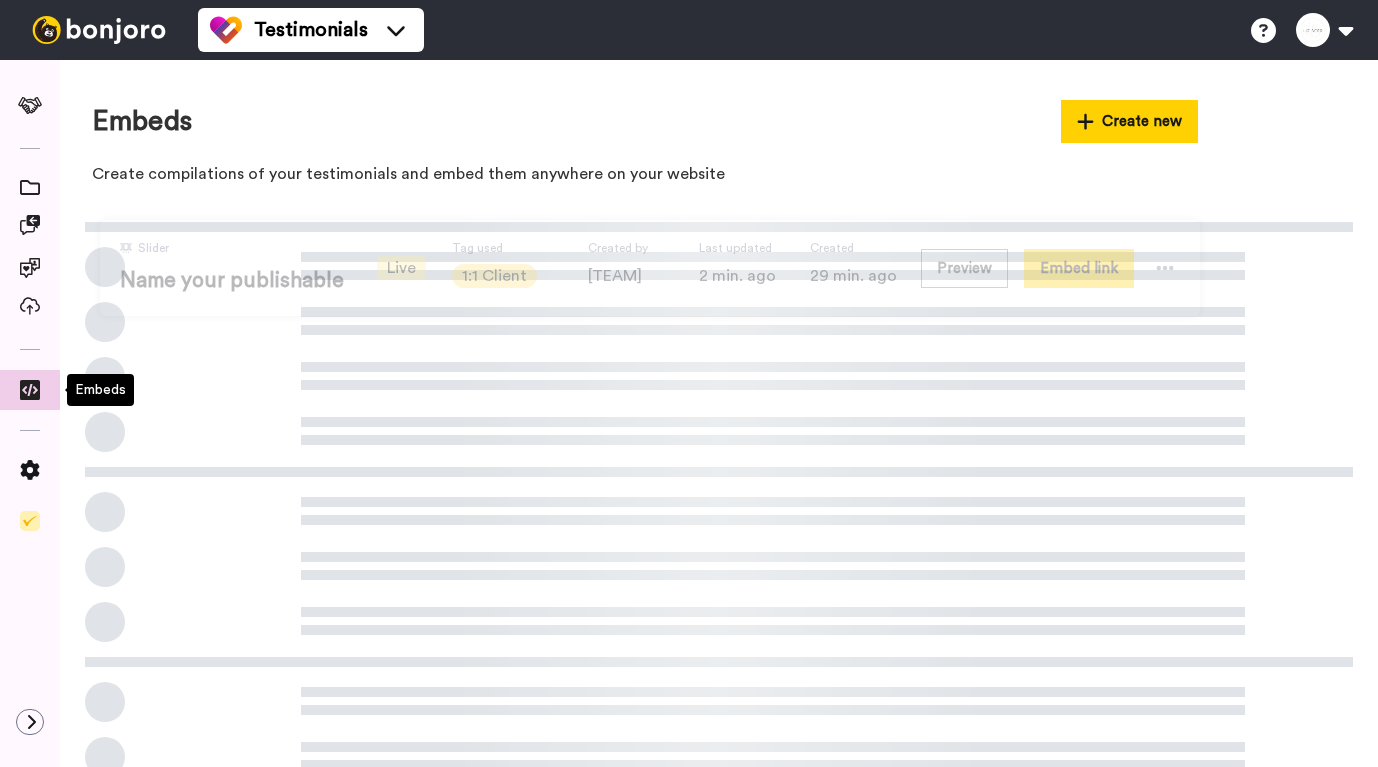 scroll, scrollTop: 0, scrollLeft: 0, axis: both 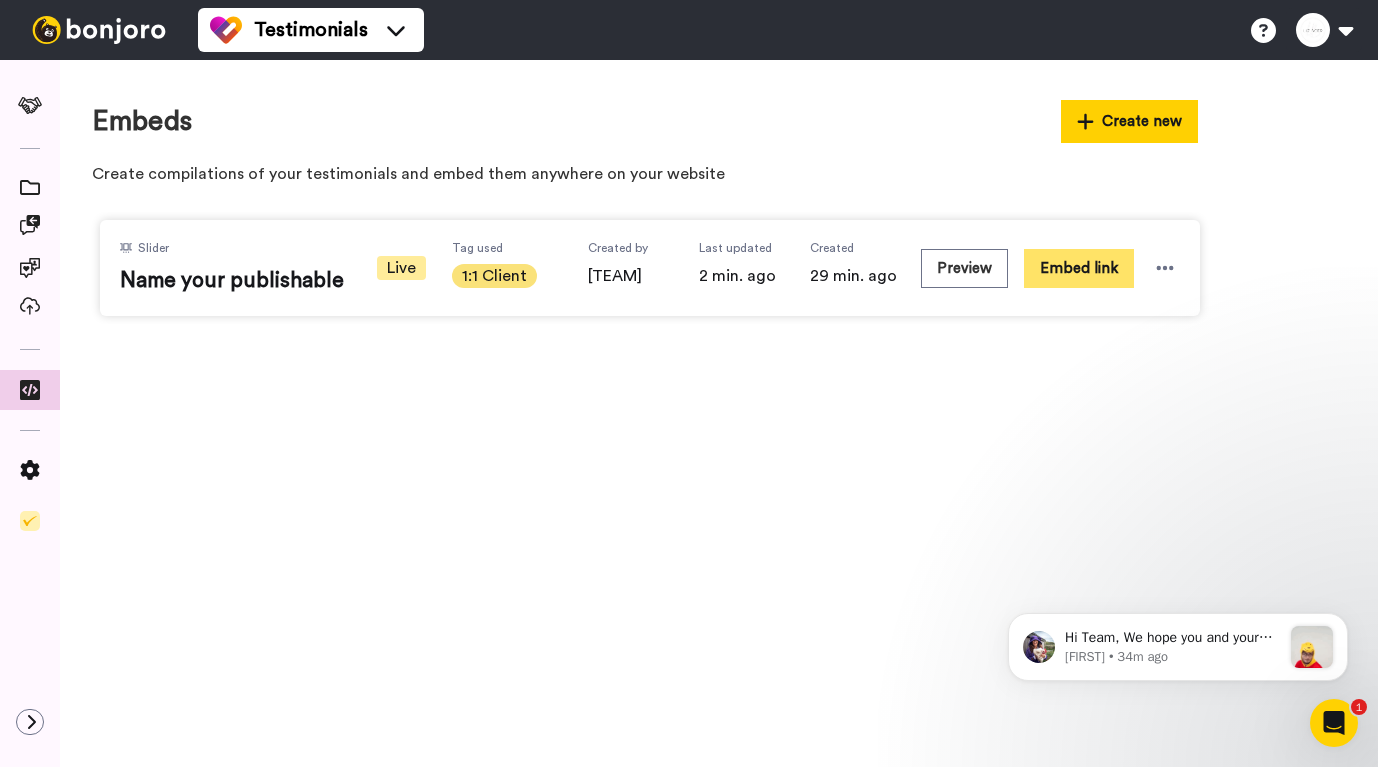 click on "Embed link" at bounding box center (1079, 268) 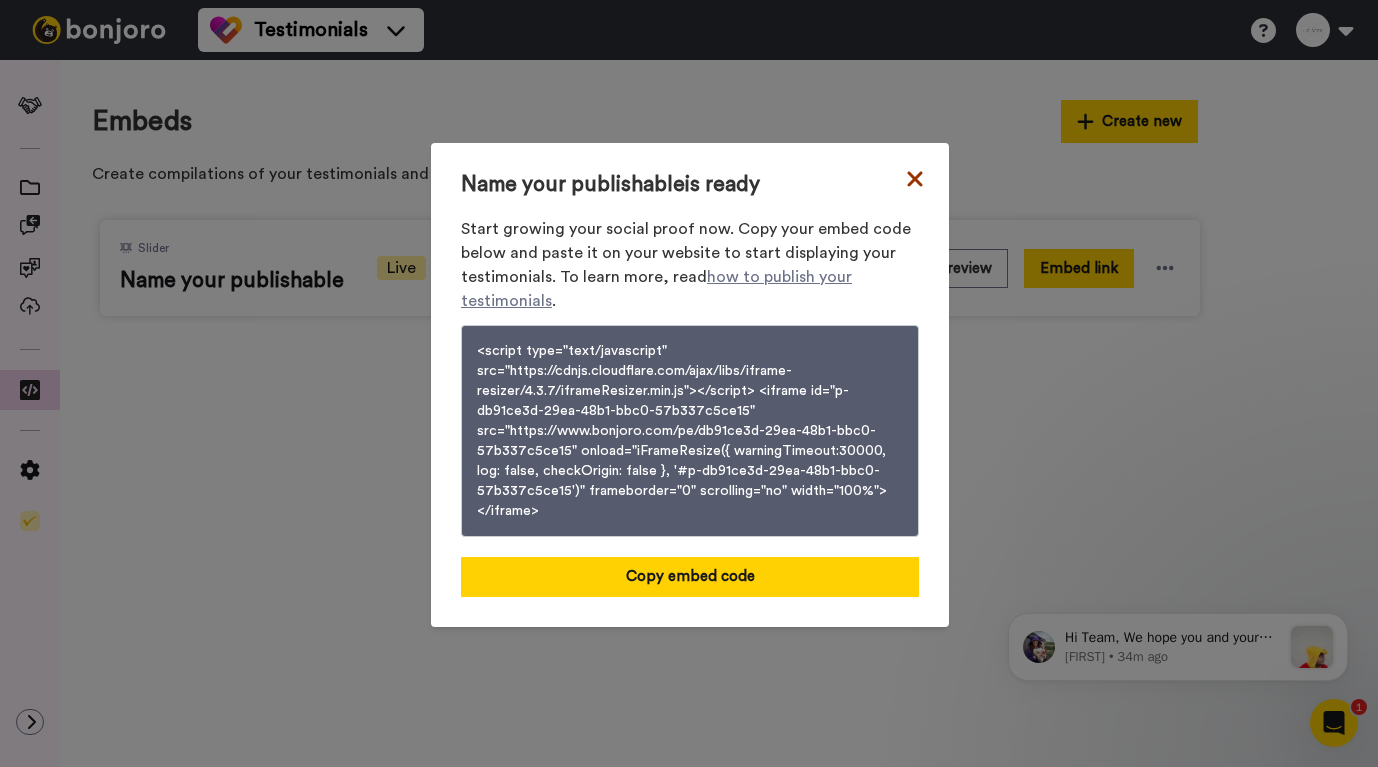 click 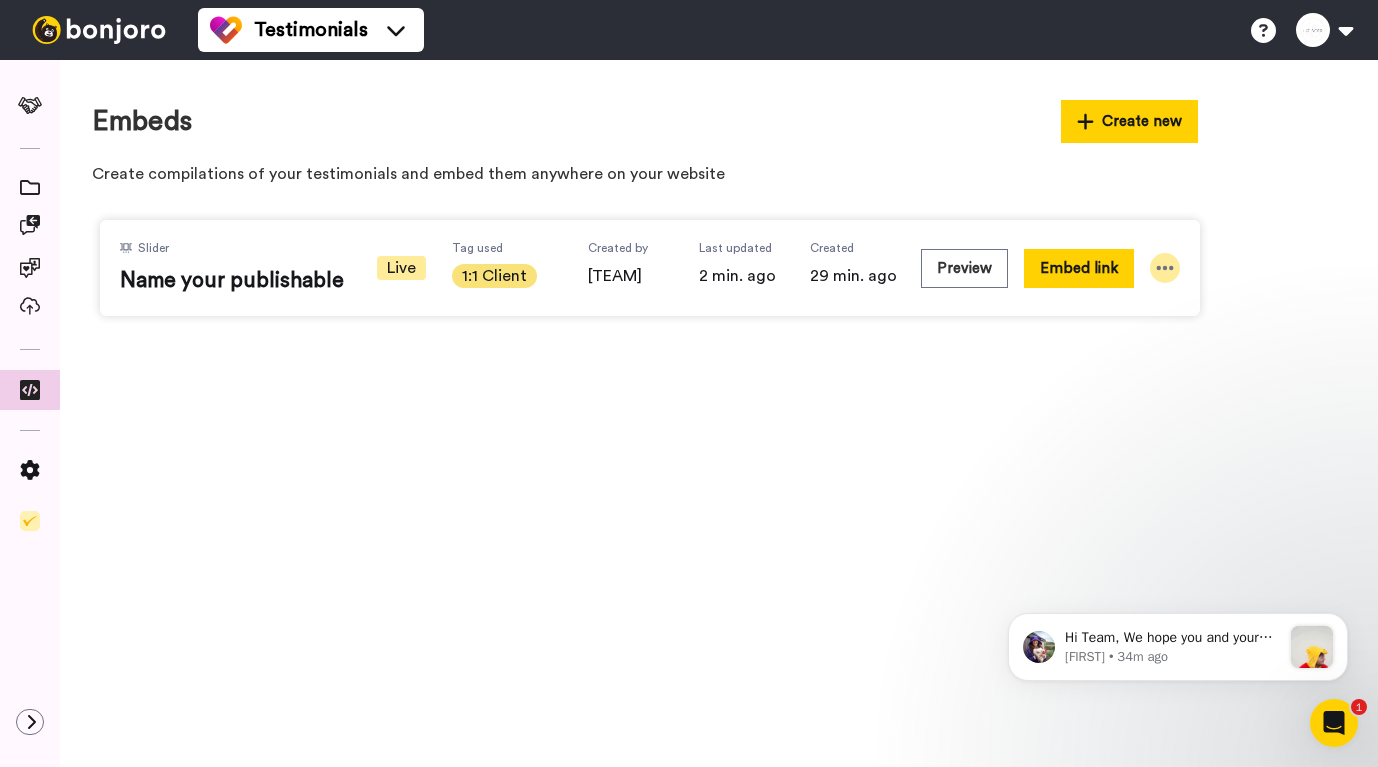 click 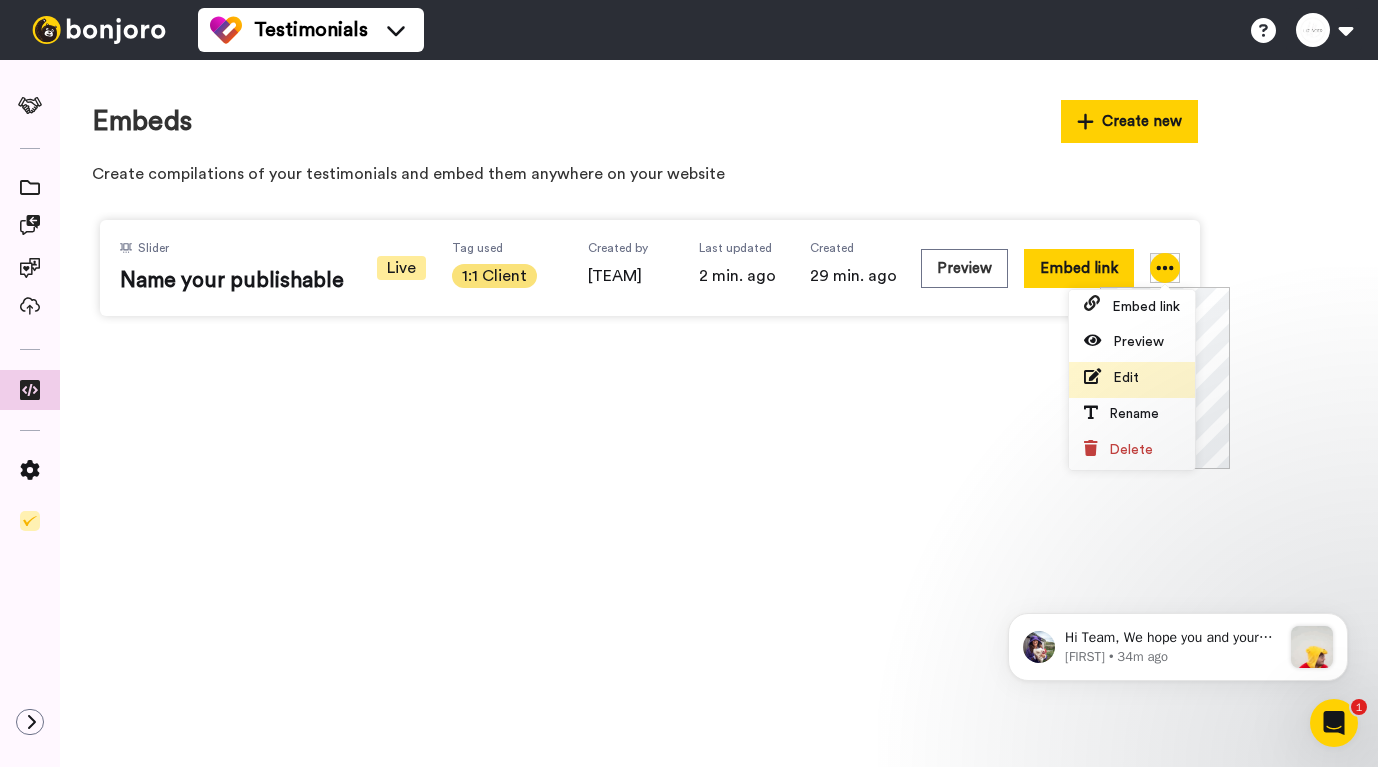 click on "Edit" at bounding box center [1132, 380] 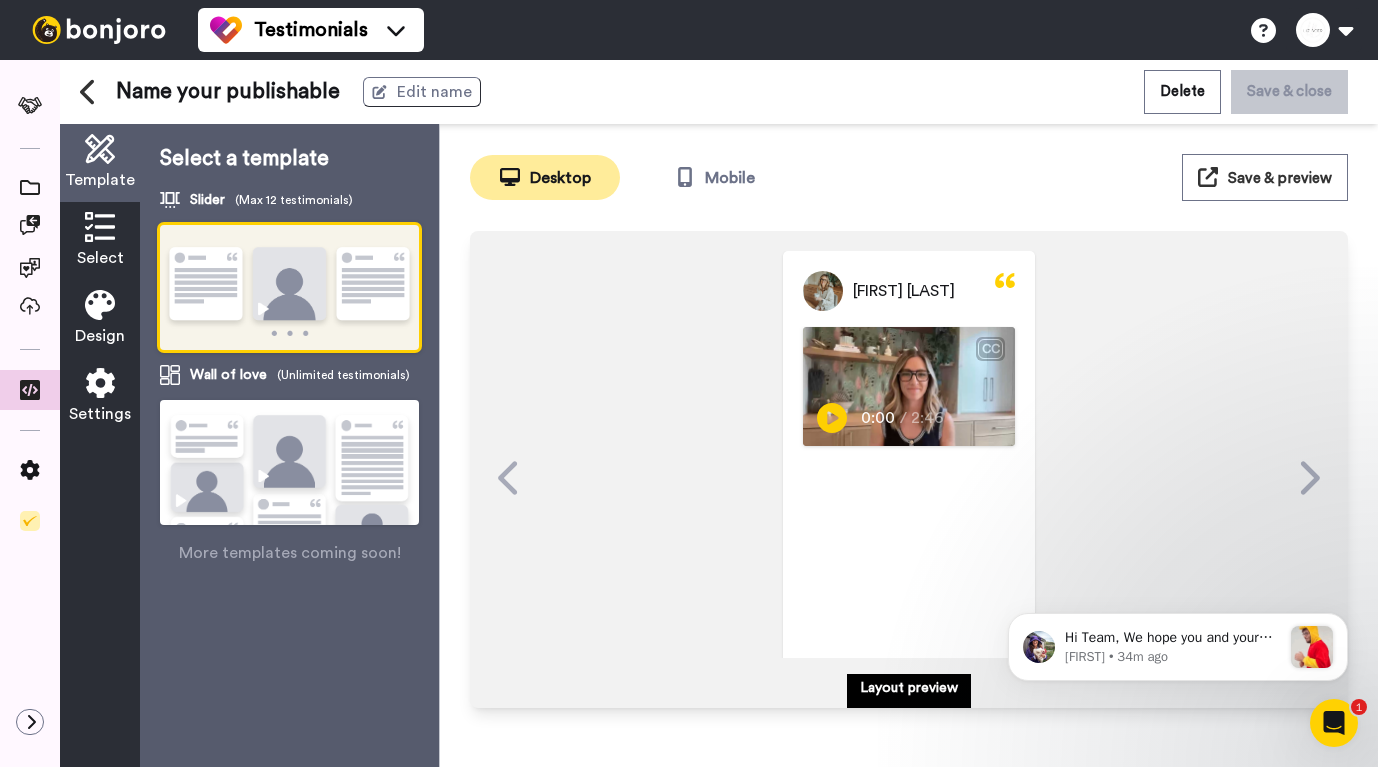 click on "Select" at bounding box center (100, 241) 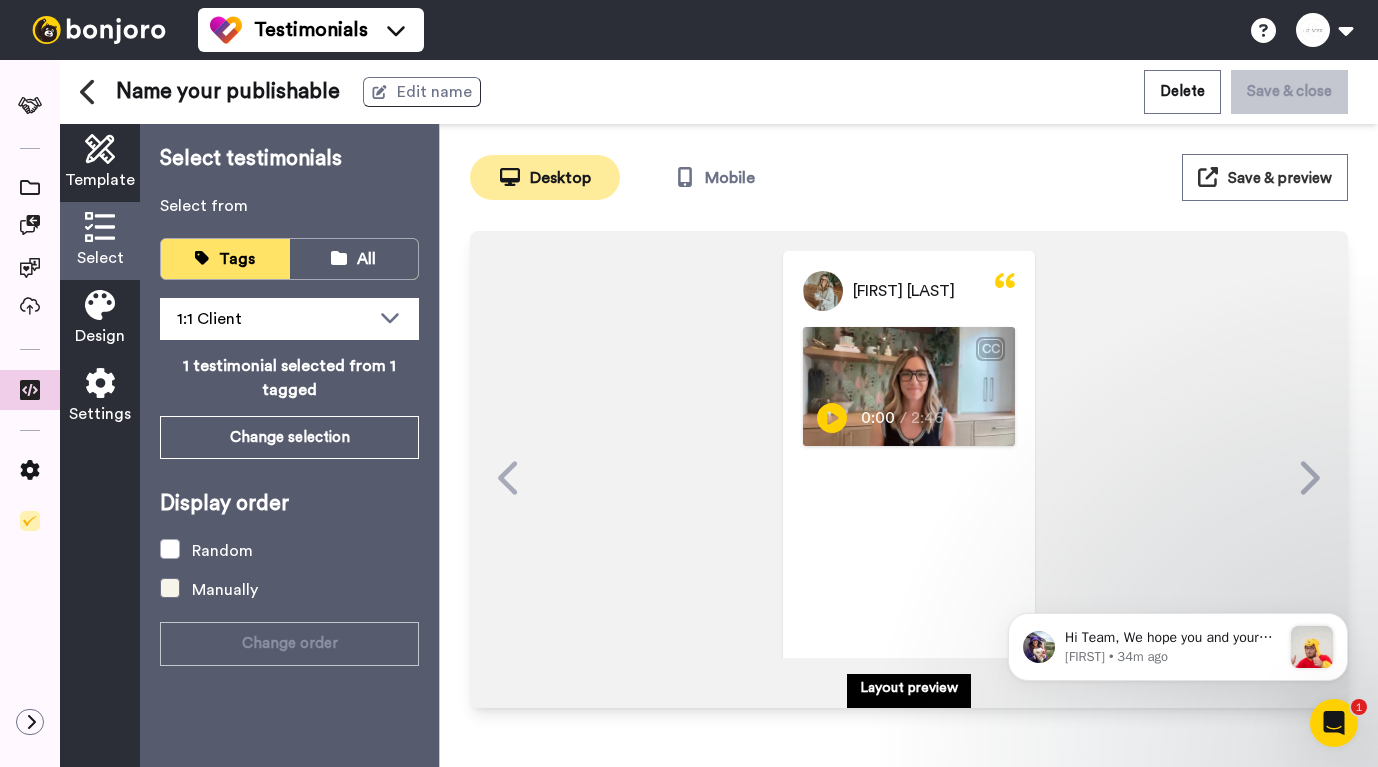 click at bounding box center [170, 588] 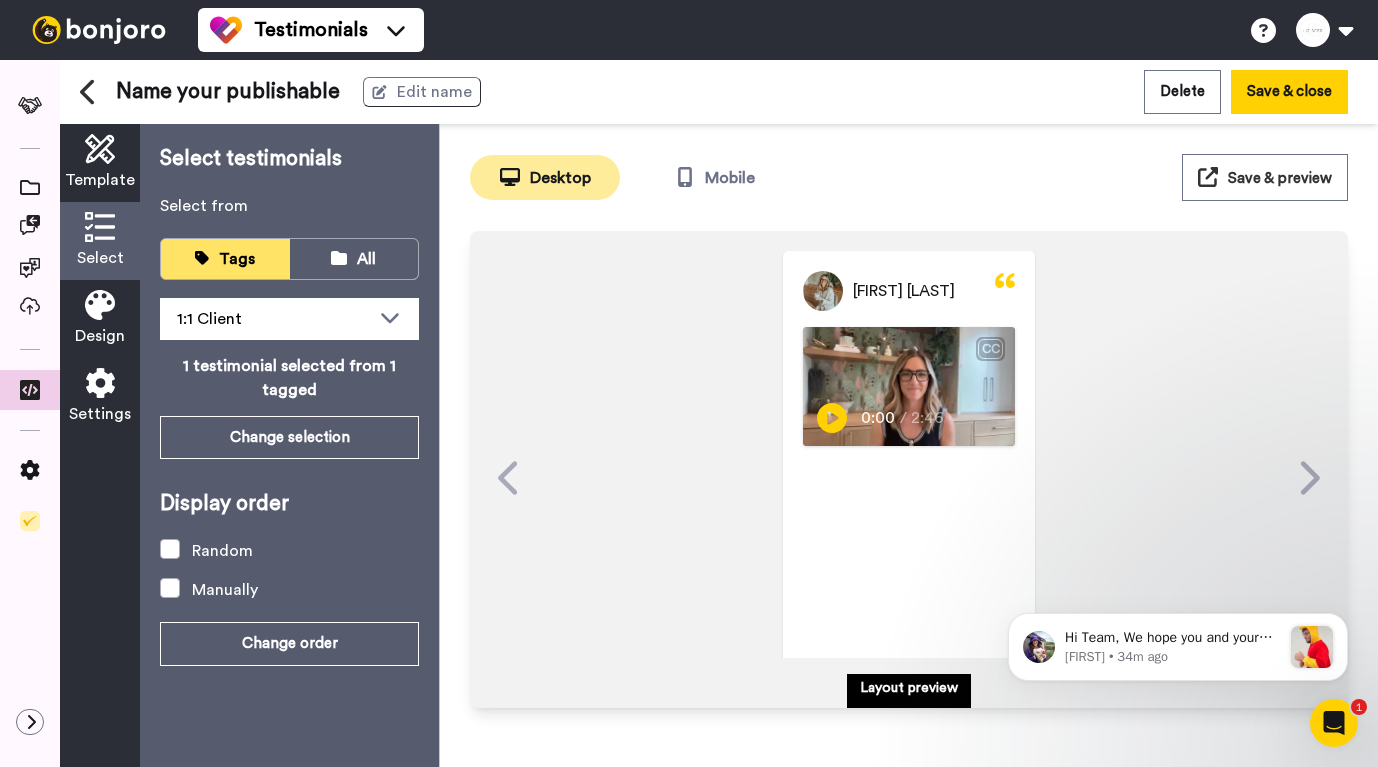 click on "Select testimonials Select from Tags All 1:1 Client Vendor Partner 1:1 Client Accelerator Mastermind Testimonial Meta Ads Playbook Testimonials 1 testimonial selected from 1 tagged Change selection Display order Random Manually Change order" at bounding box center [289, 445] 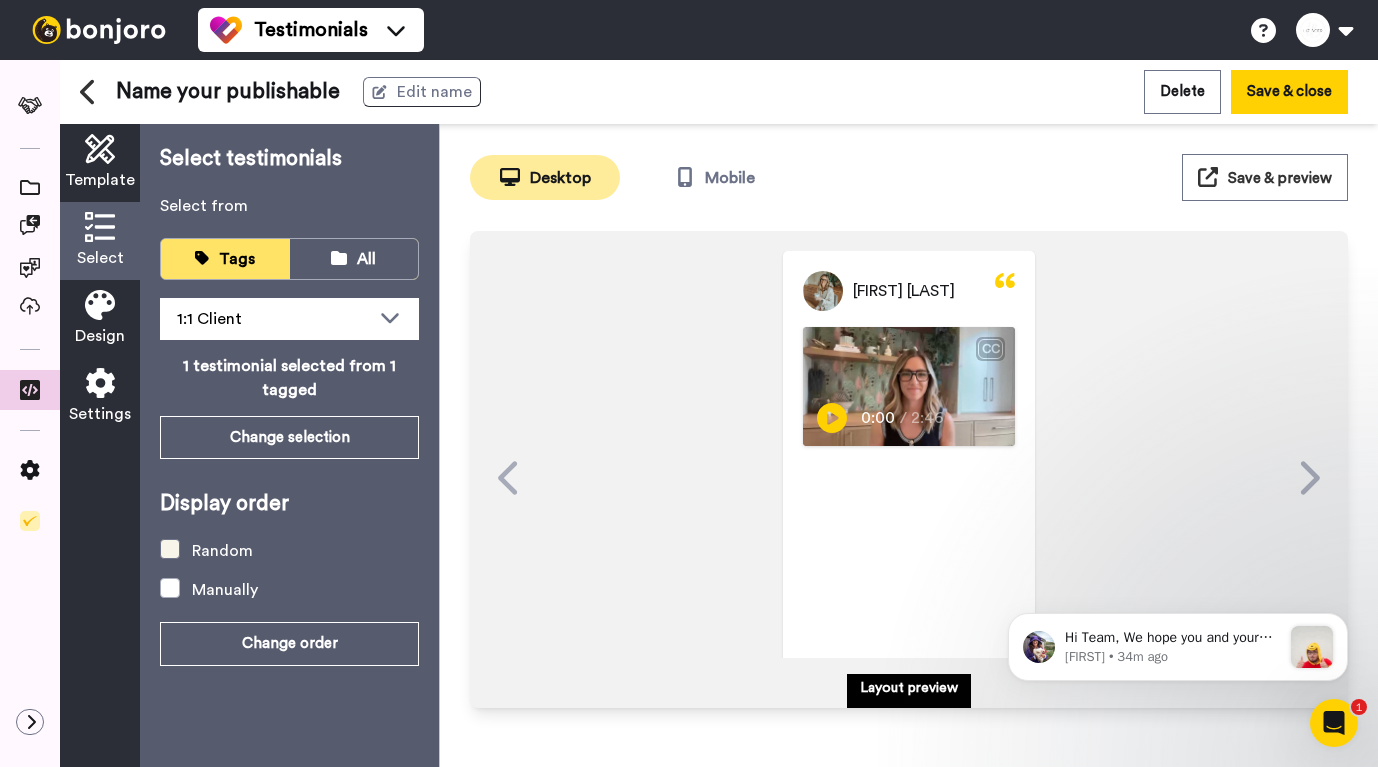 click at bounding box center (170, 549) 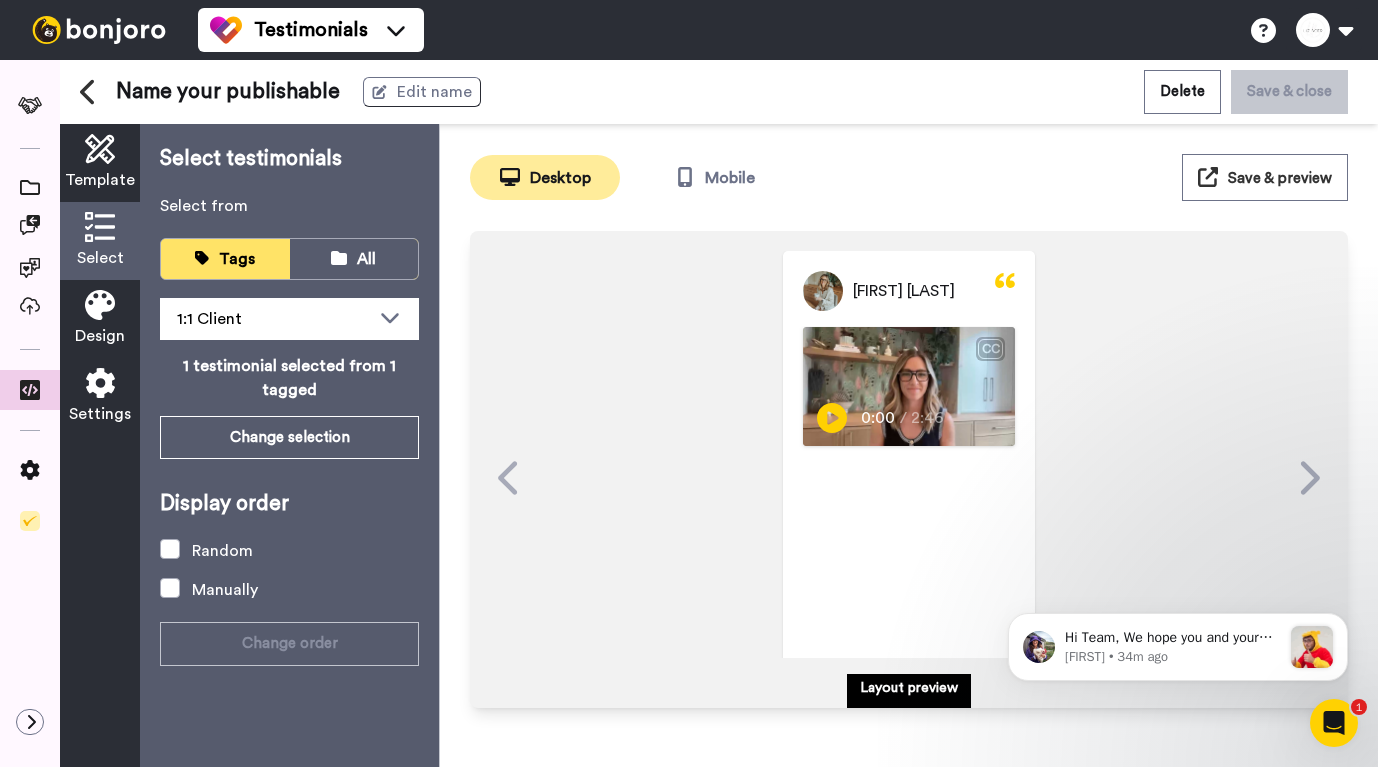 click at bounding box center (100, 305) 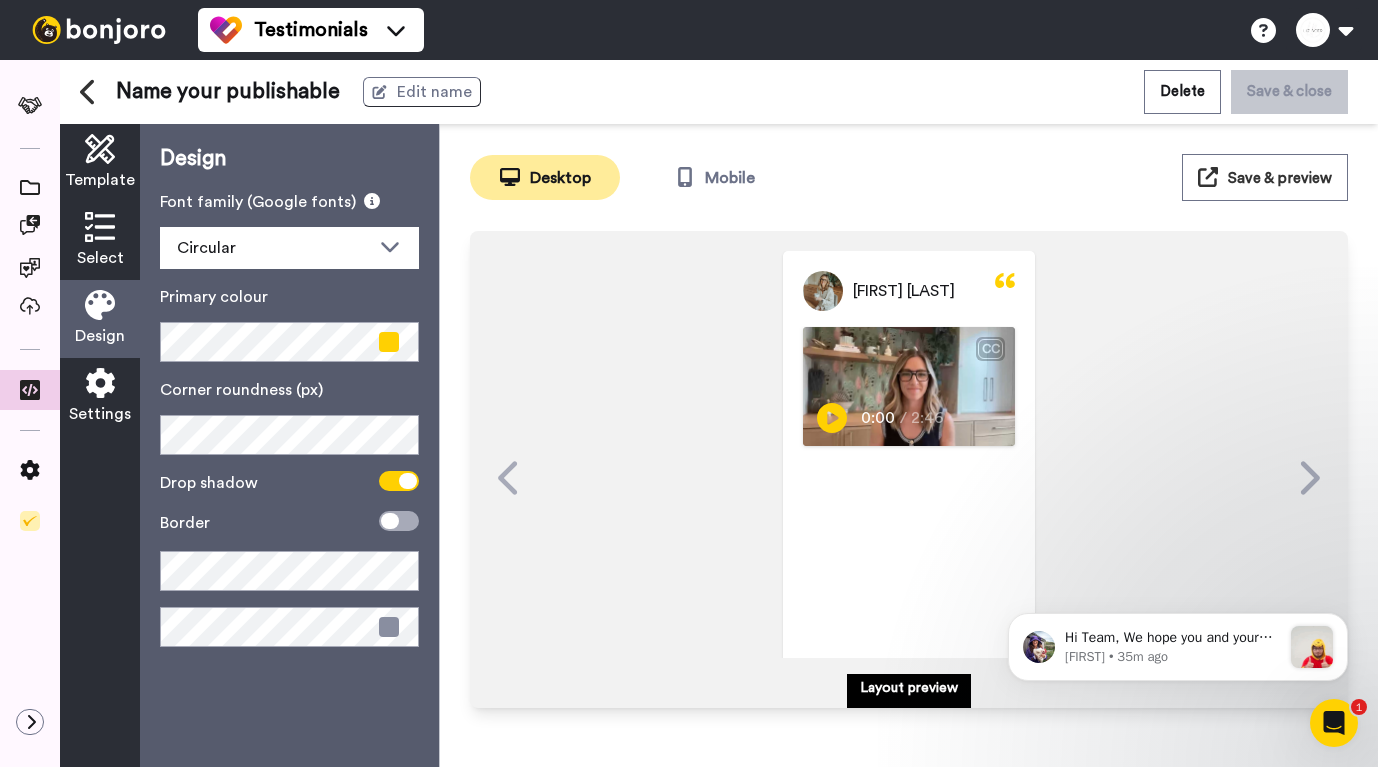 click at bounding box center (389, 342) 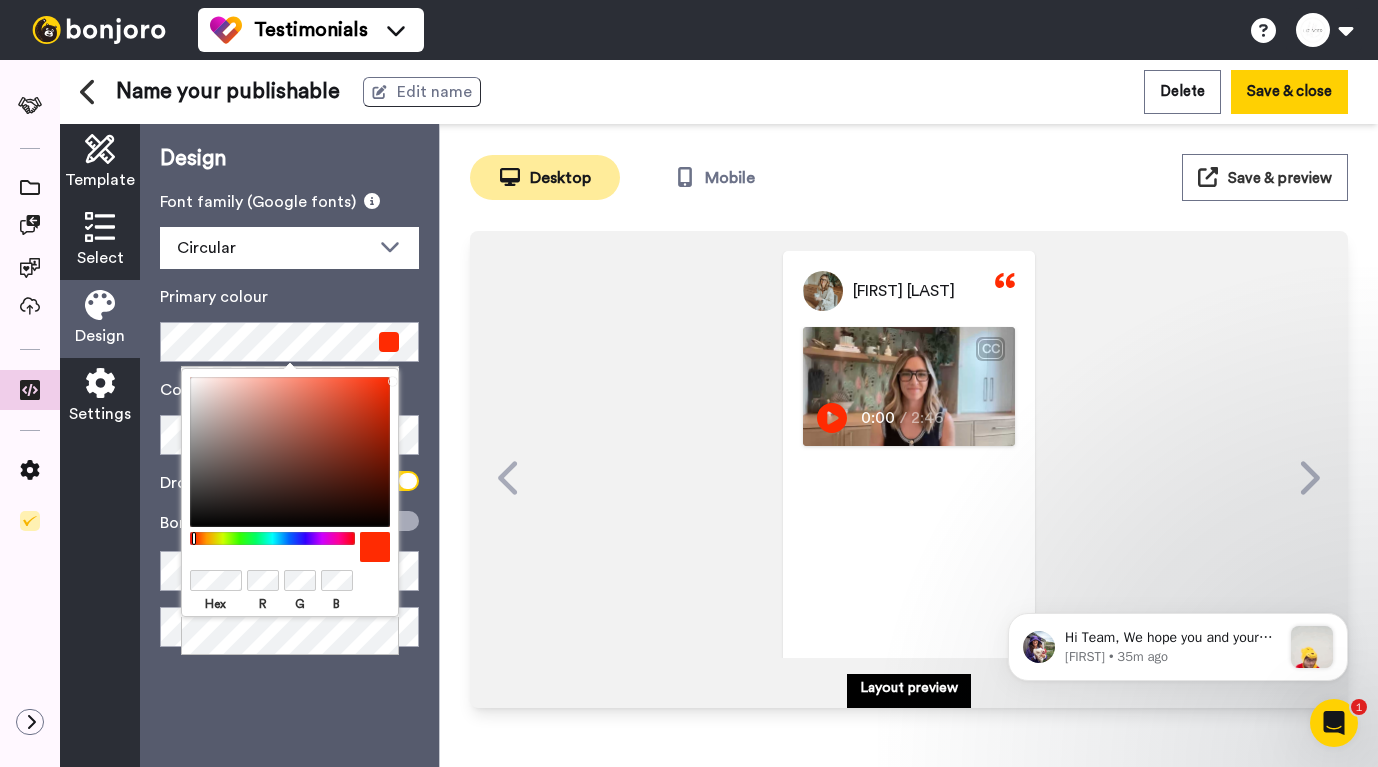 click at bounding box center (272, 538) 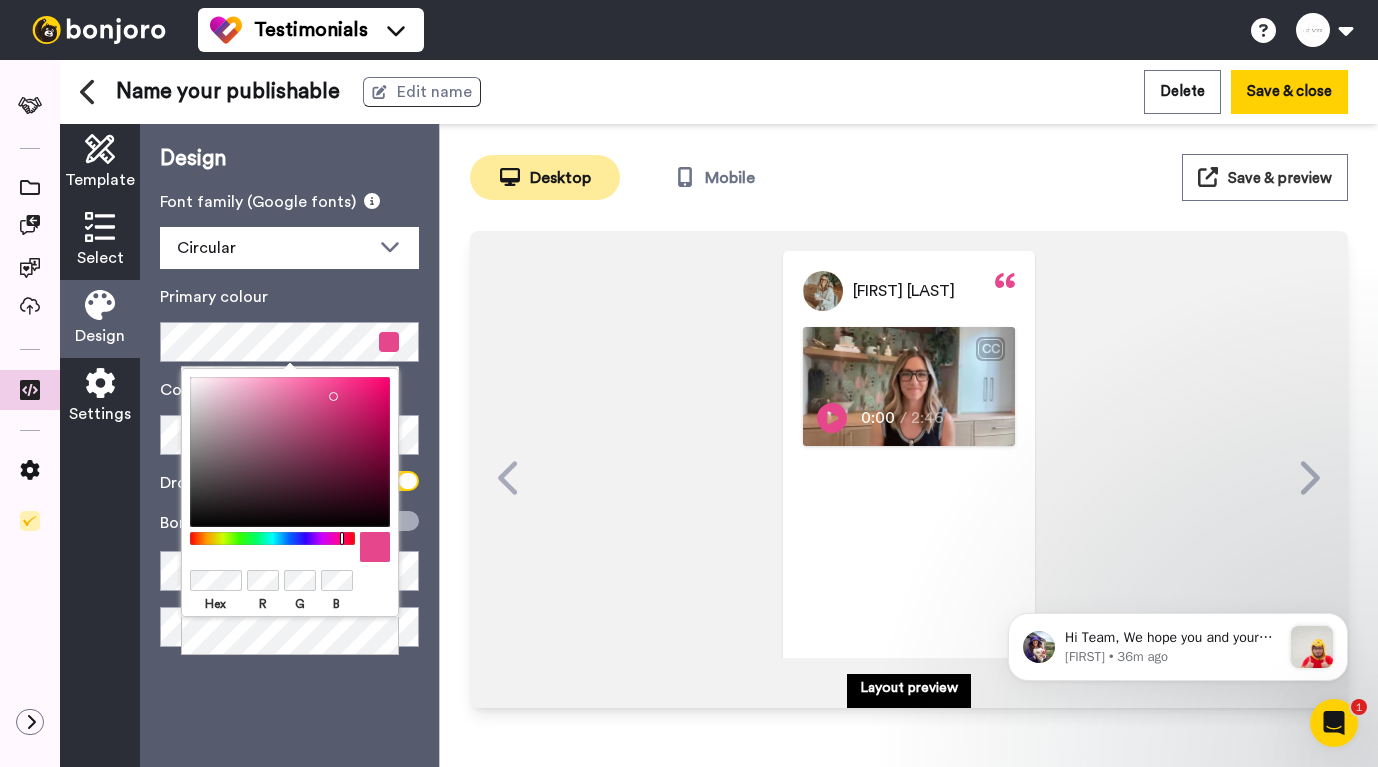 click on "Primary colour" at bounding box center (289, 297) 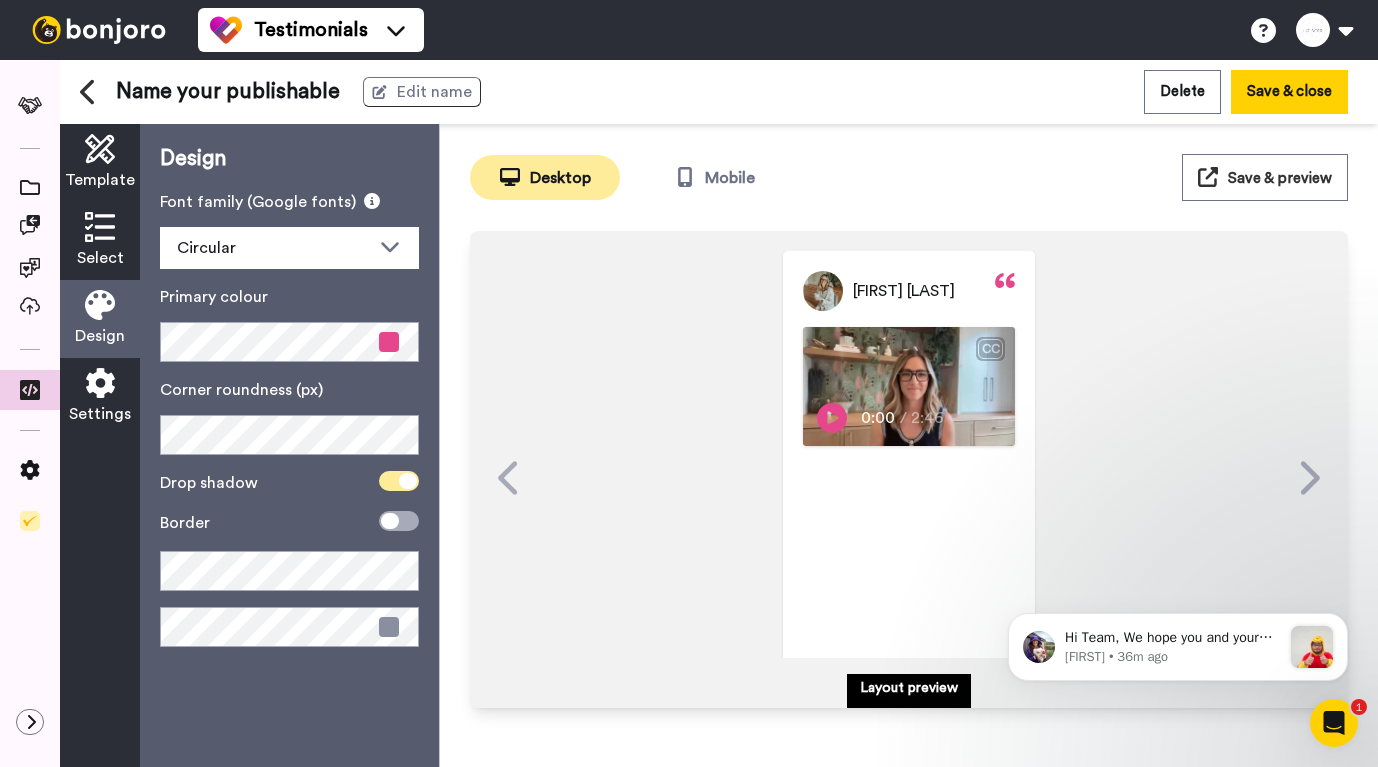 click at bounding box center (408, 481) 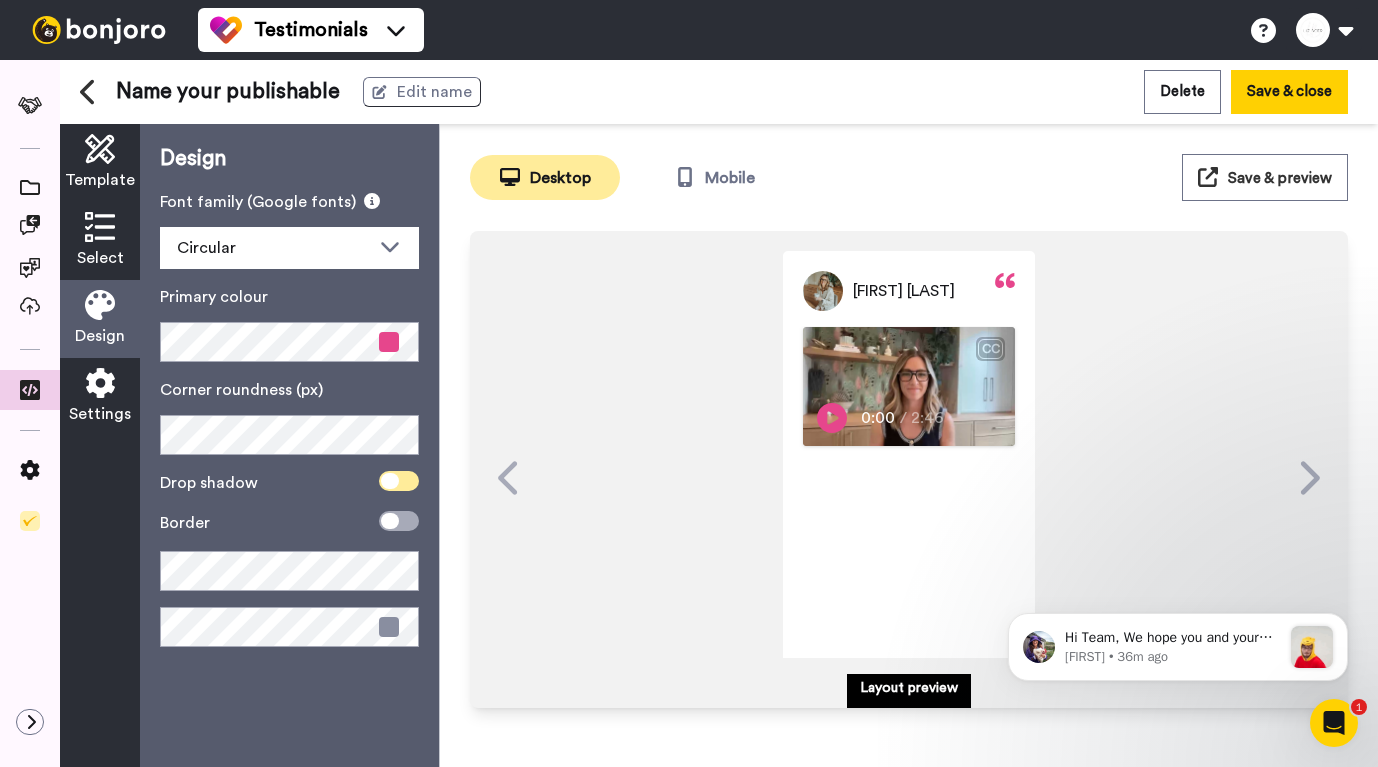 click at bounding box center (399, 481) 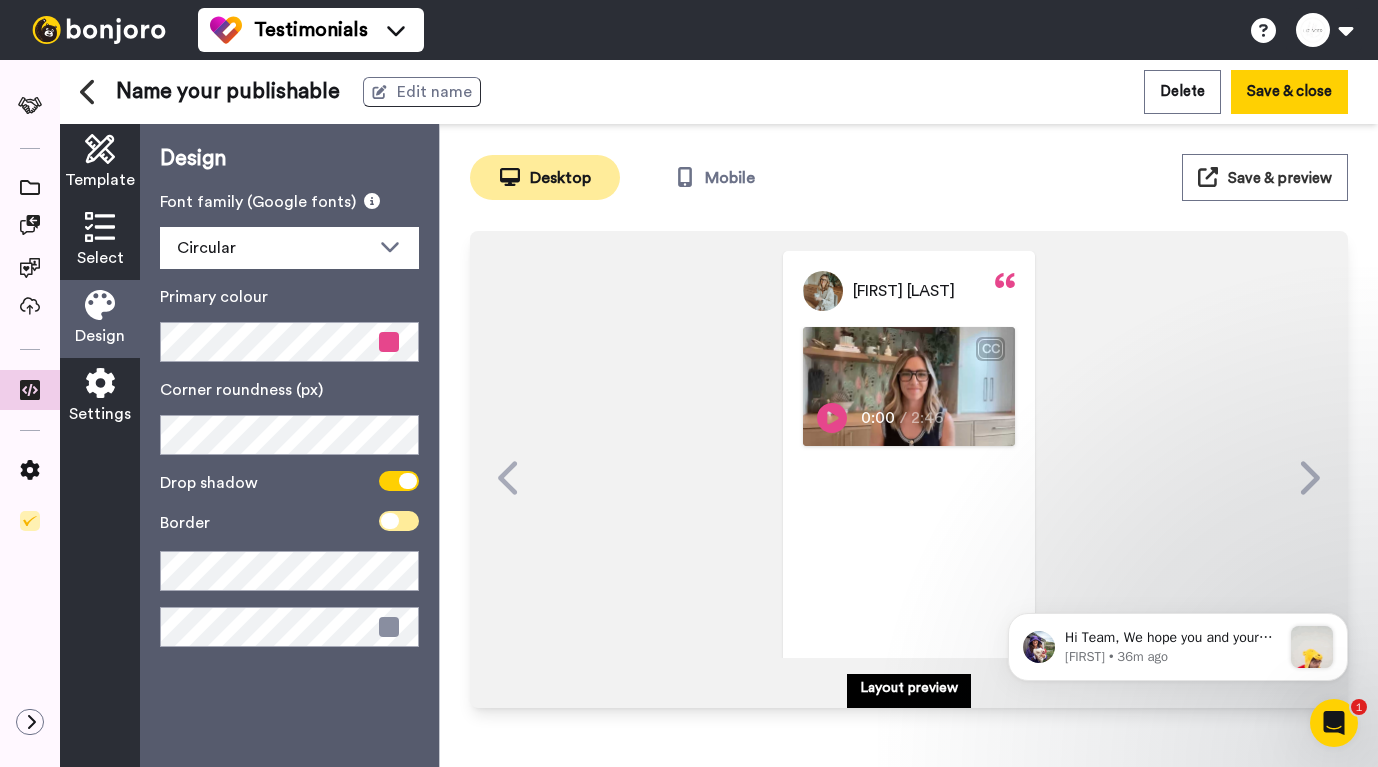 click at bounding box center (399, 521) 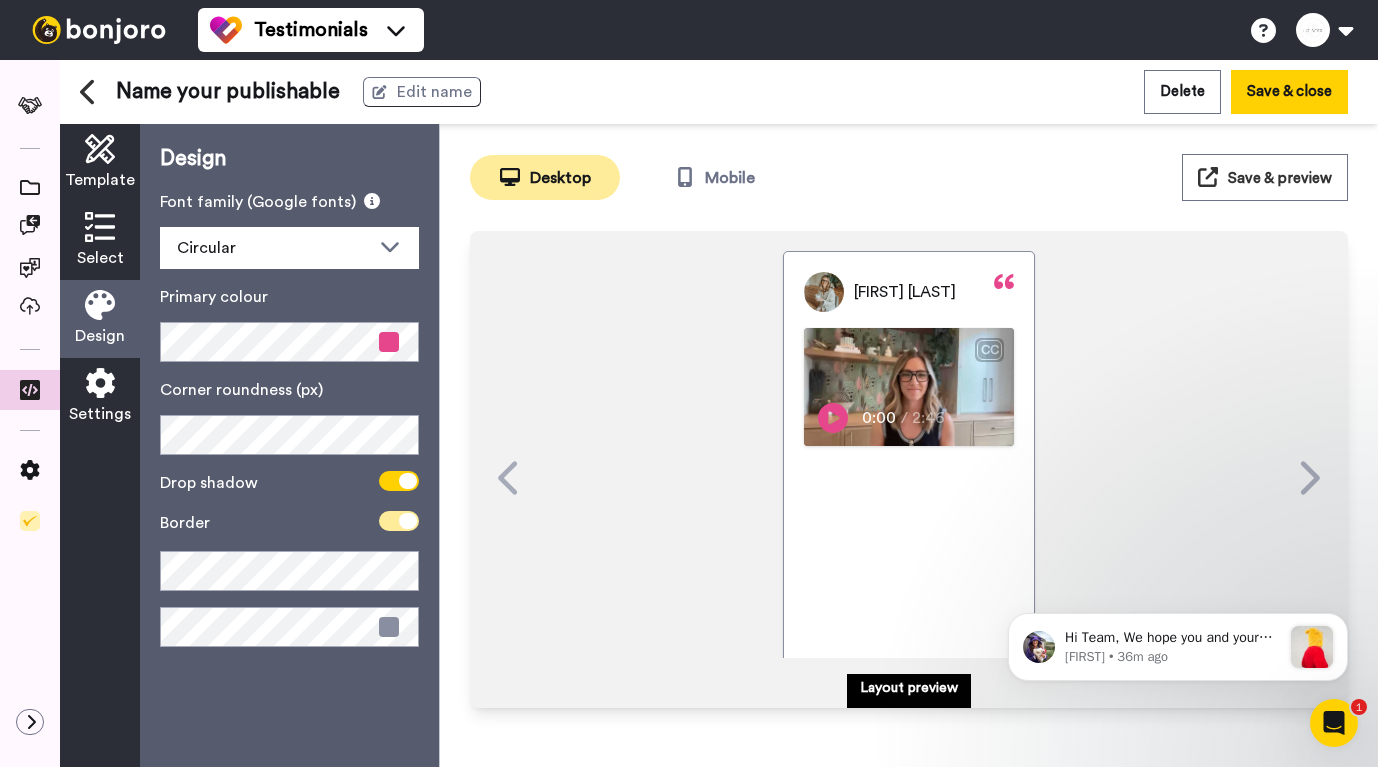 click at bounding box center [408, 521] 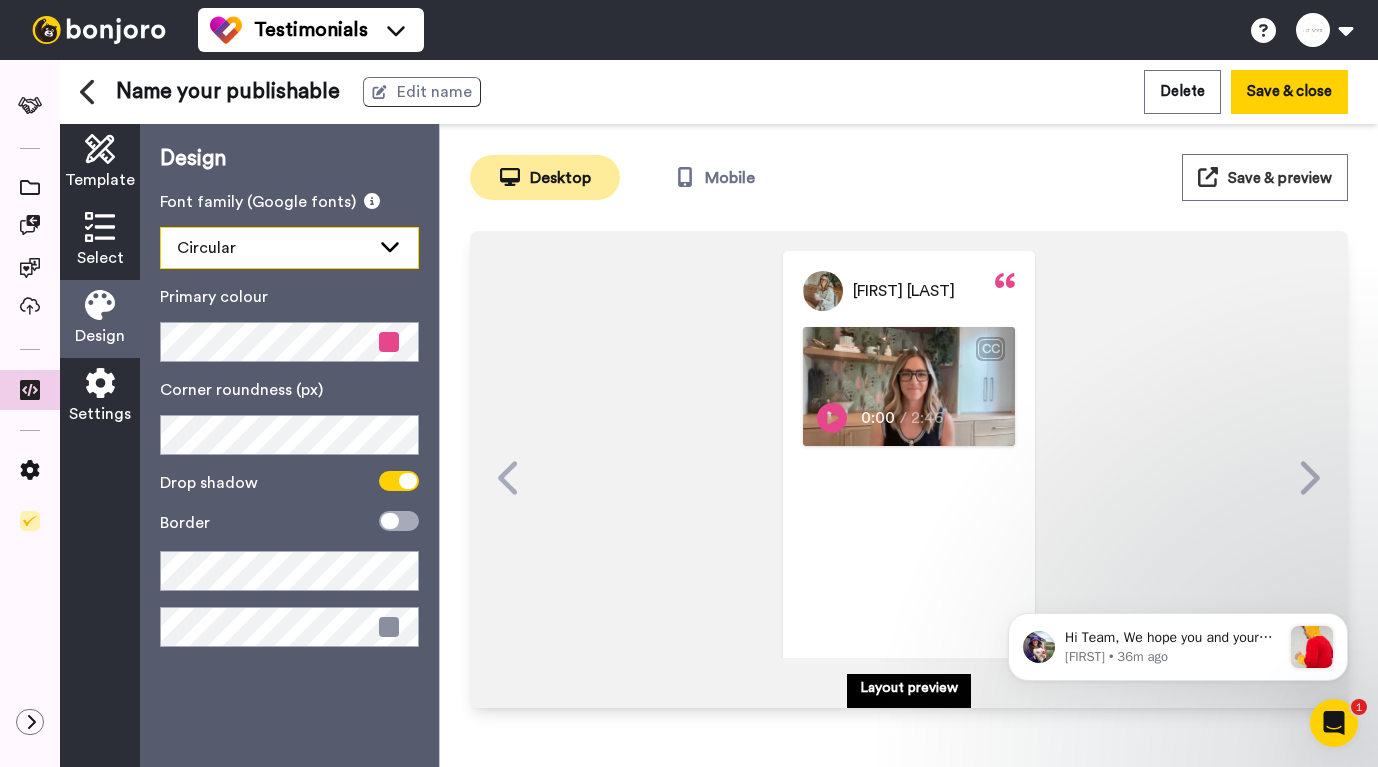 click 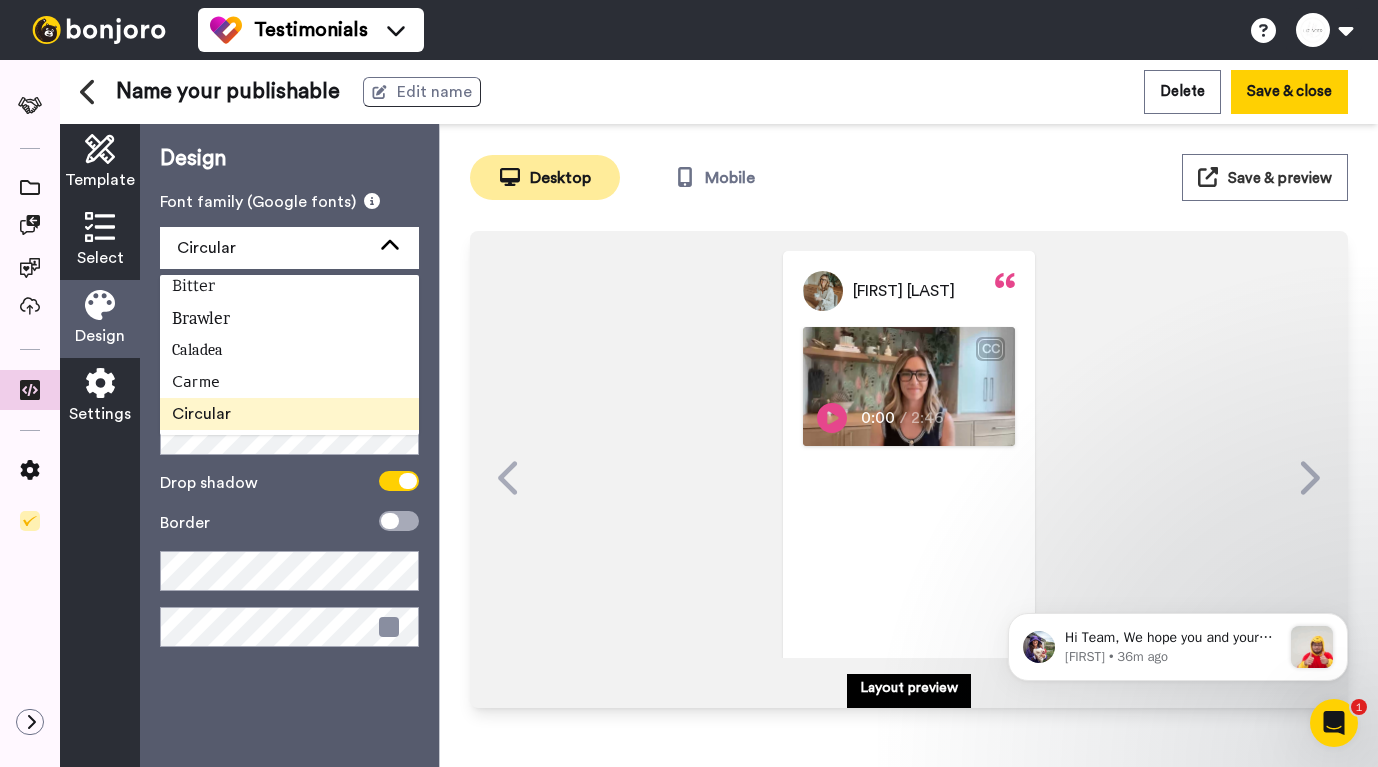 scroll, scrollTop: 262, scrollLeft: 0, axis: vertical 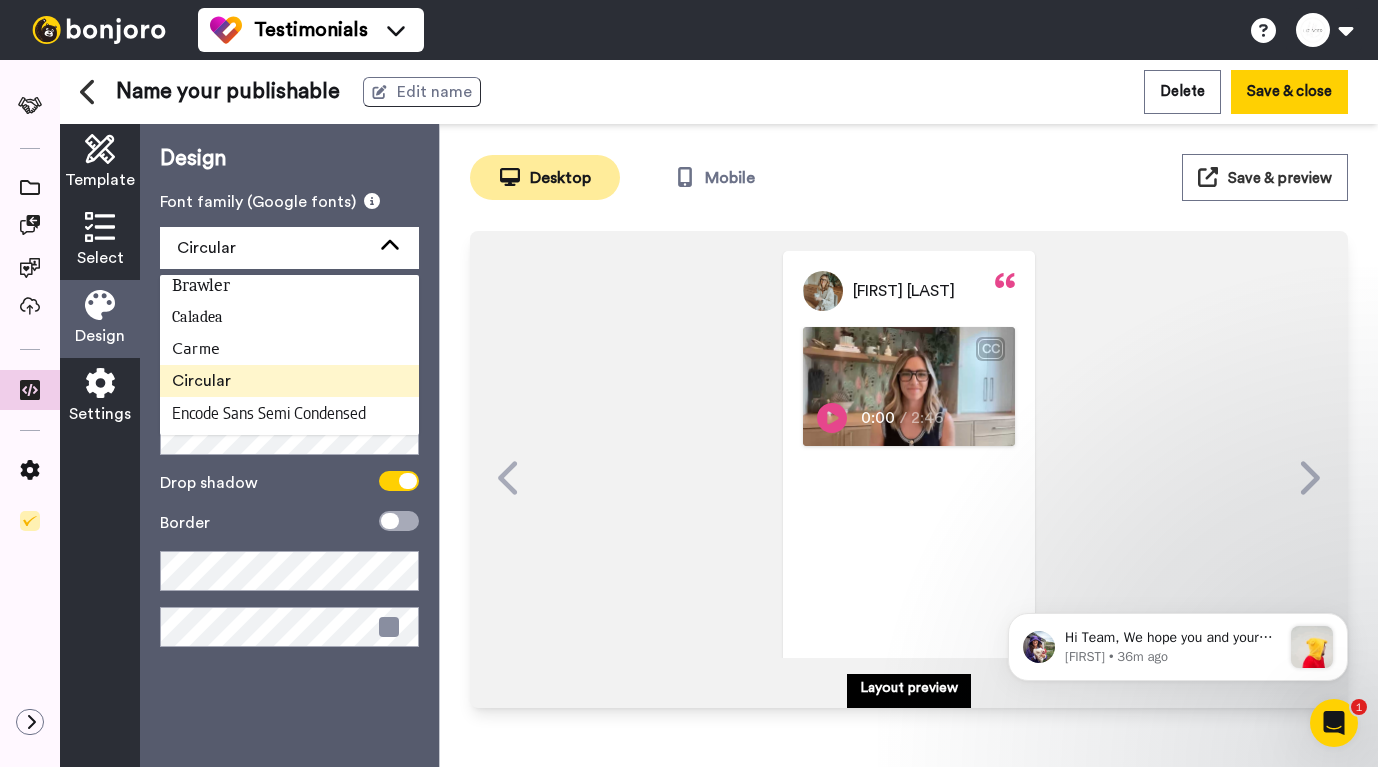 click on "Design Font family (Google fonts) Circular Abhaya Libre Alegreya Aleo Arapey Asap Condensed Assistant Barlow Bitter Brawler Caladea Carme Circular Encode Sans Semi Condensed Enriqueta Frank Ruhl Libre Gelasio Headland One Lato Merriweather Montserrat Muli Nunito Open Sans Oswald Poppins ROKKITT Roboto Rubik Source Sans Pro Spectral Work Sans Primary colour Corner roundness (px) Drop shadow Border" at bounding box center [289, 445] 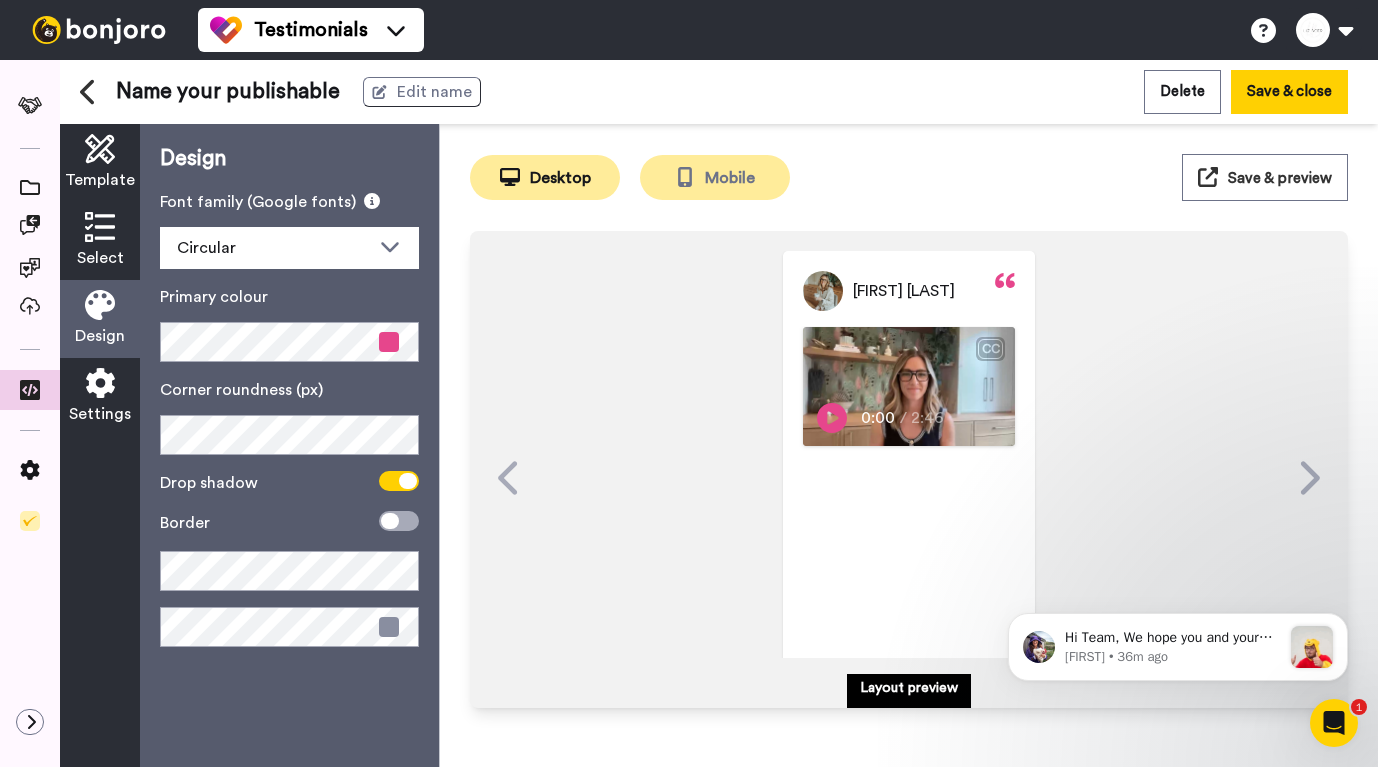 click on "Mobile" at bounding box center [715, 177] 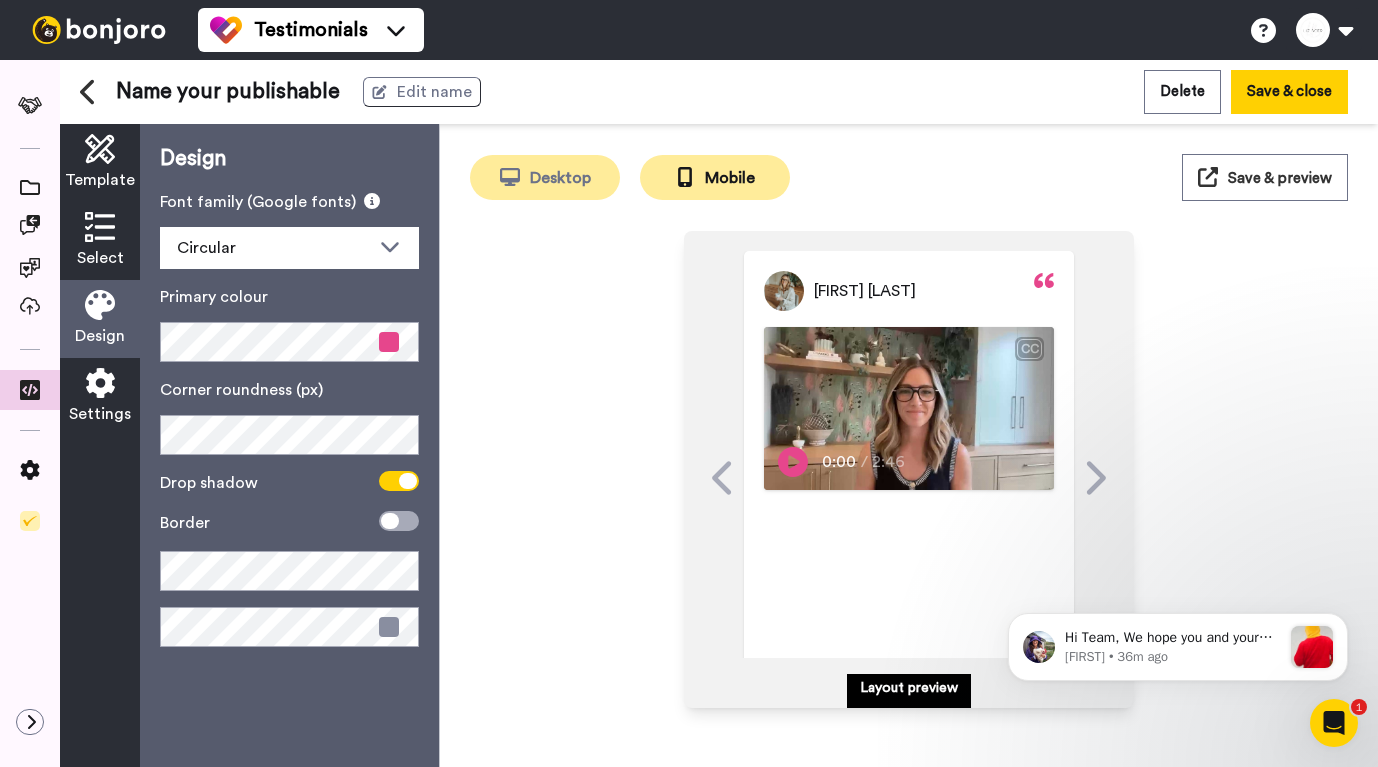 click on "Desktop" at bounding box center (545, 177) 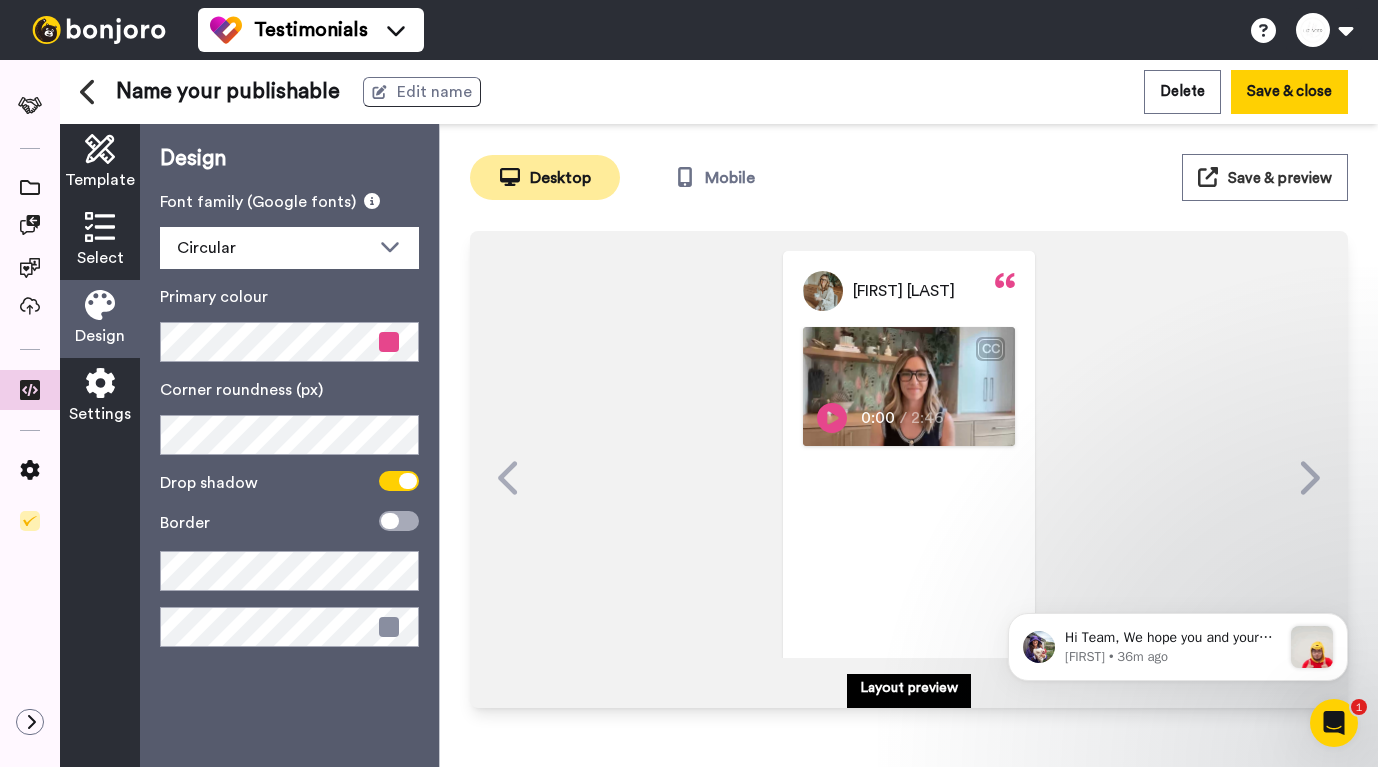 click on "Save & preview" at bounding box center [1280, 178] 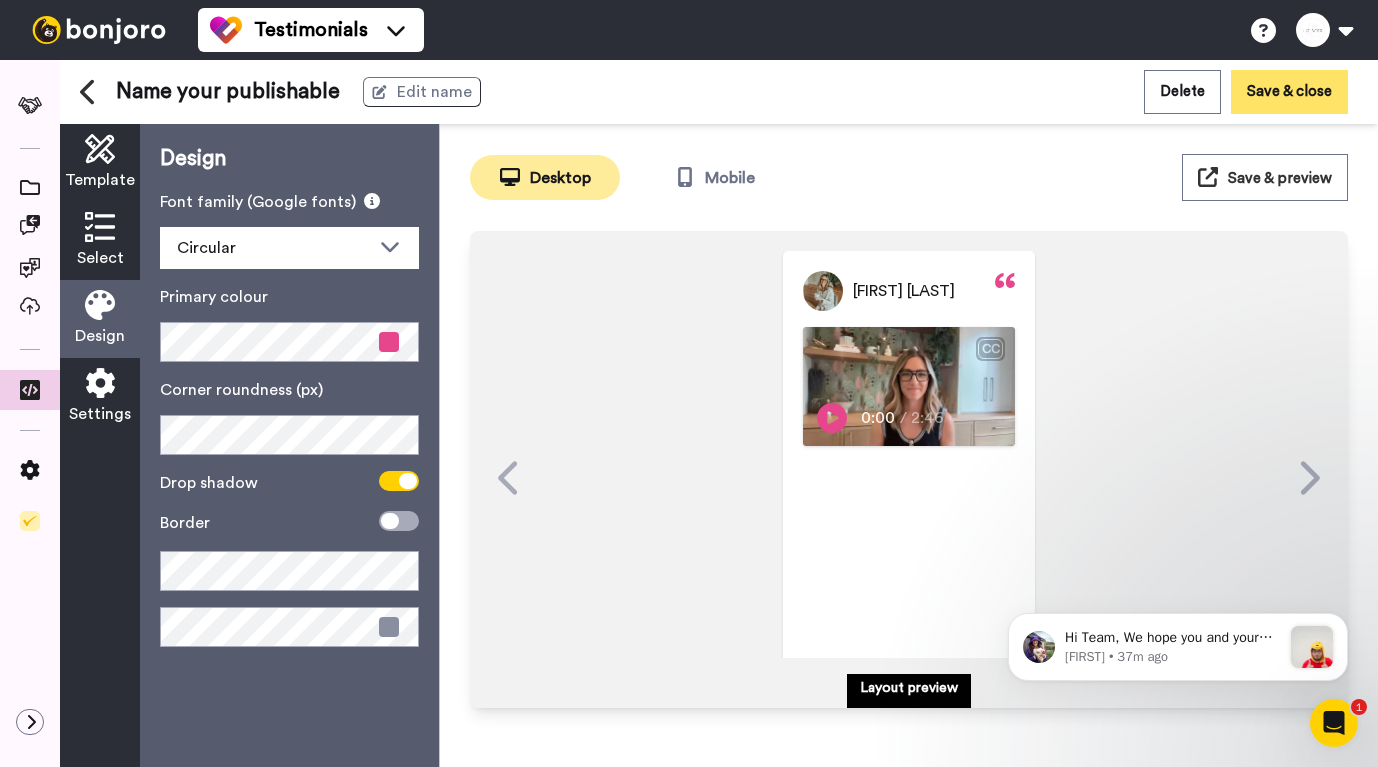 click on "Save & close" at bounding box center [1289, 91] 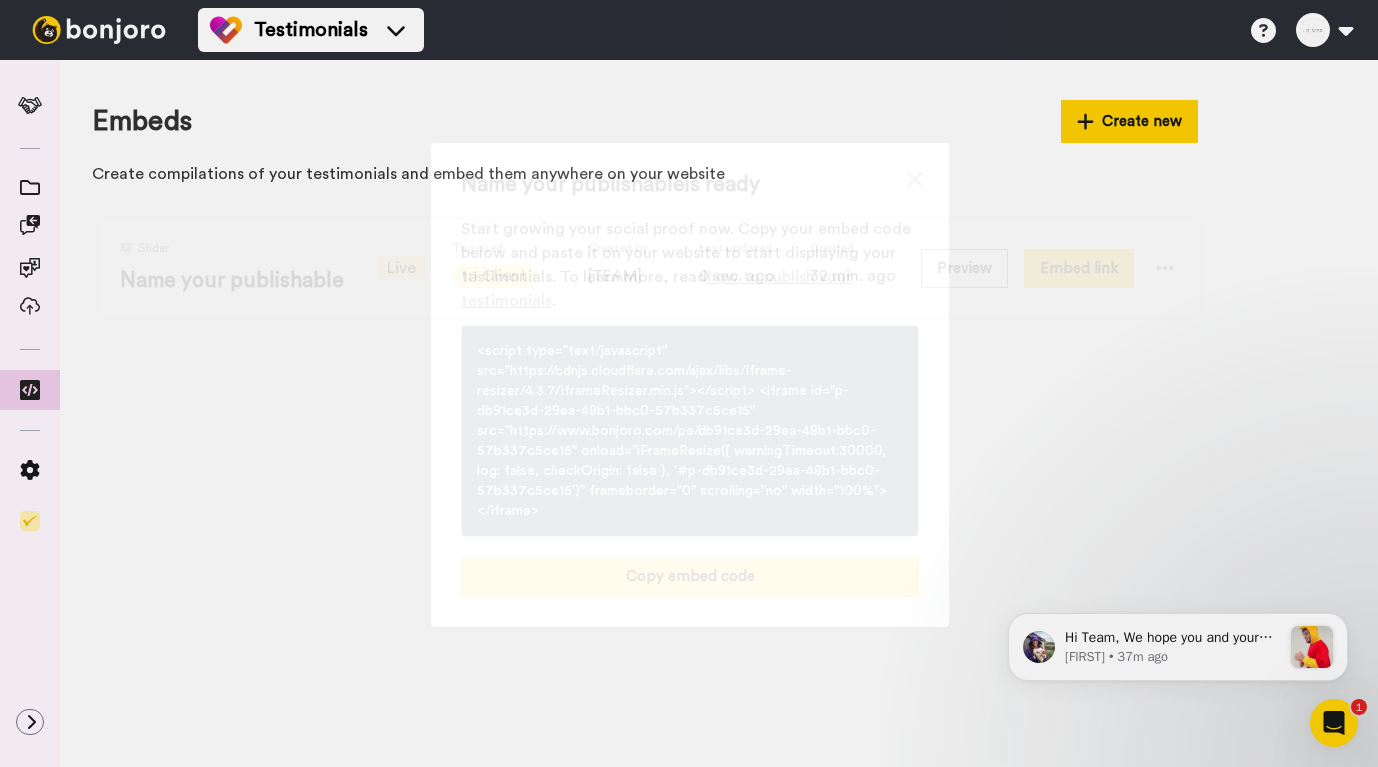 click on "Copy embed code" at bounding box center [690, 577] 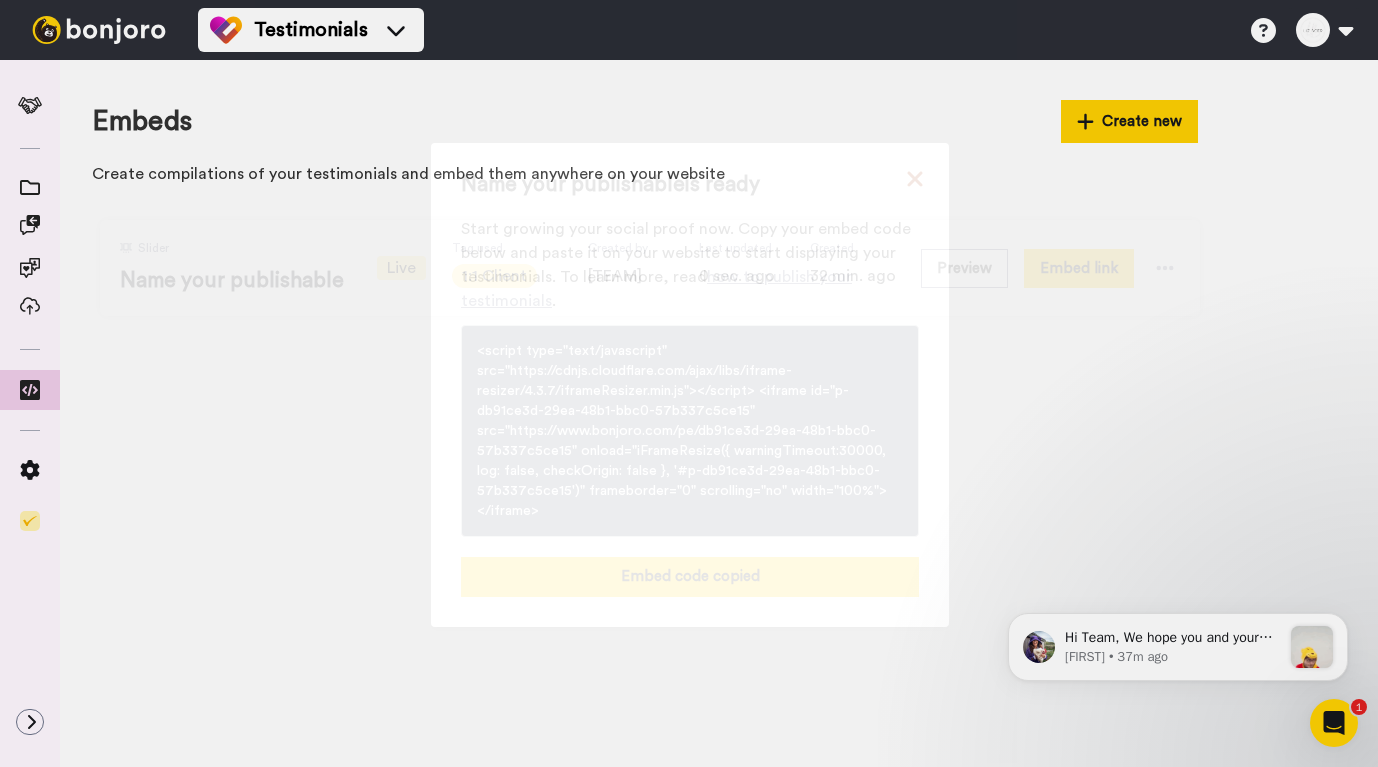 click 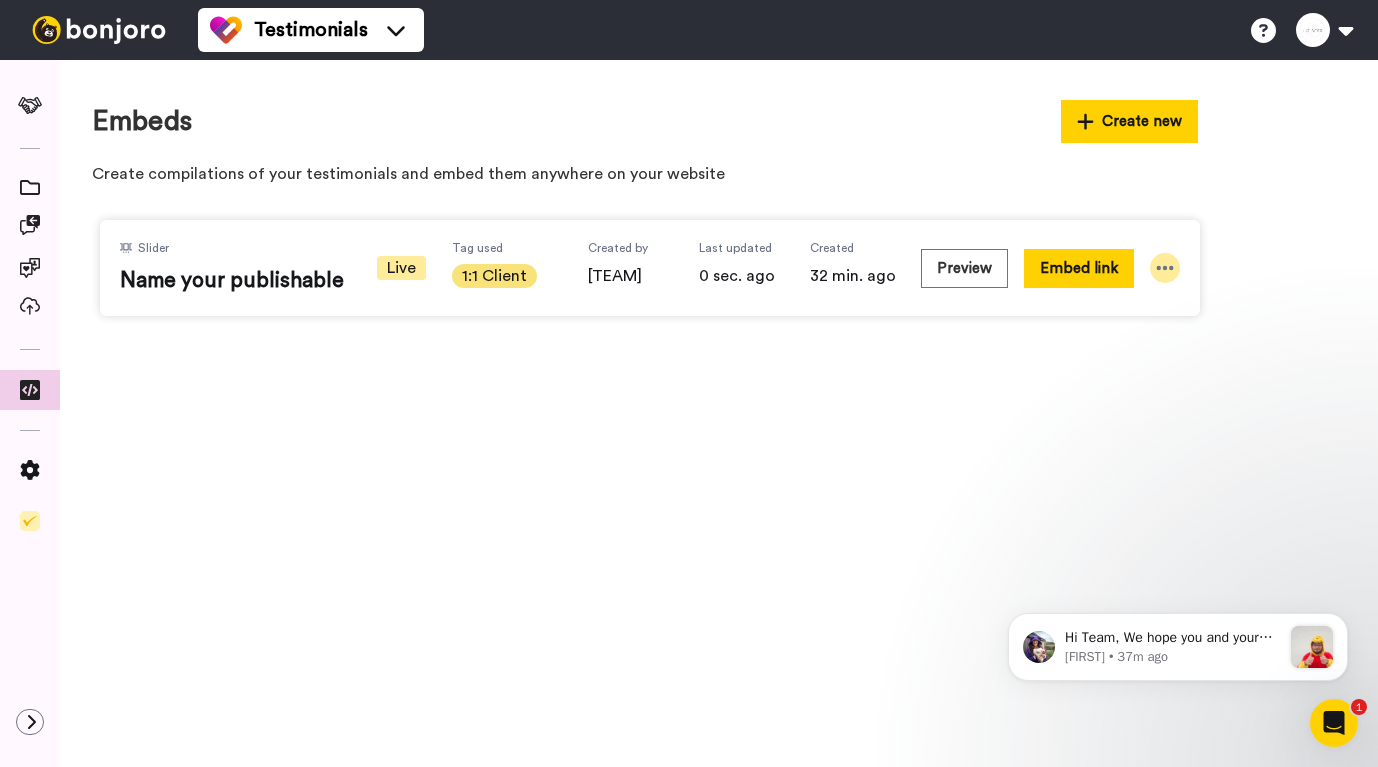click 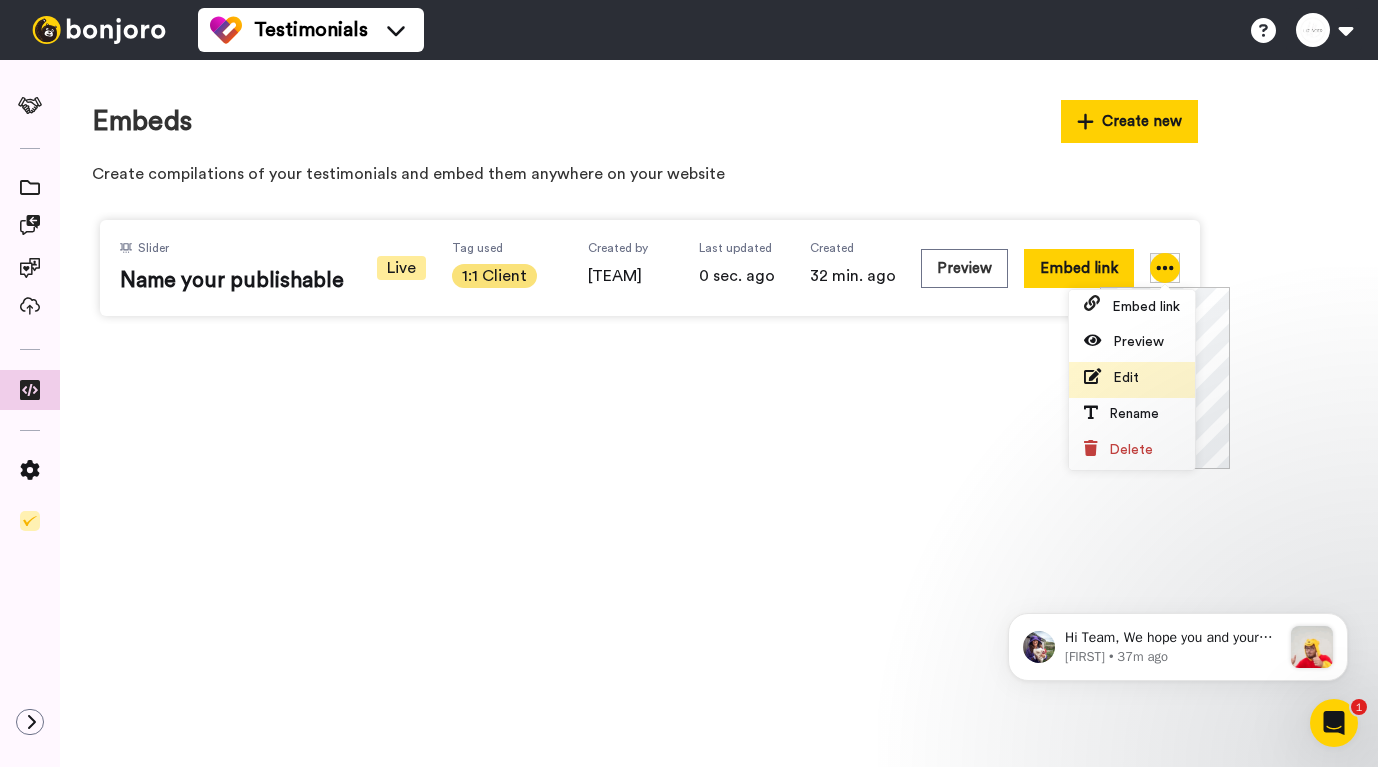click on "Edit" at bounding box center [1126, 378] 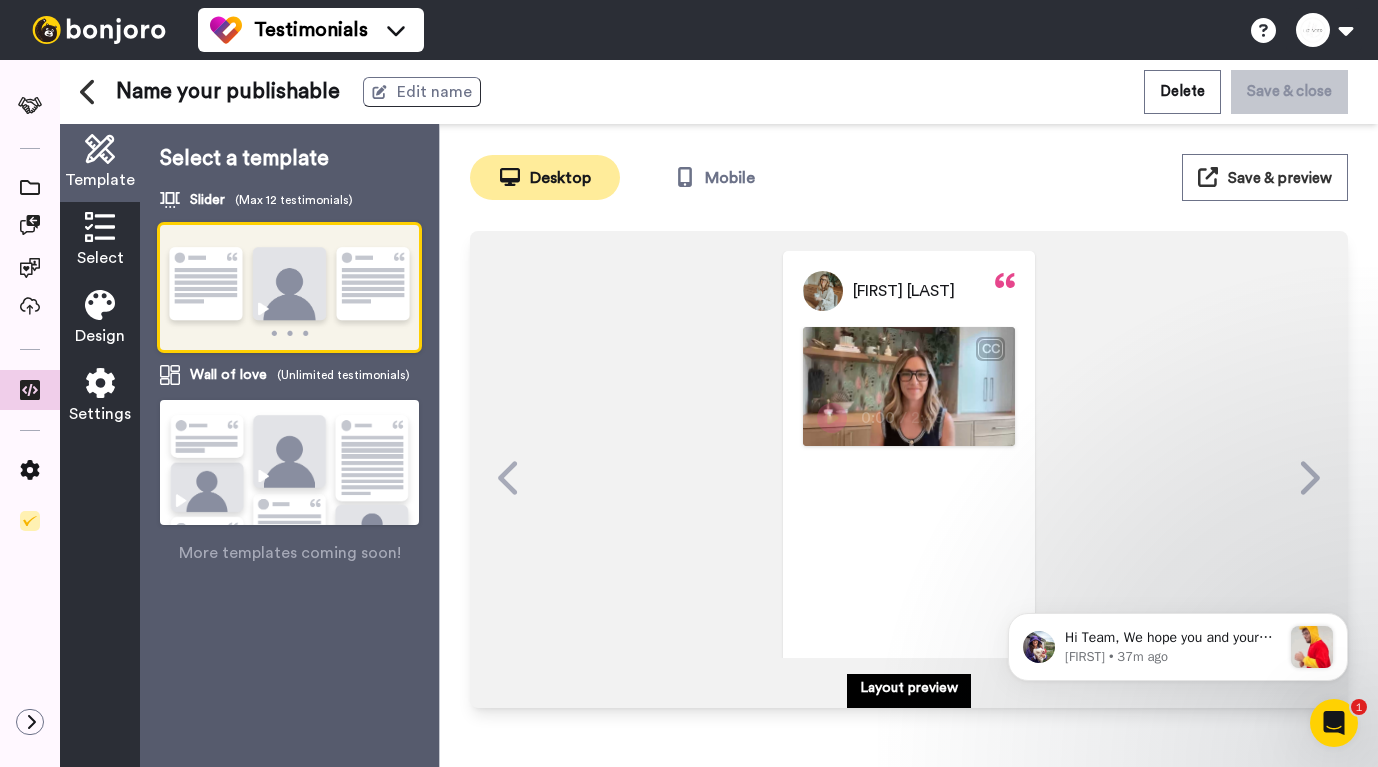 click on "Kelly Hubbell CC Play/Pause  0:00 /  2:46 05/08/2025" at bounding box center [909, 478] 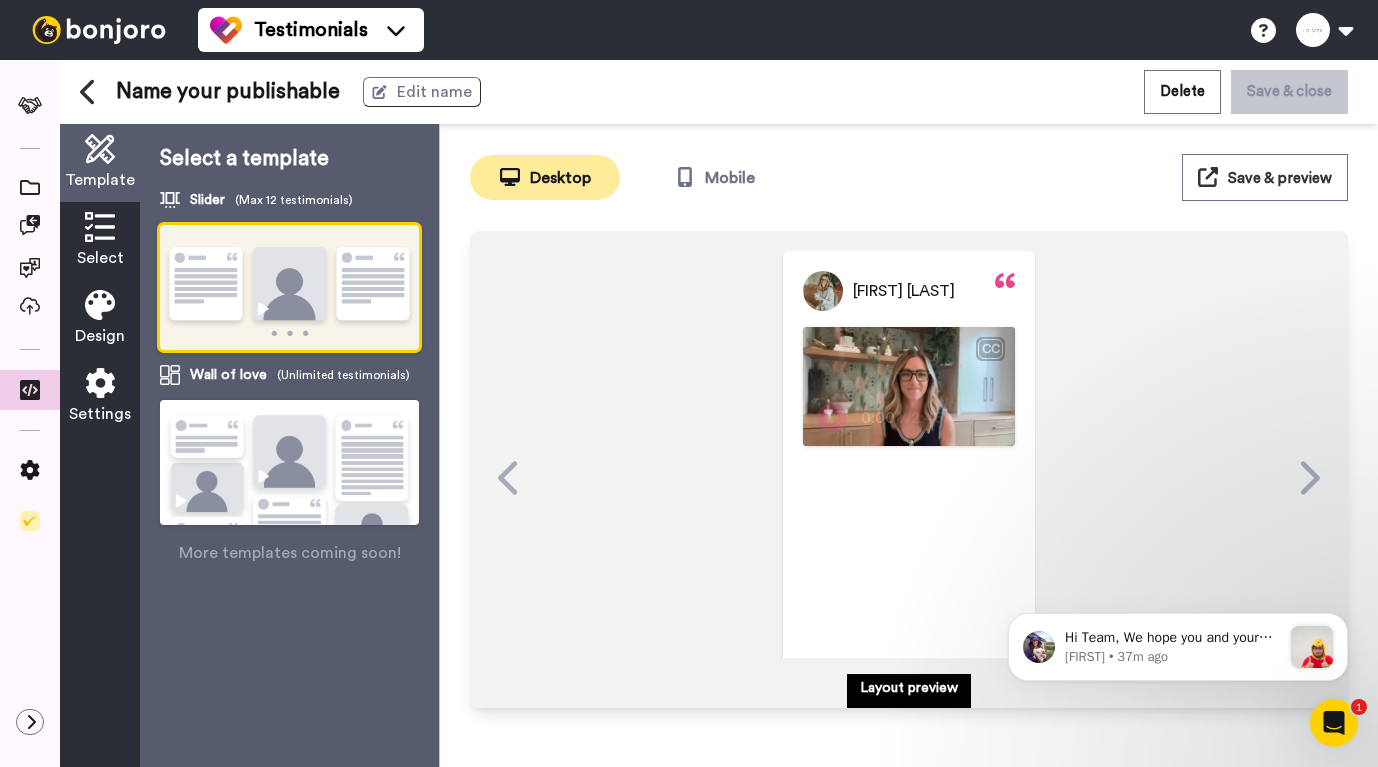 click 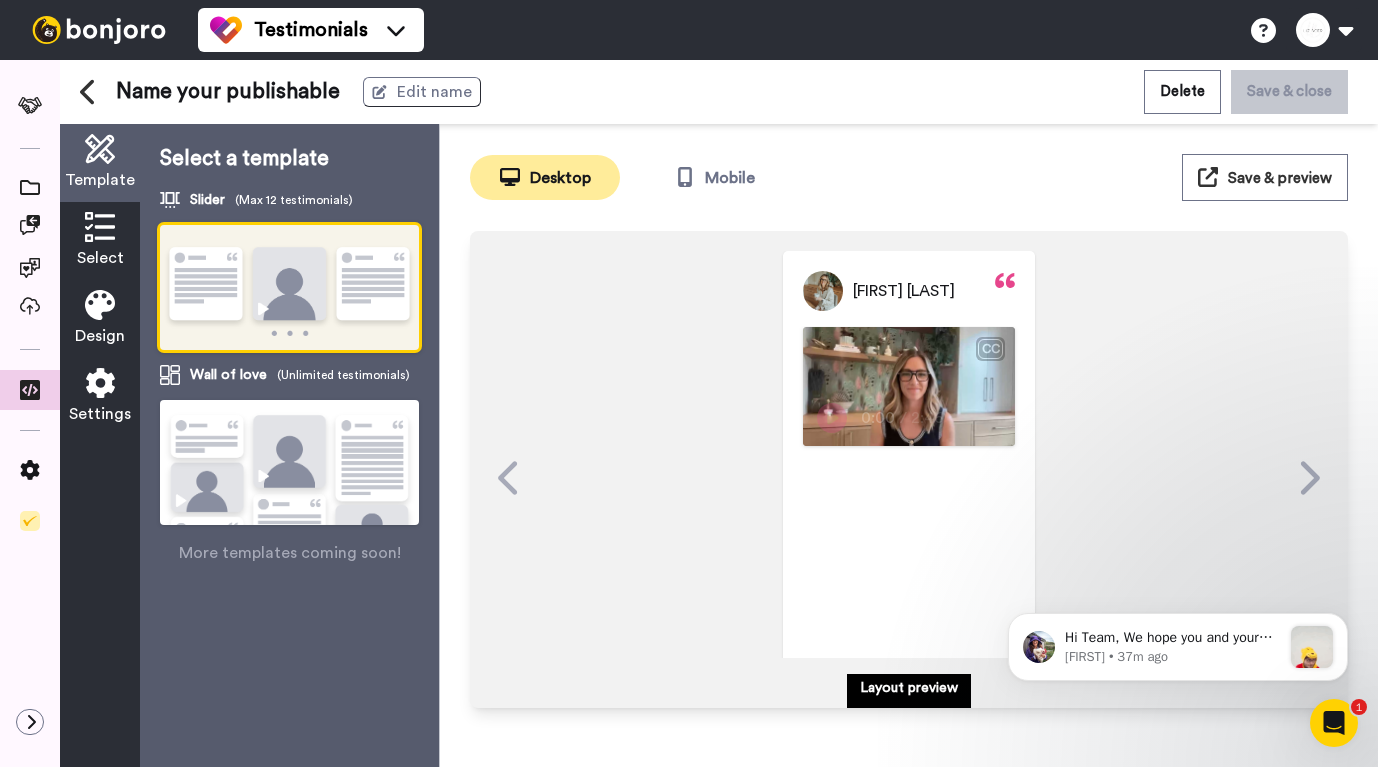click at bounding box center (100, 227) 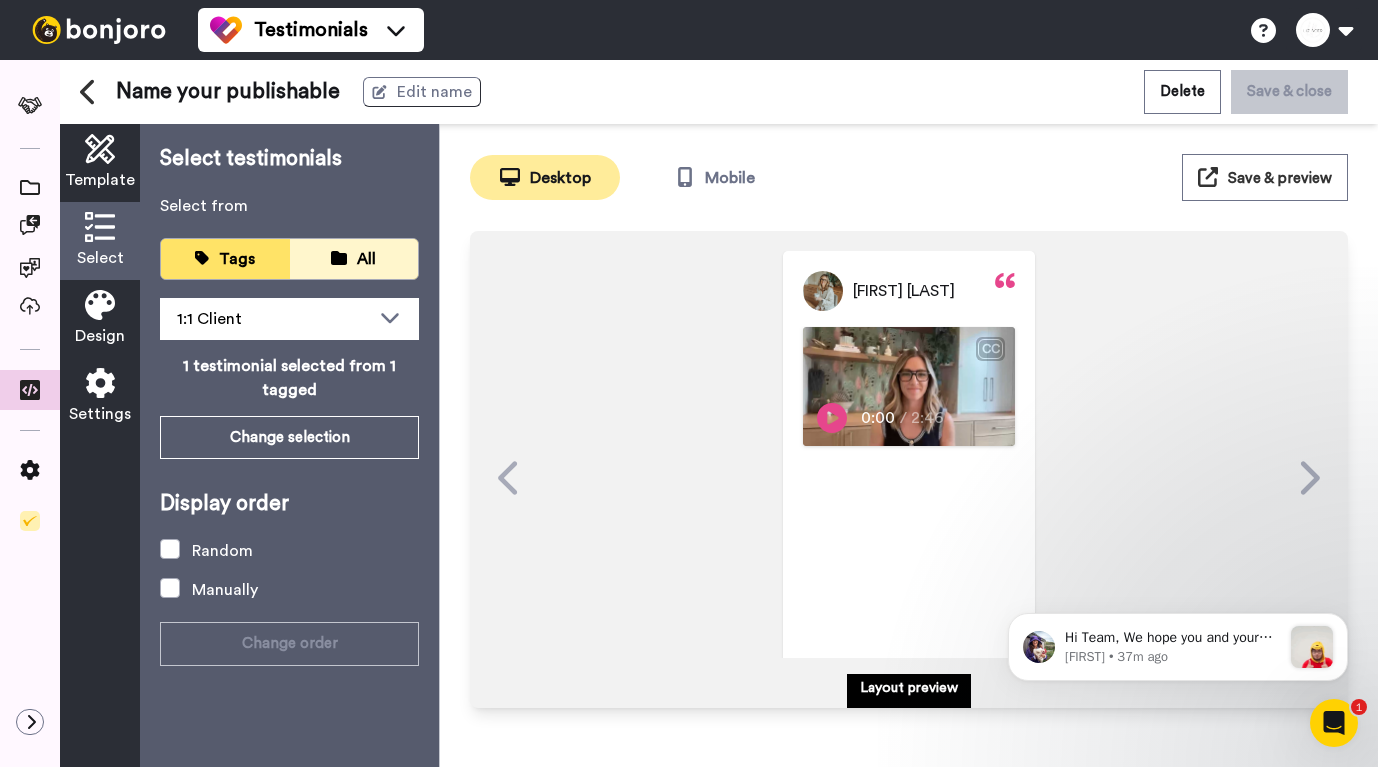 click on "All" at bounding box center (354, 259) 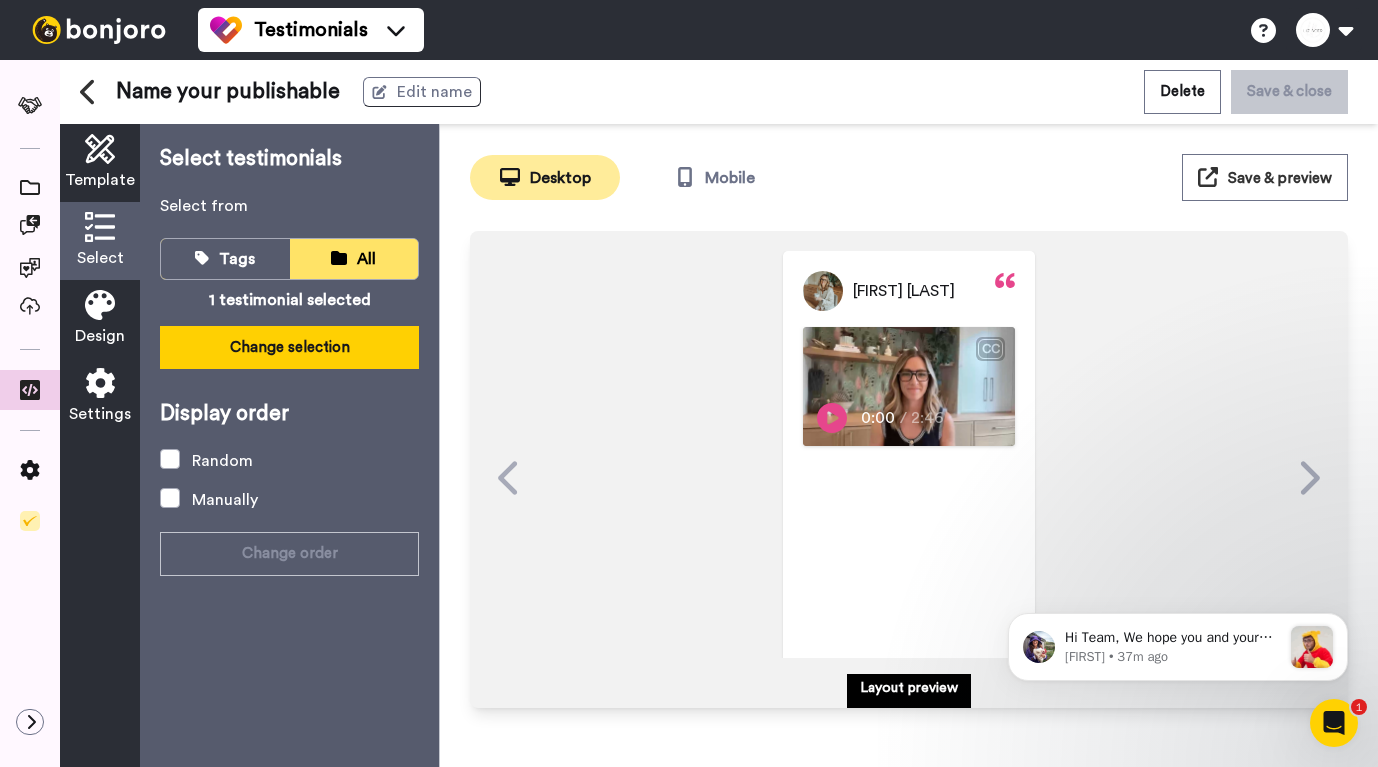 click on "Change selection" at bounding box center (289, 347) 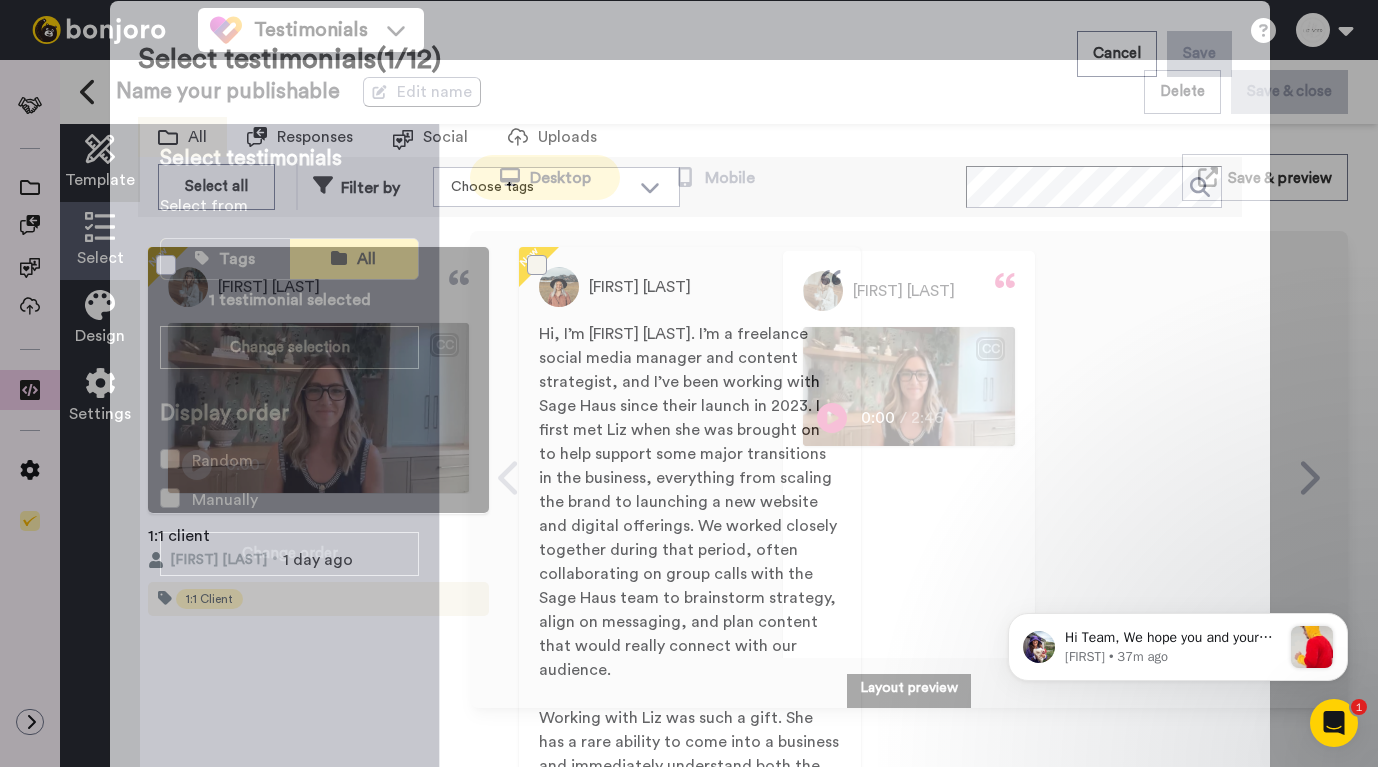 click at bounding box center (537, 265) 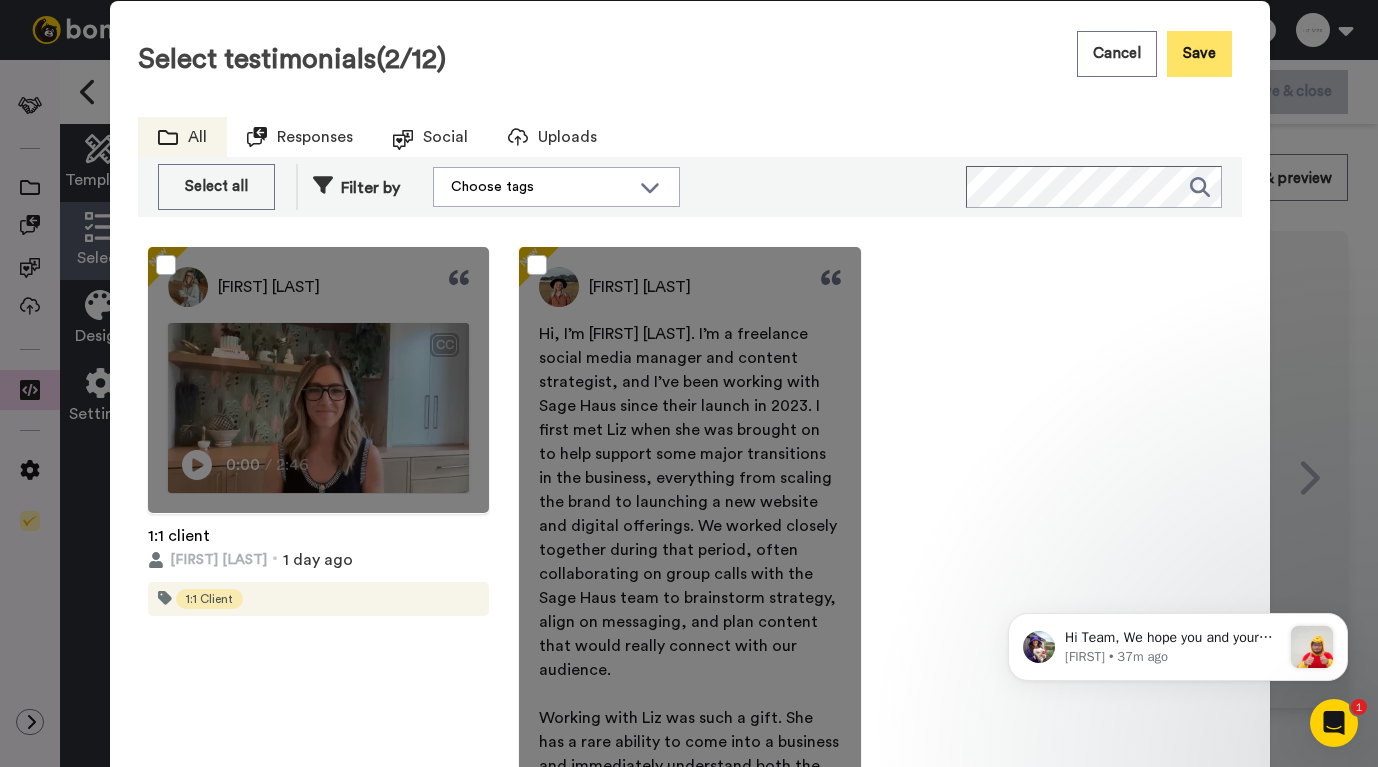 click on "Save" at bounding box center (1199, 54) 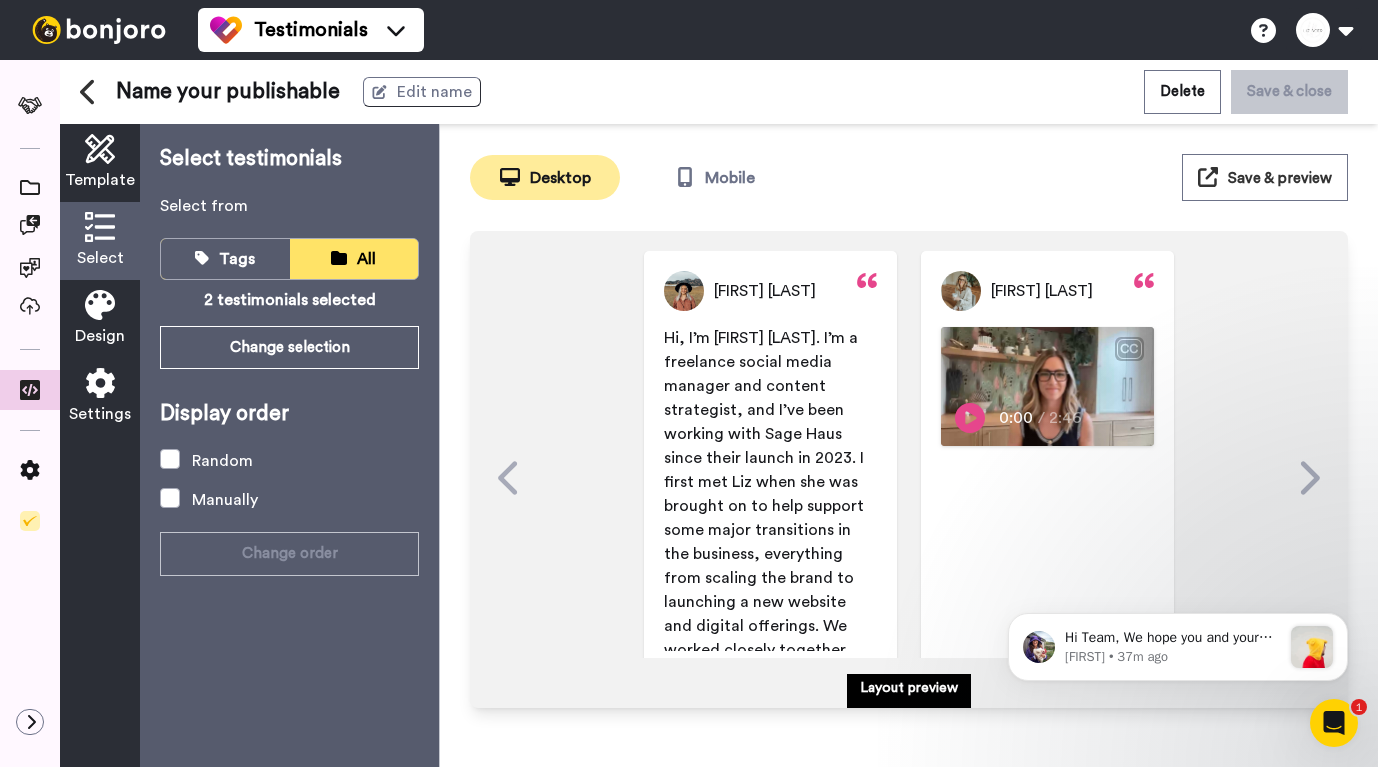 scroll, scrollTop: 91, scrollLeft: 0, axis: vertical 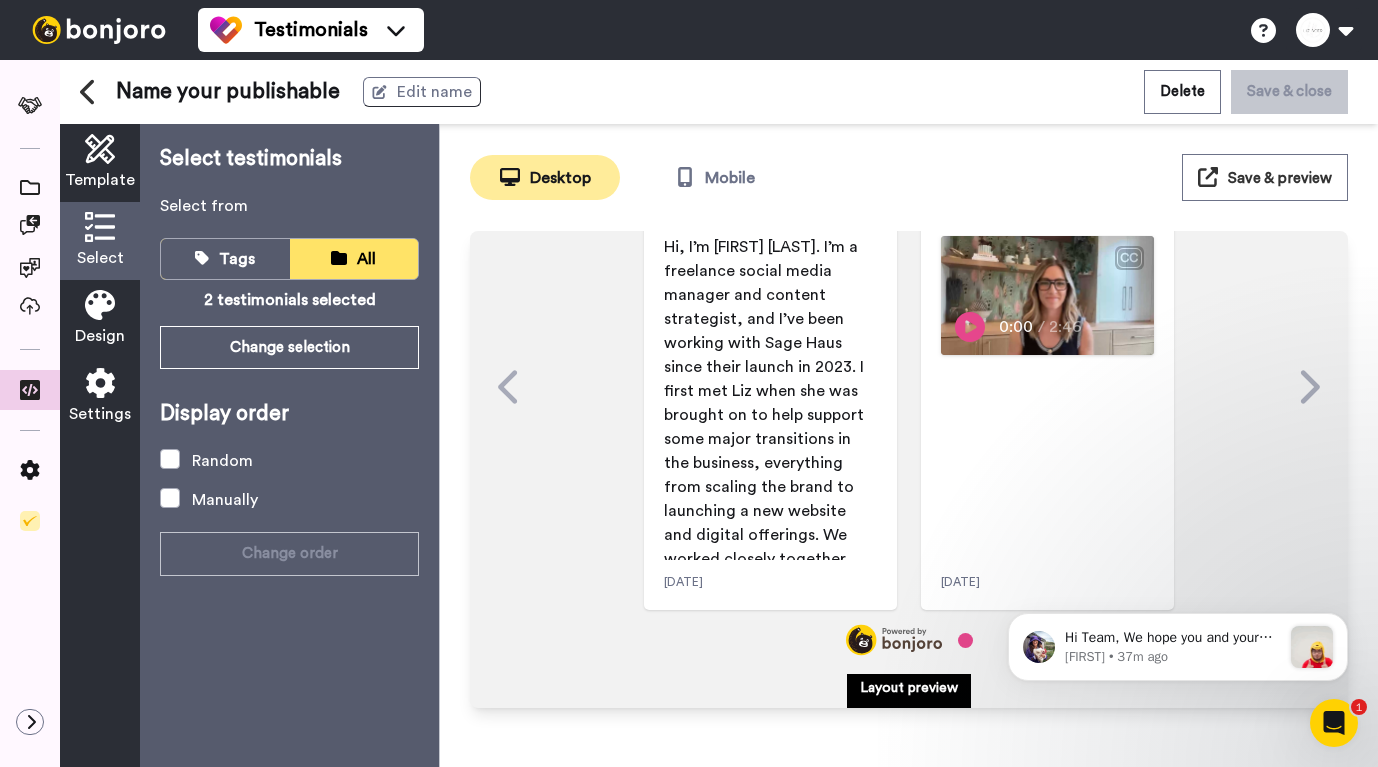 click on "[DATE]" at bounding box center (683, 582) 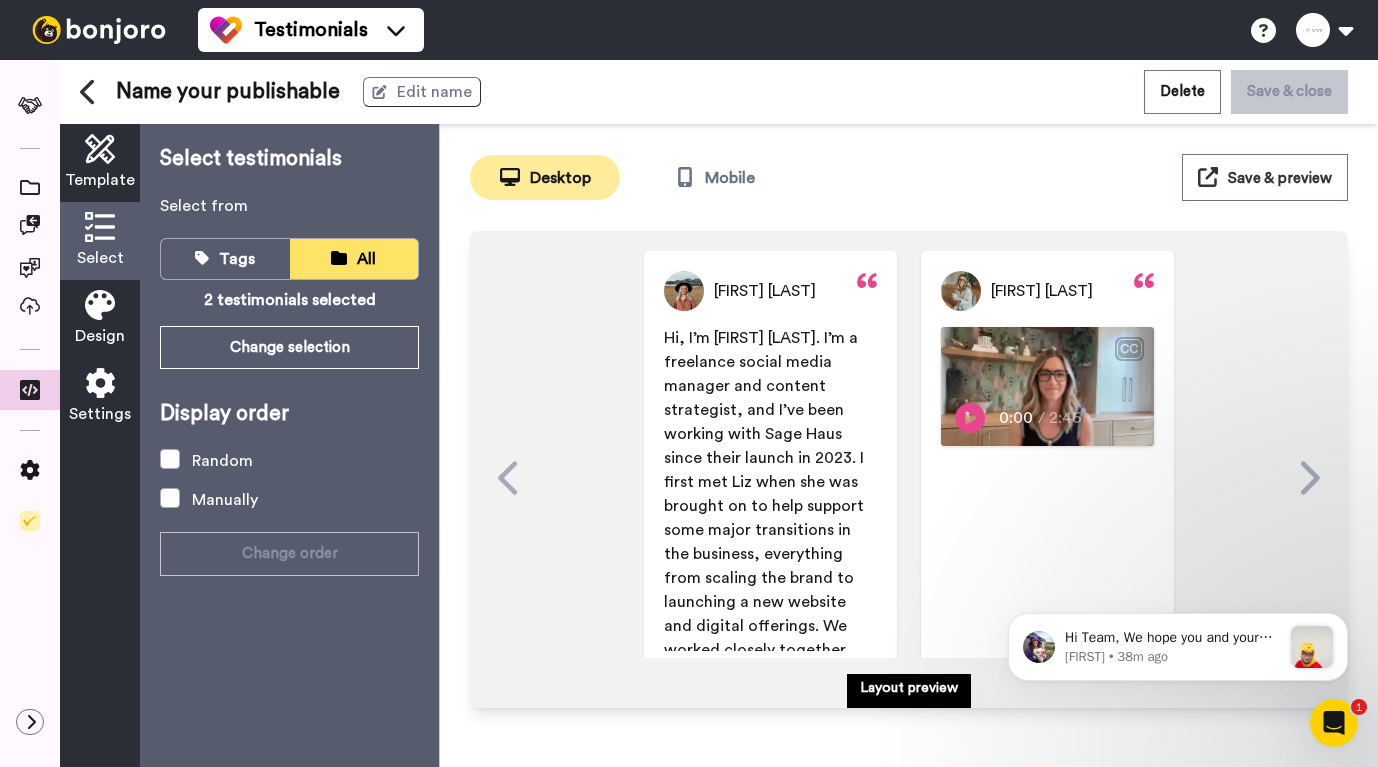scroll, scrollTop: 4, scrollLeft: 0, axis: vertical 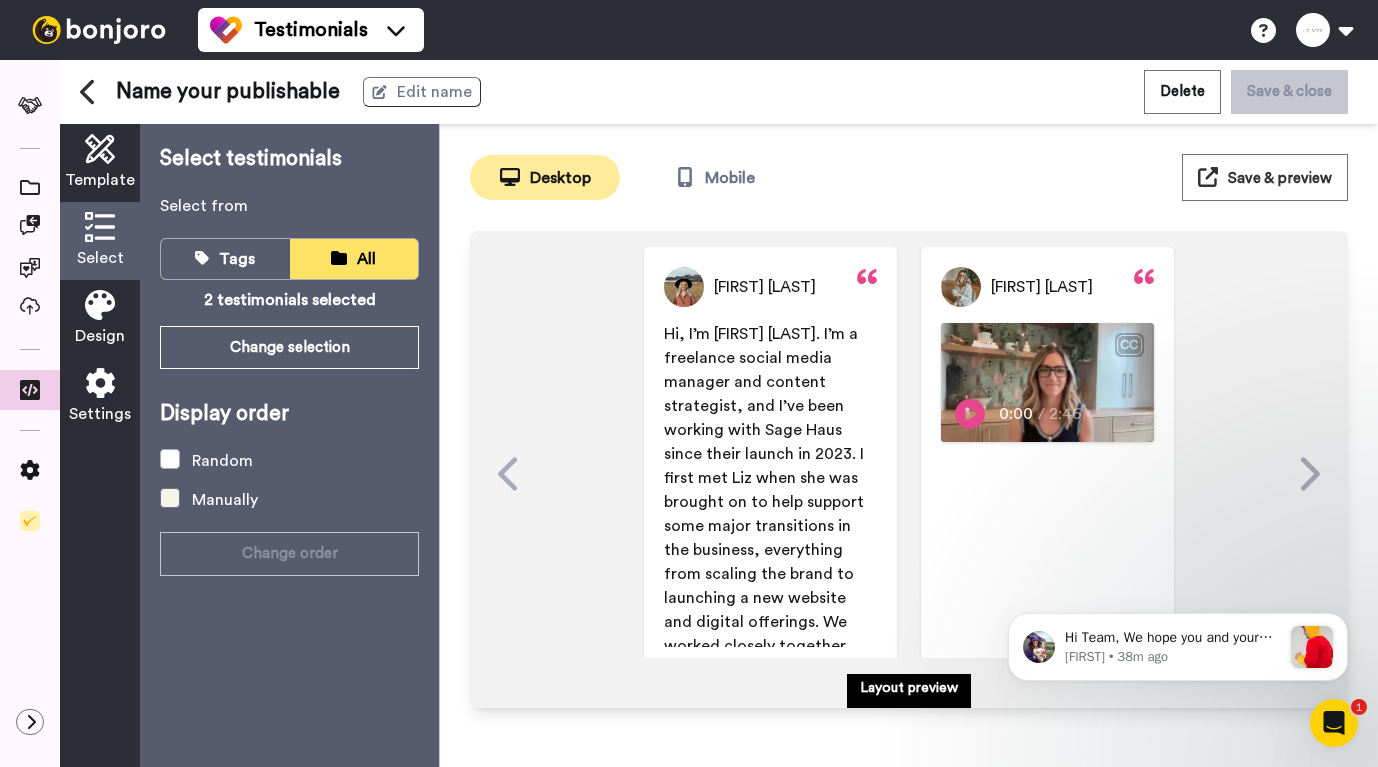 click at bounding box center [170, 498] 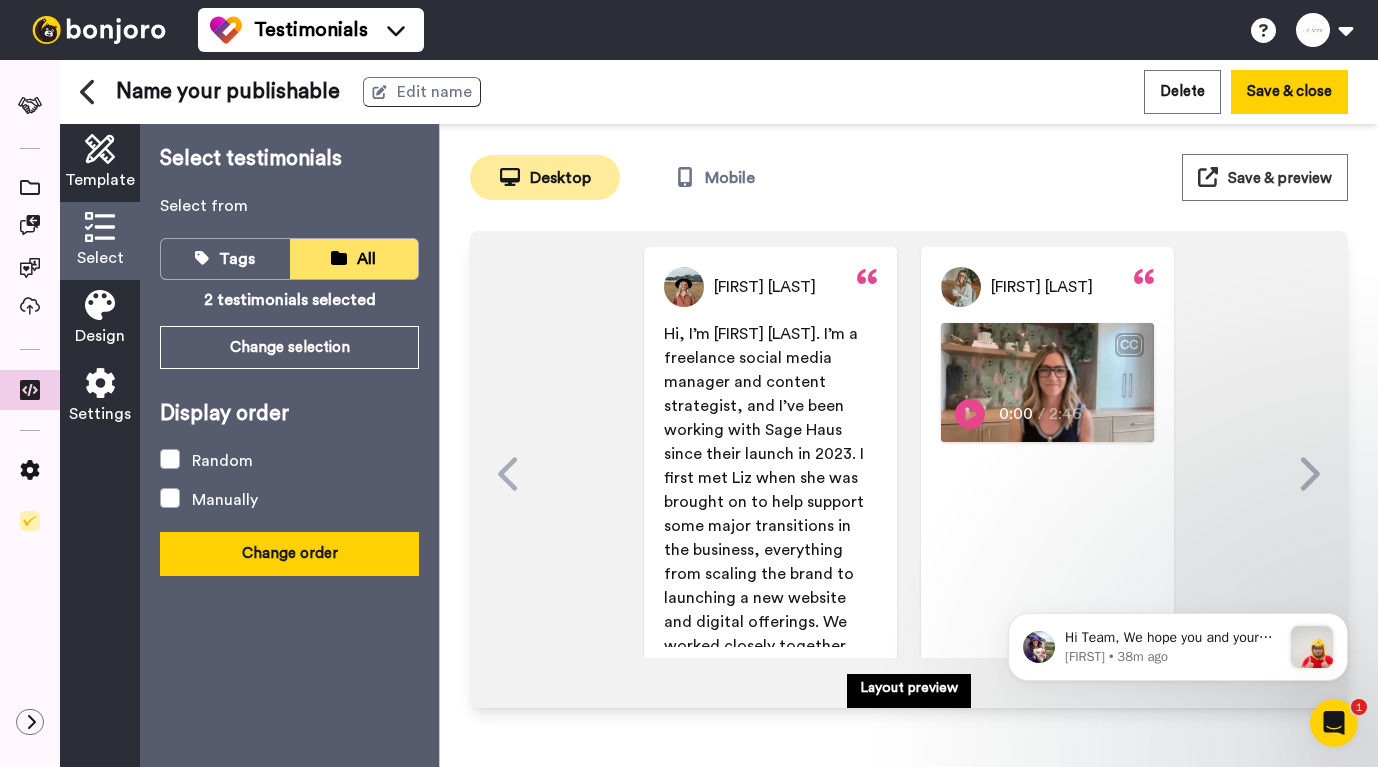 click on "Change order" at bounding box center (289, 553) 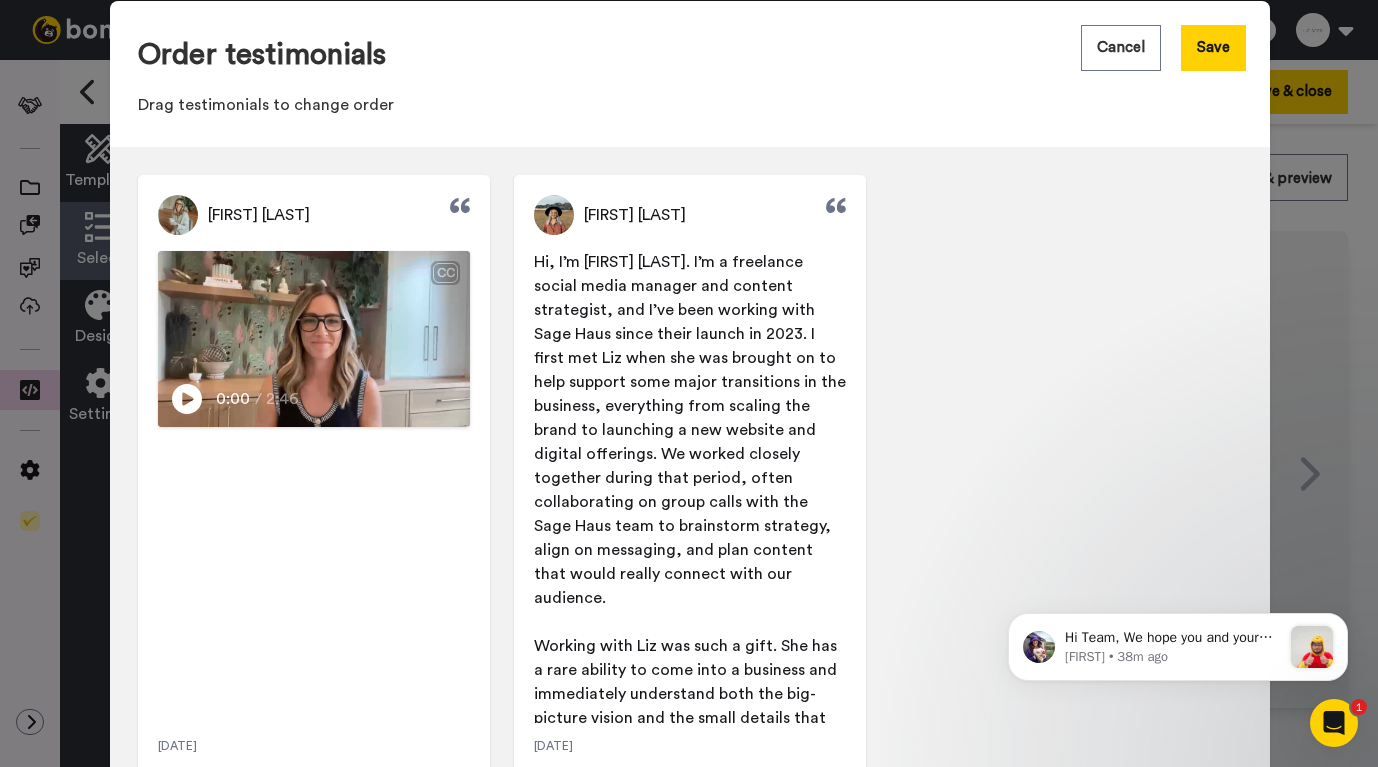 scroll, scrollTop: 34, scrollLeft: 0, axis: vertical 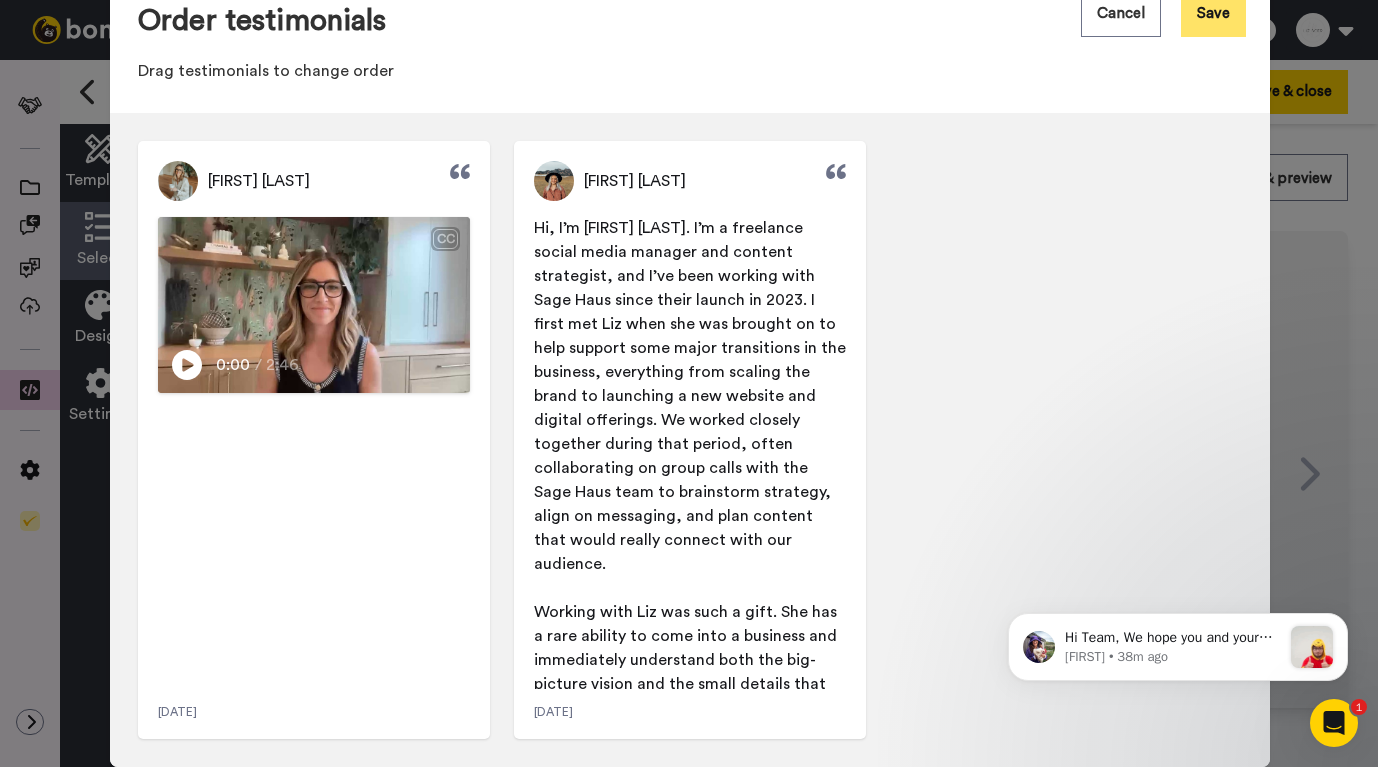 click on "Save" at bounding box center (1213, 14) 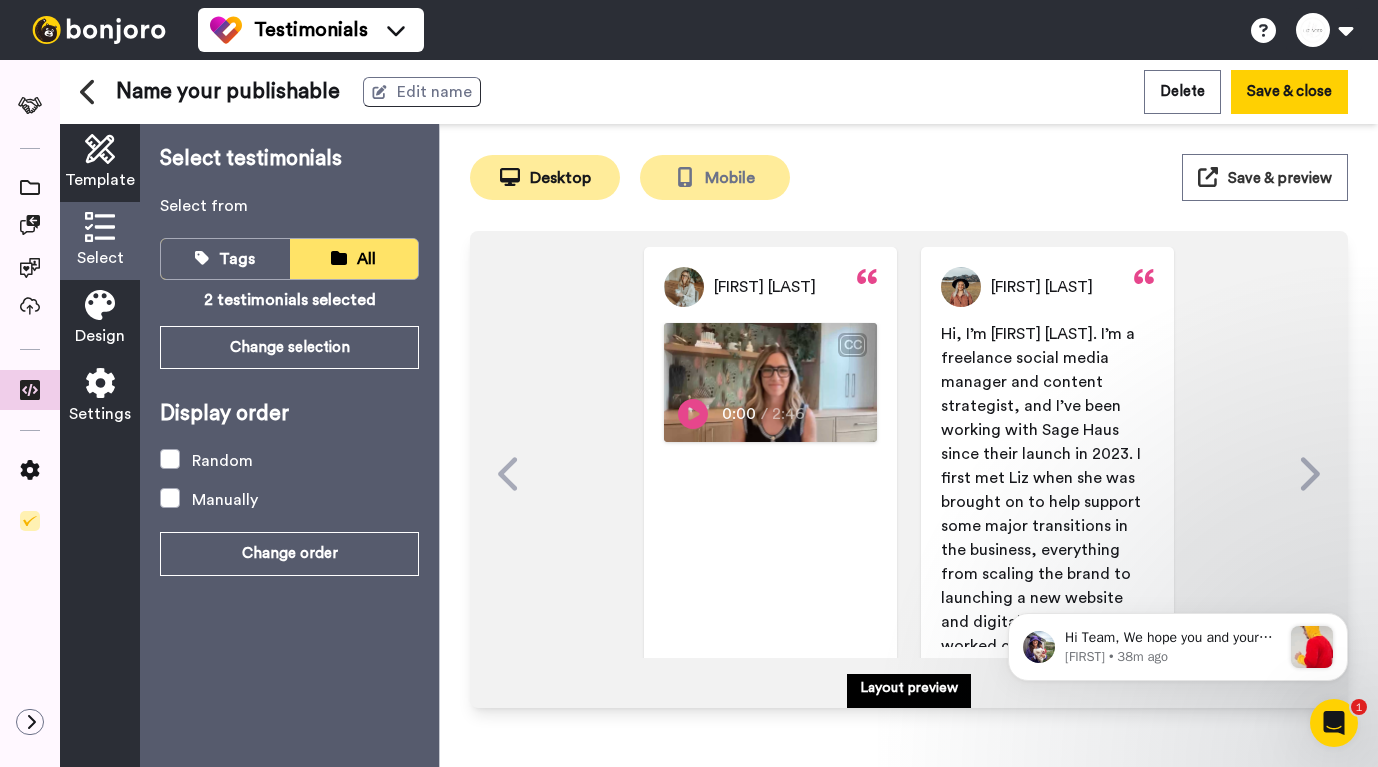 click 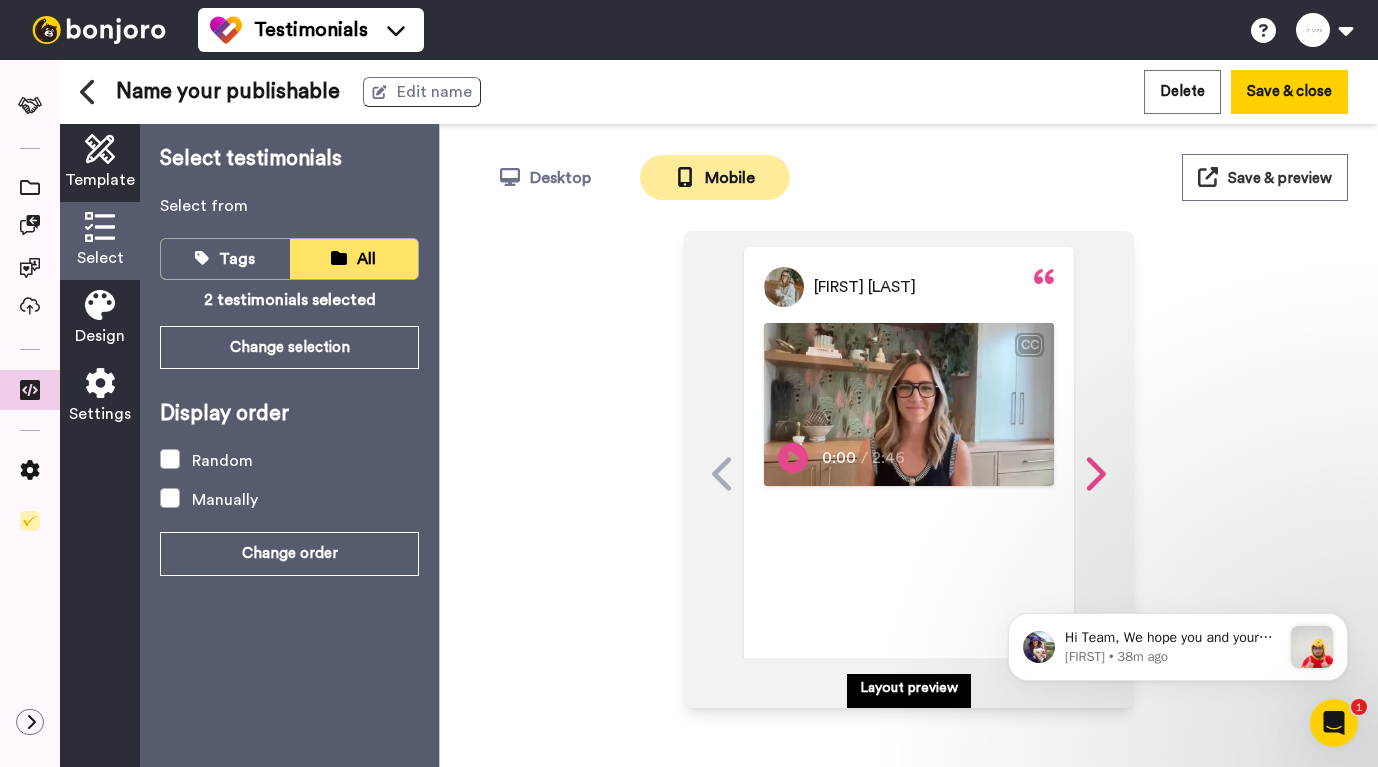 click 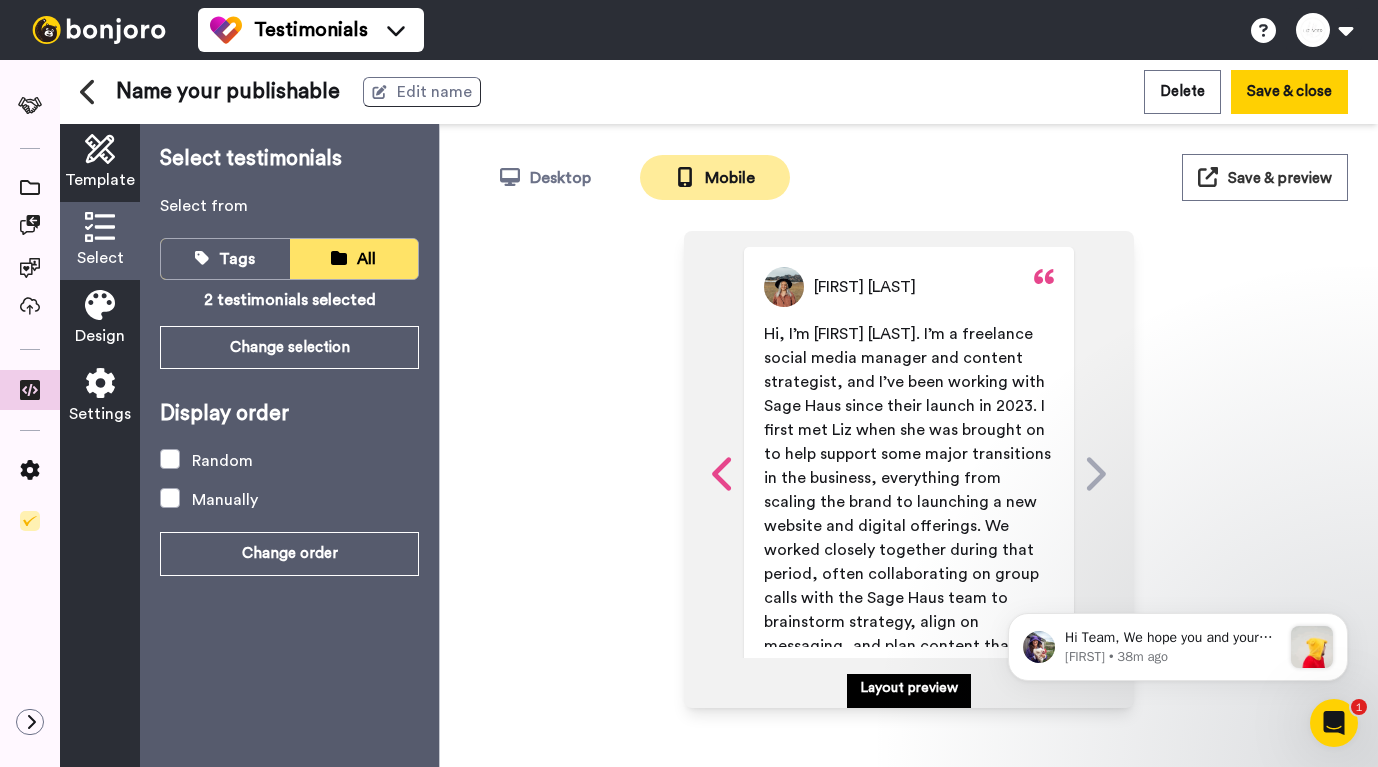 click 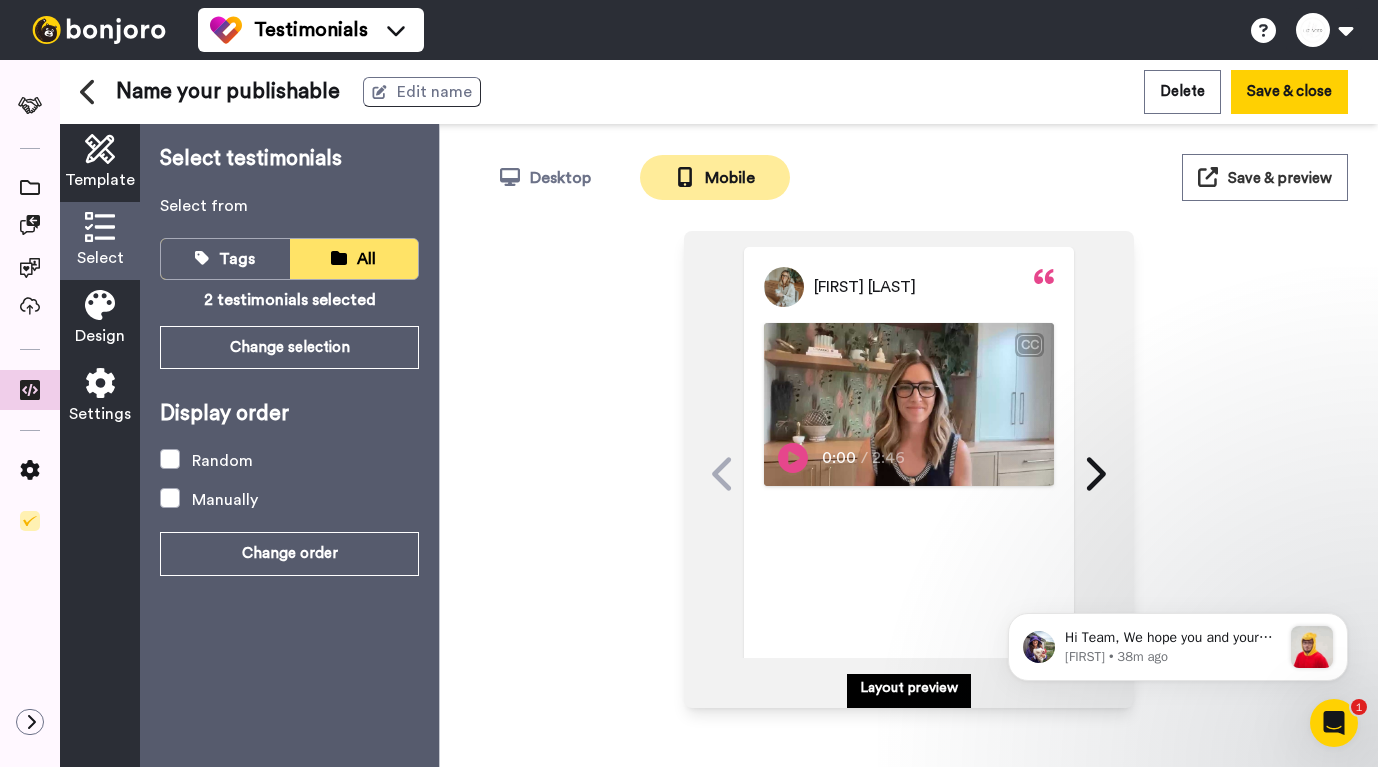click at bounding box center (100, 305) 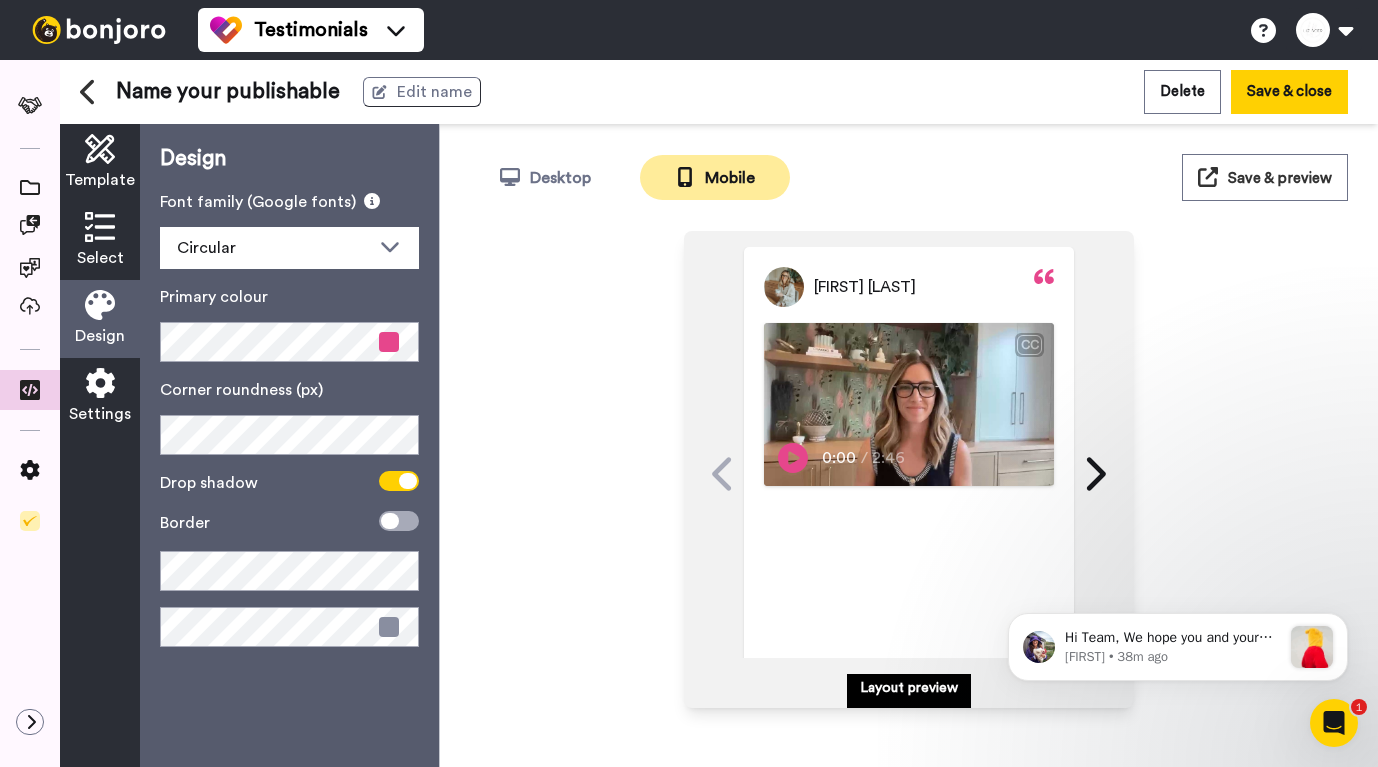 click at bounding box center (100, 383) 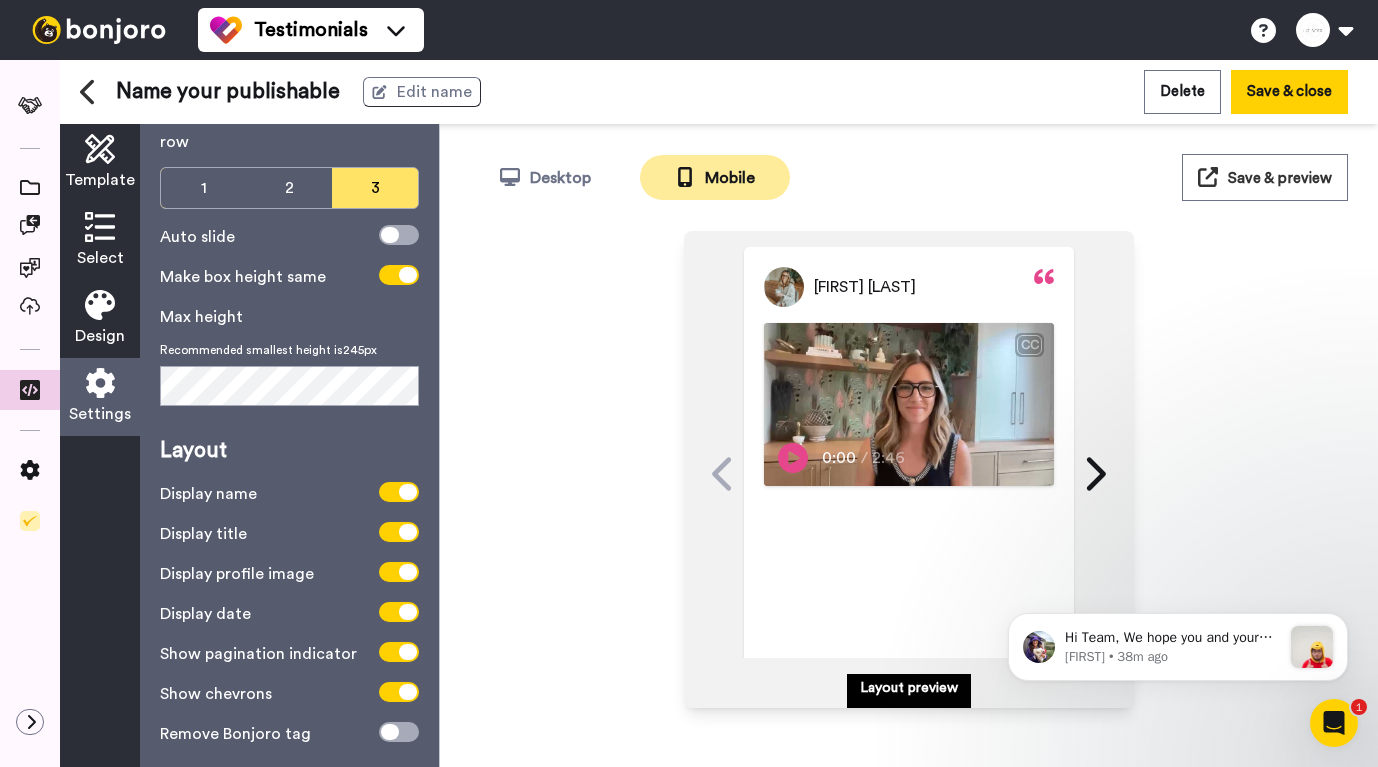 scroll, scrollTop: 103, scrollLeft: 0, axis: vertical 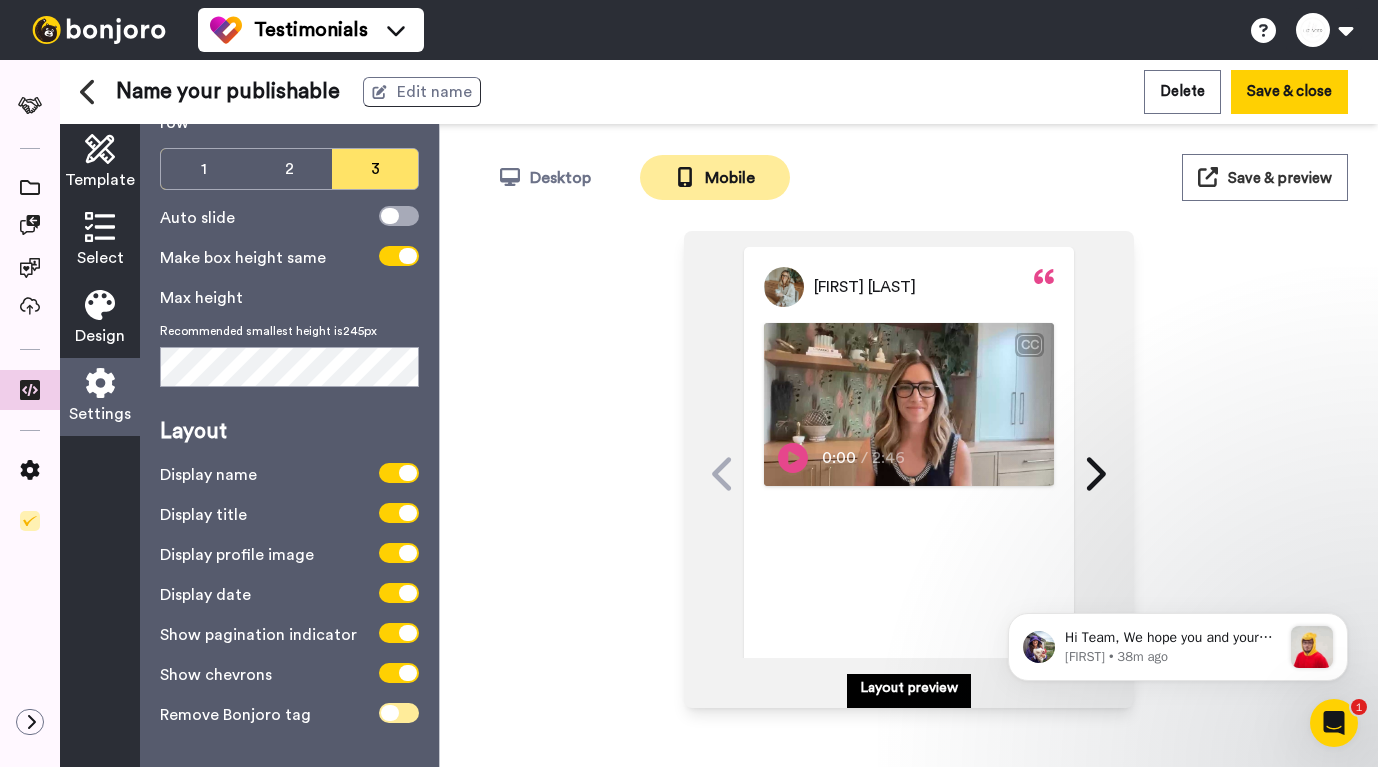 click at bounding box center (399, 713) 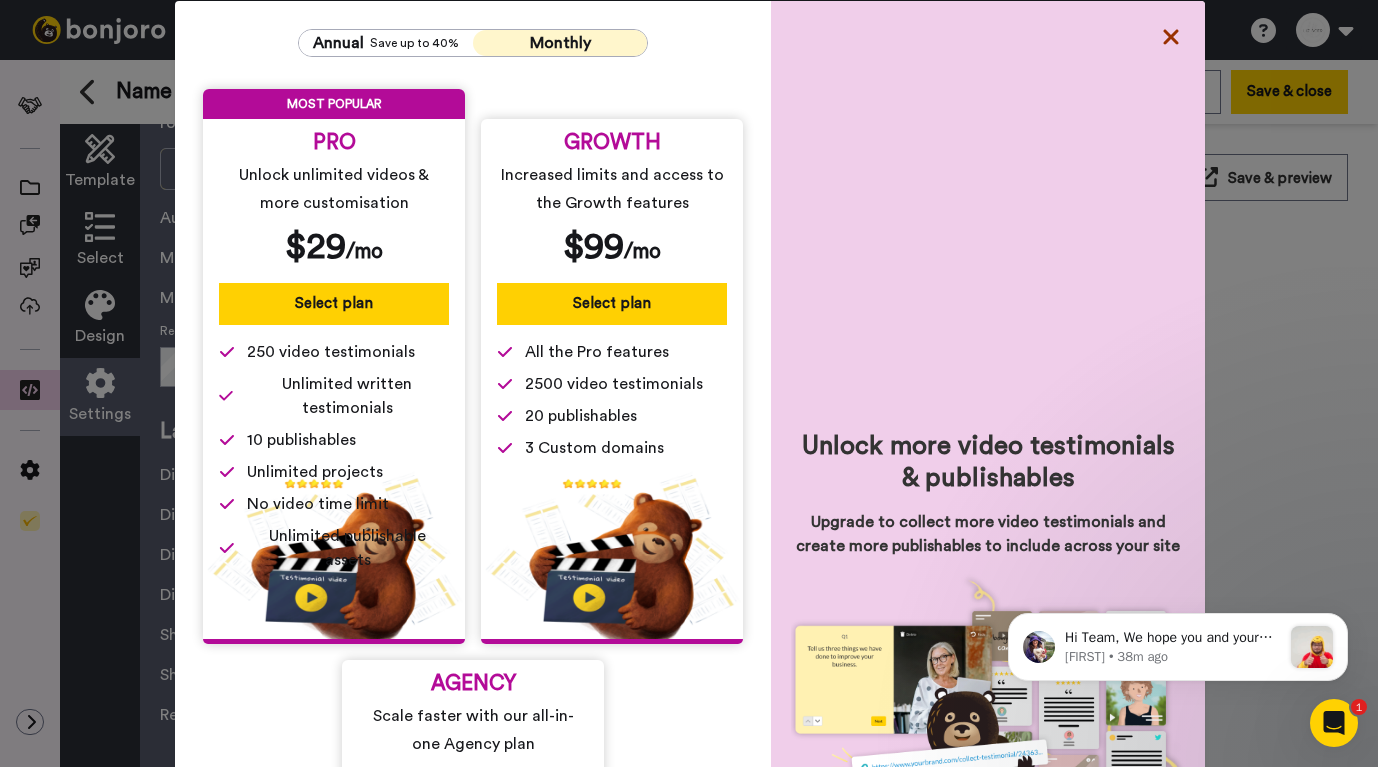 click 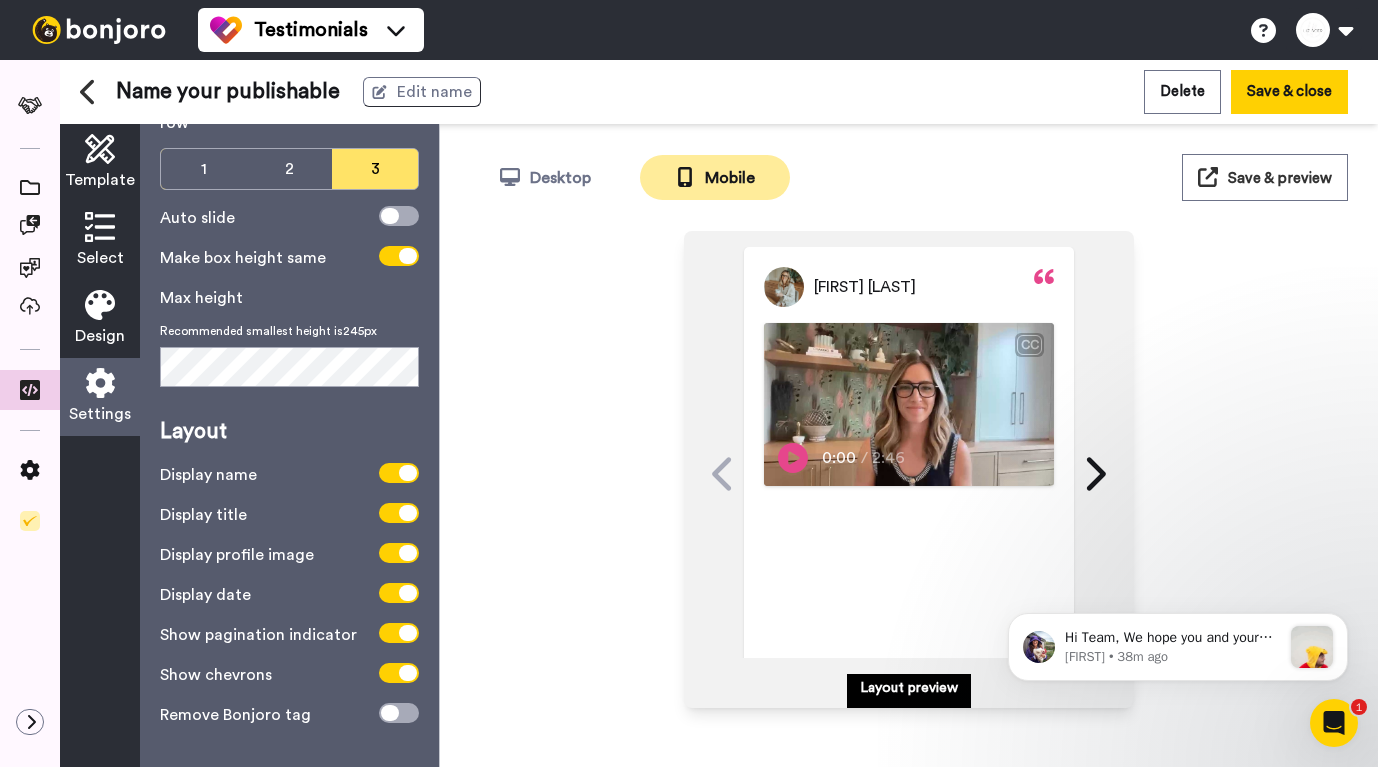 click at bounding box center (100, 149) 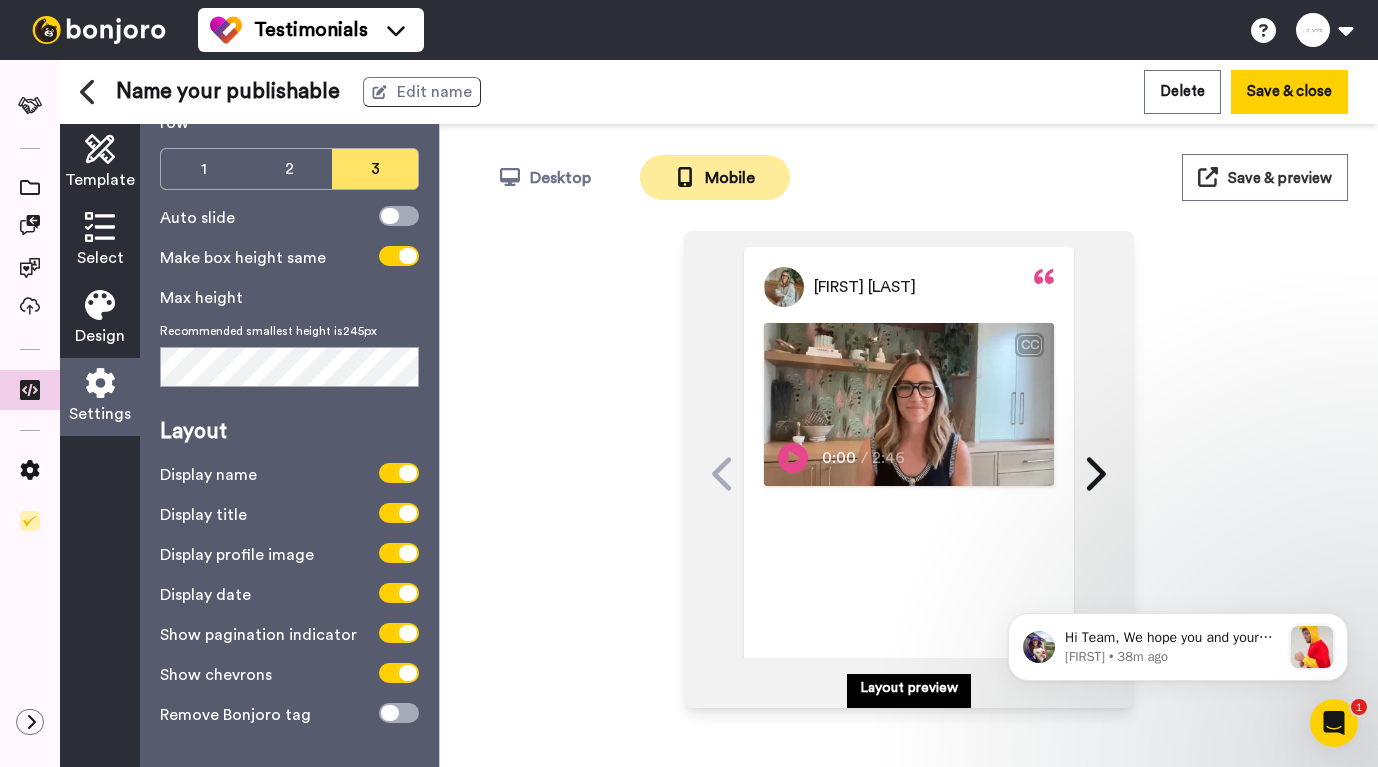 scroll, scrollTop: 0, scrollLeft: 0, axis: both 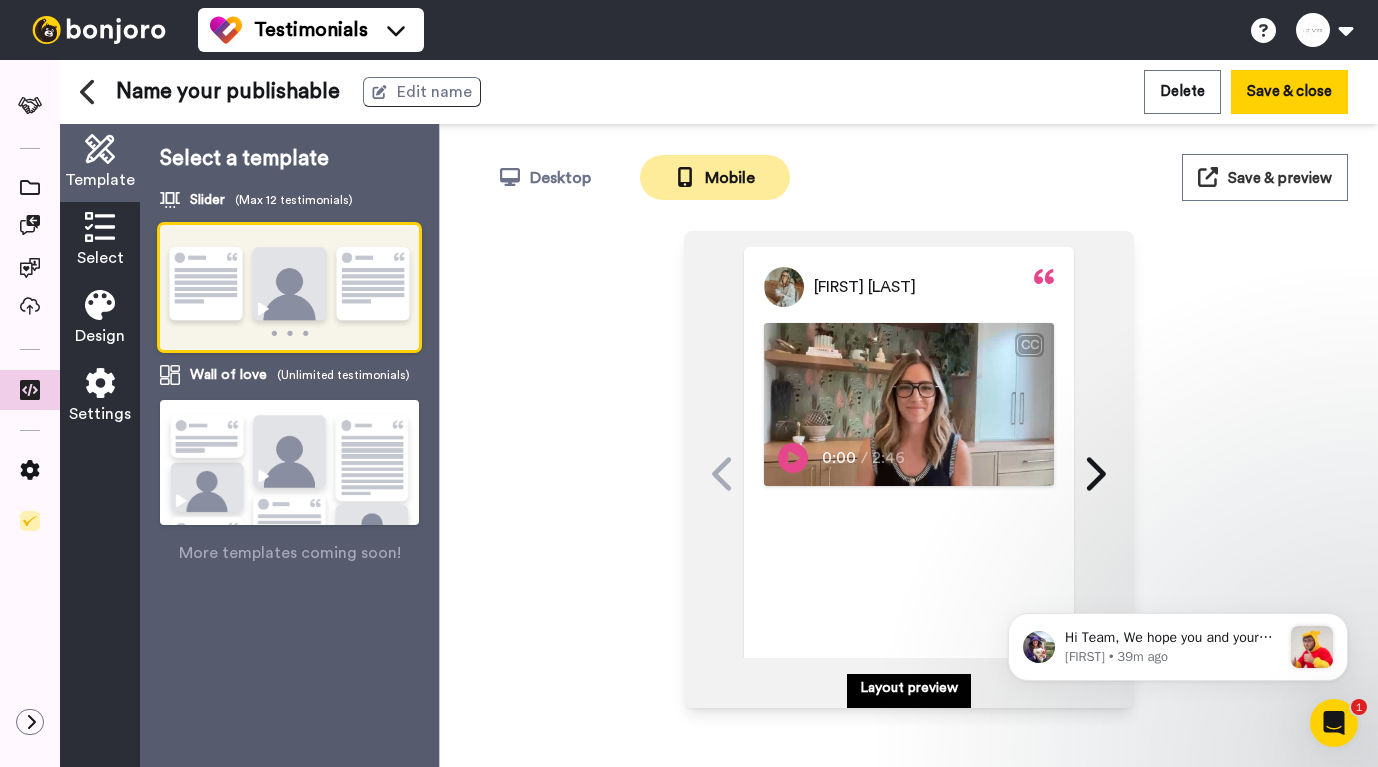 click on "Design" at bounding box center [100, 336] 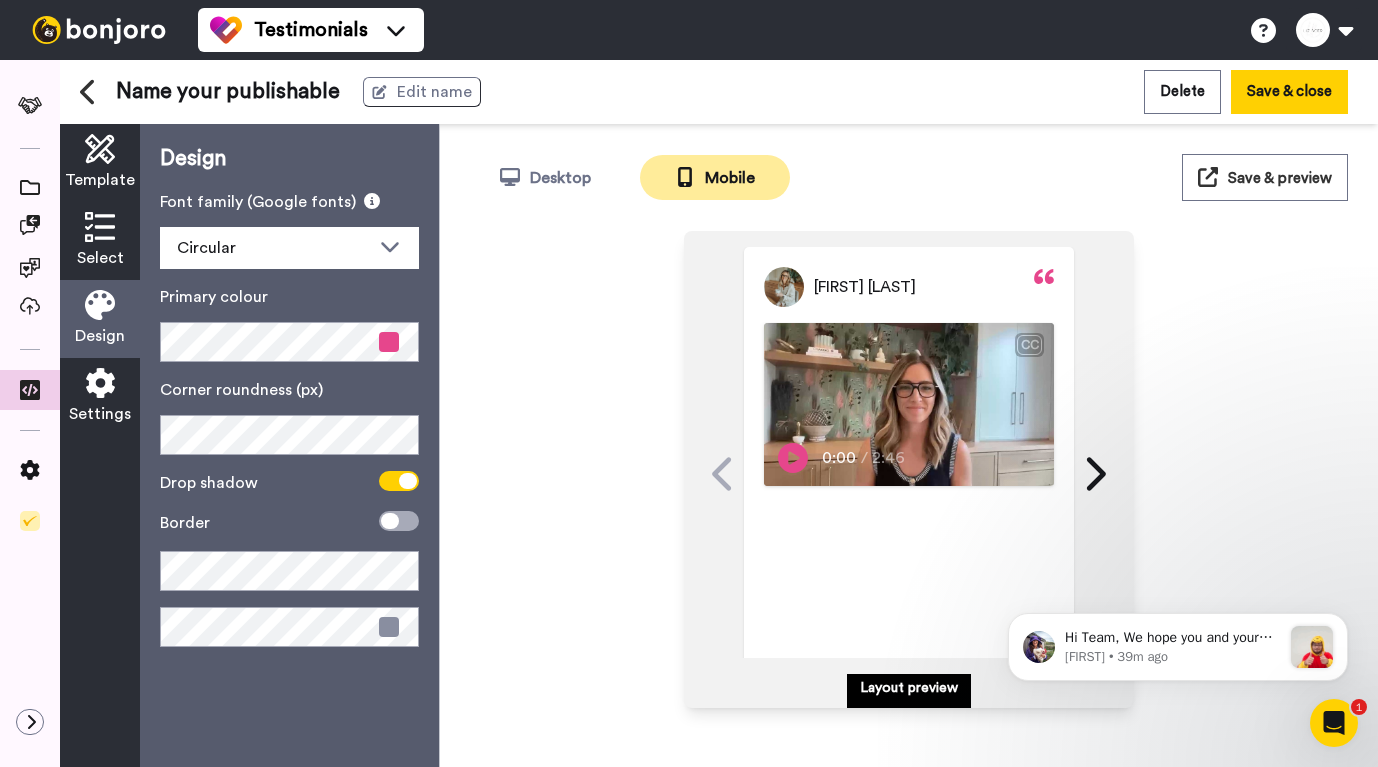 click on "Settings" at bounding box center [100, 397] 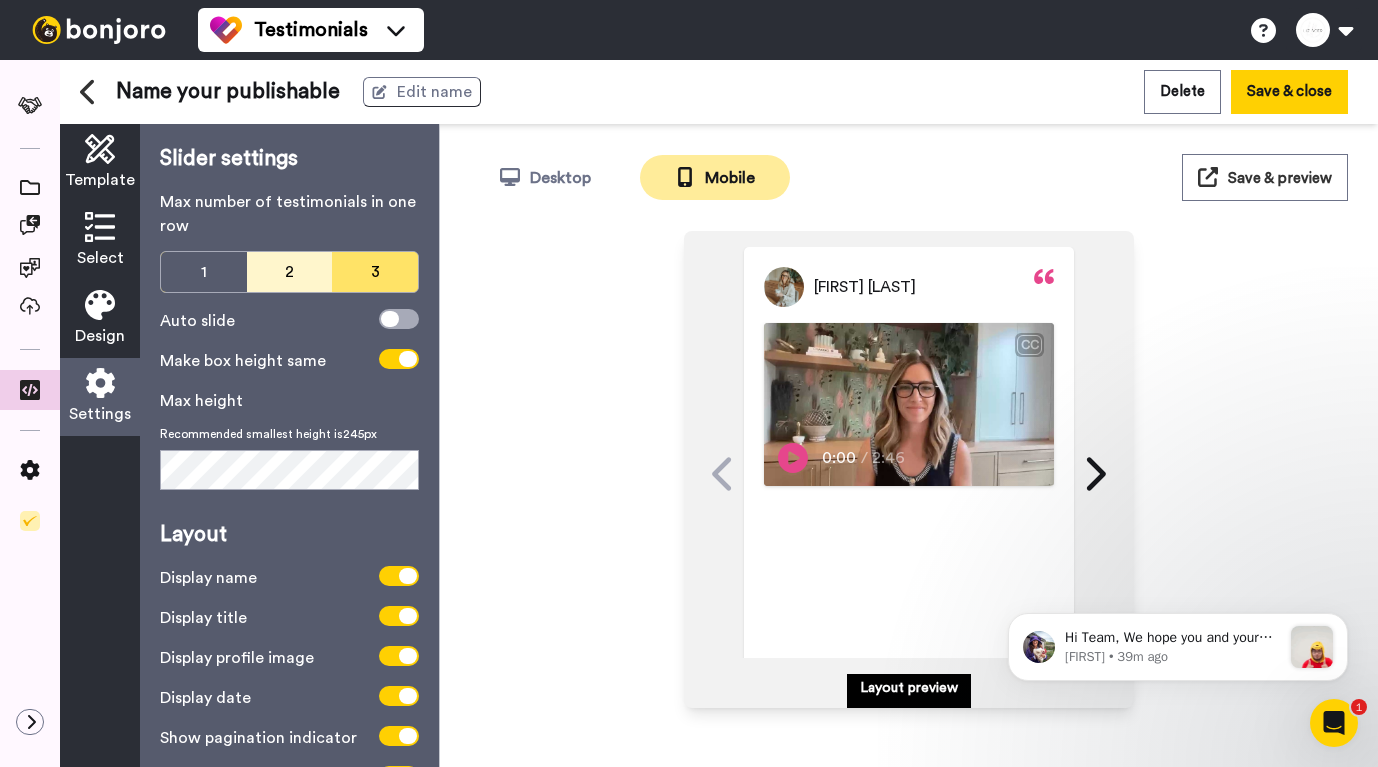 click on "2" at bounding box center (290, 272) 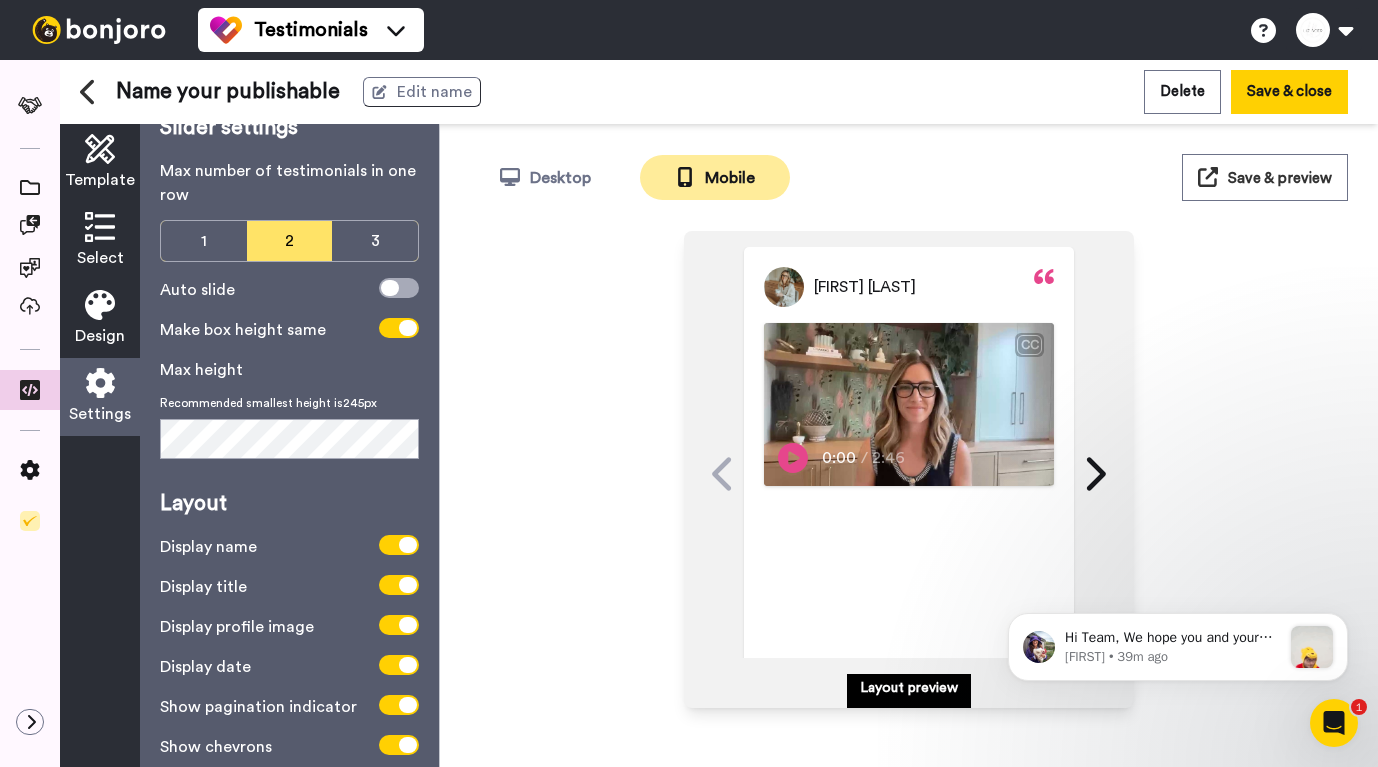 scroll, scrollTop: 35, scrollLeft: 0, axis: vertical 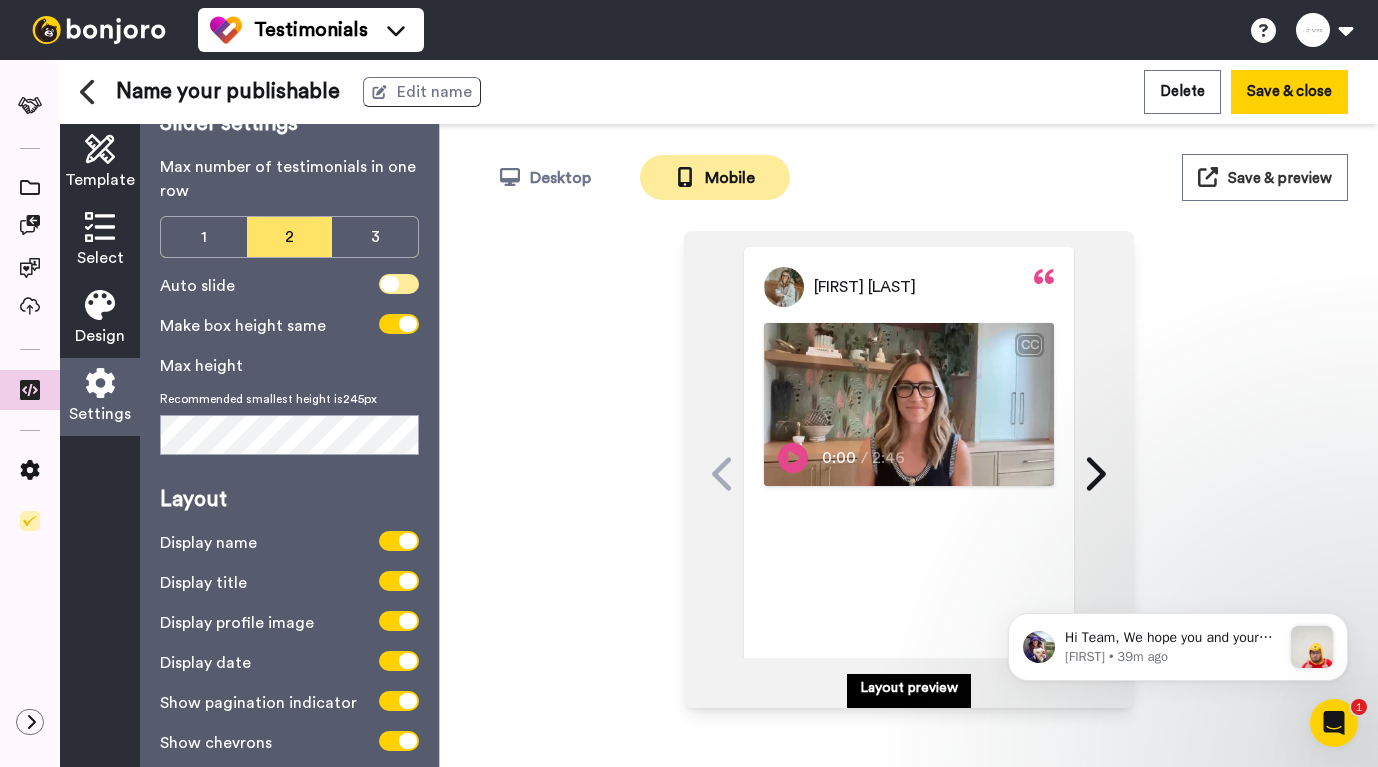 click at bounding box center [390, 284] 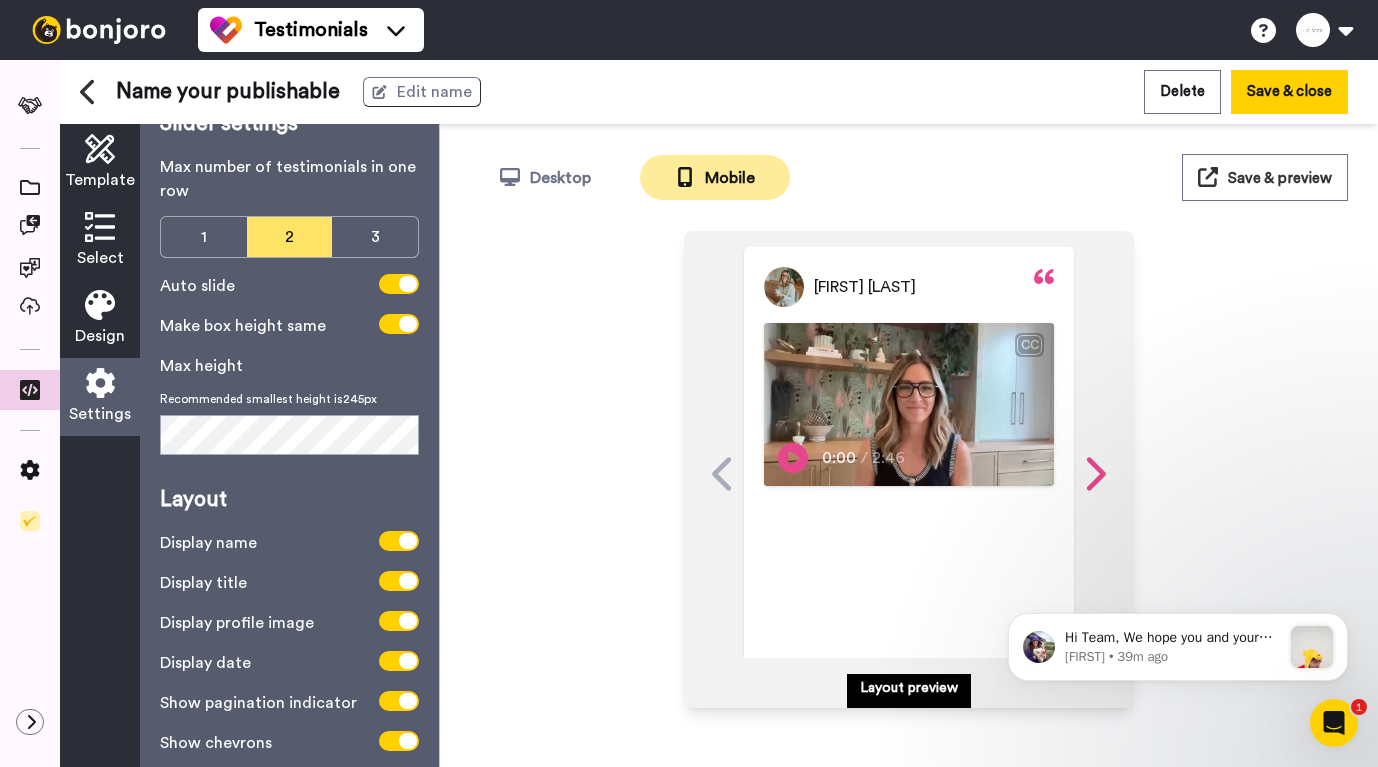 click 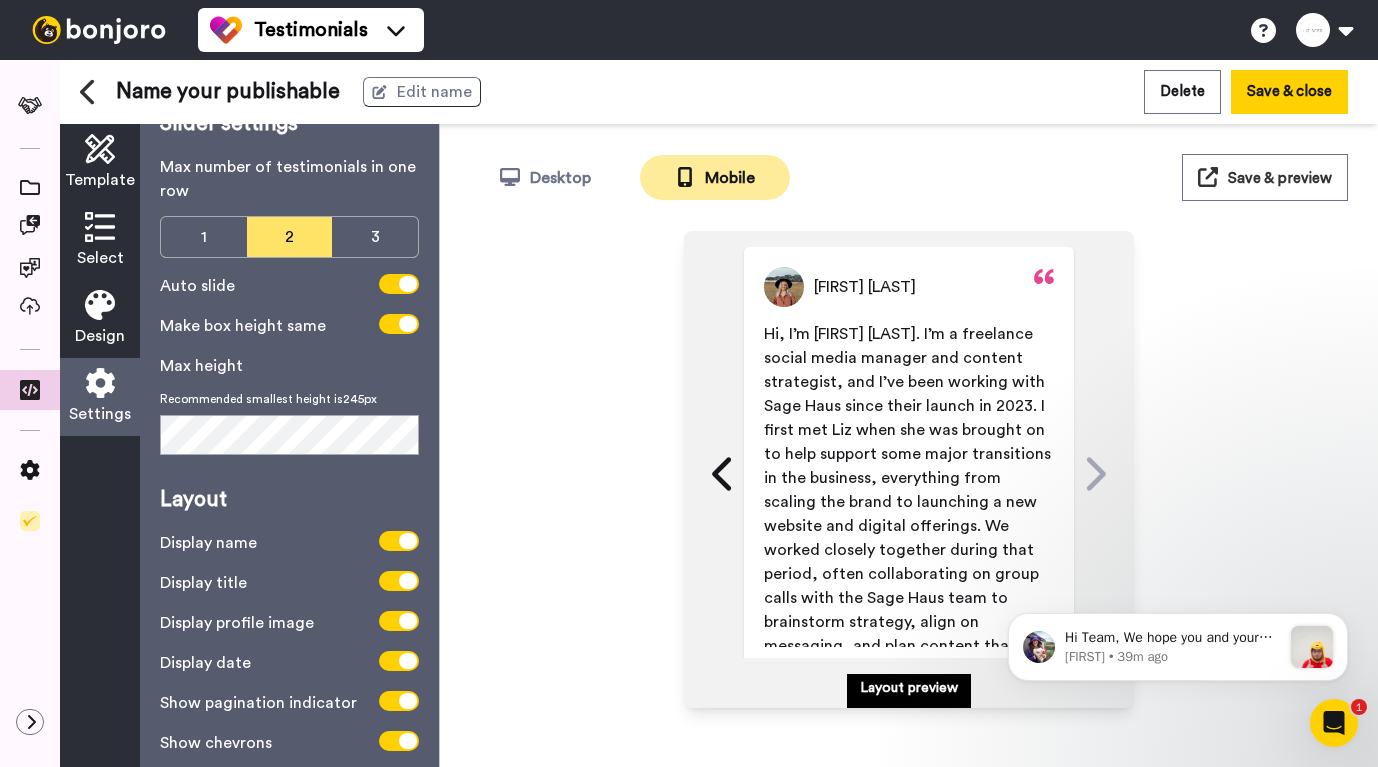 click 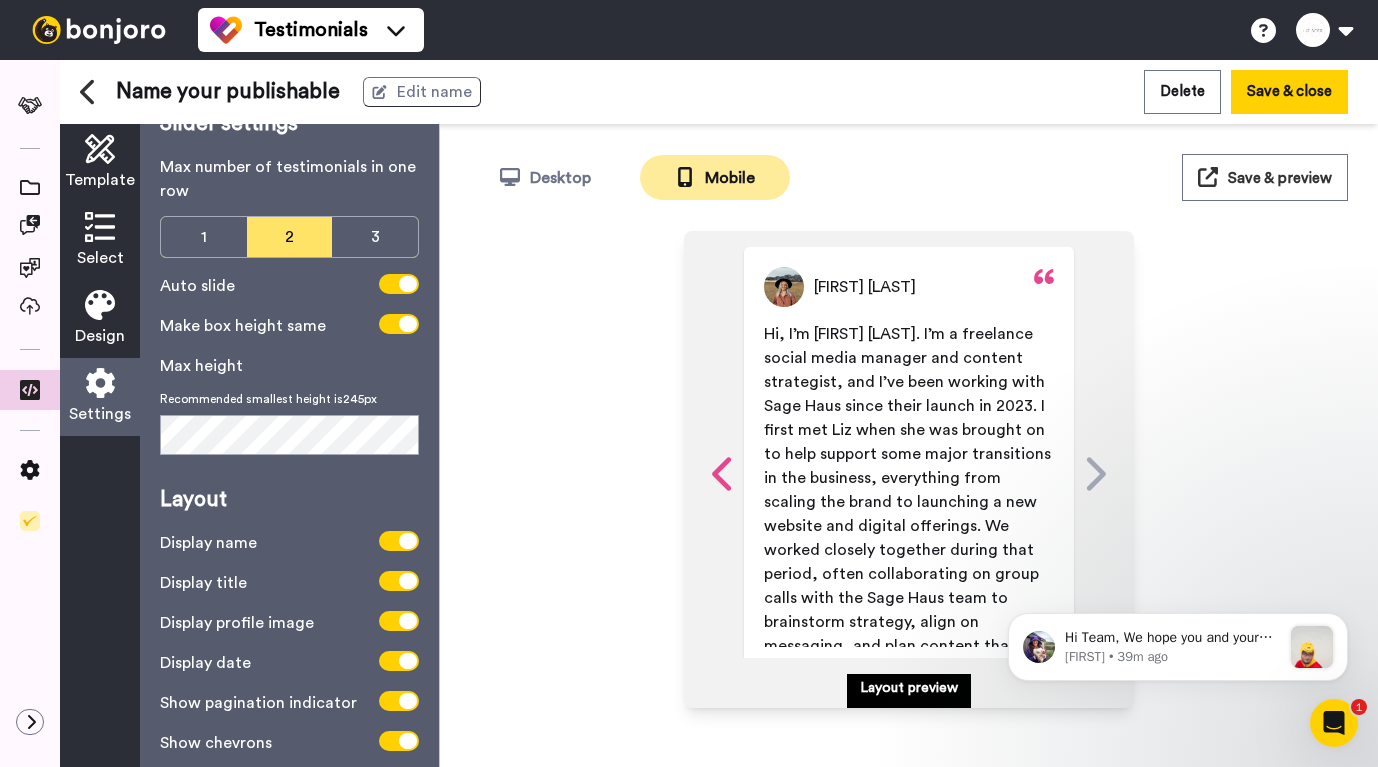 click 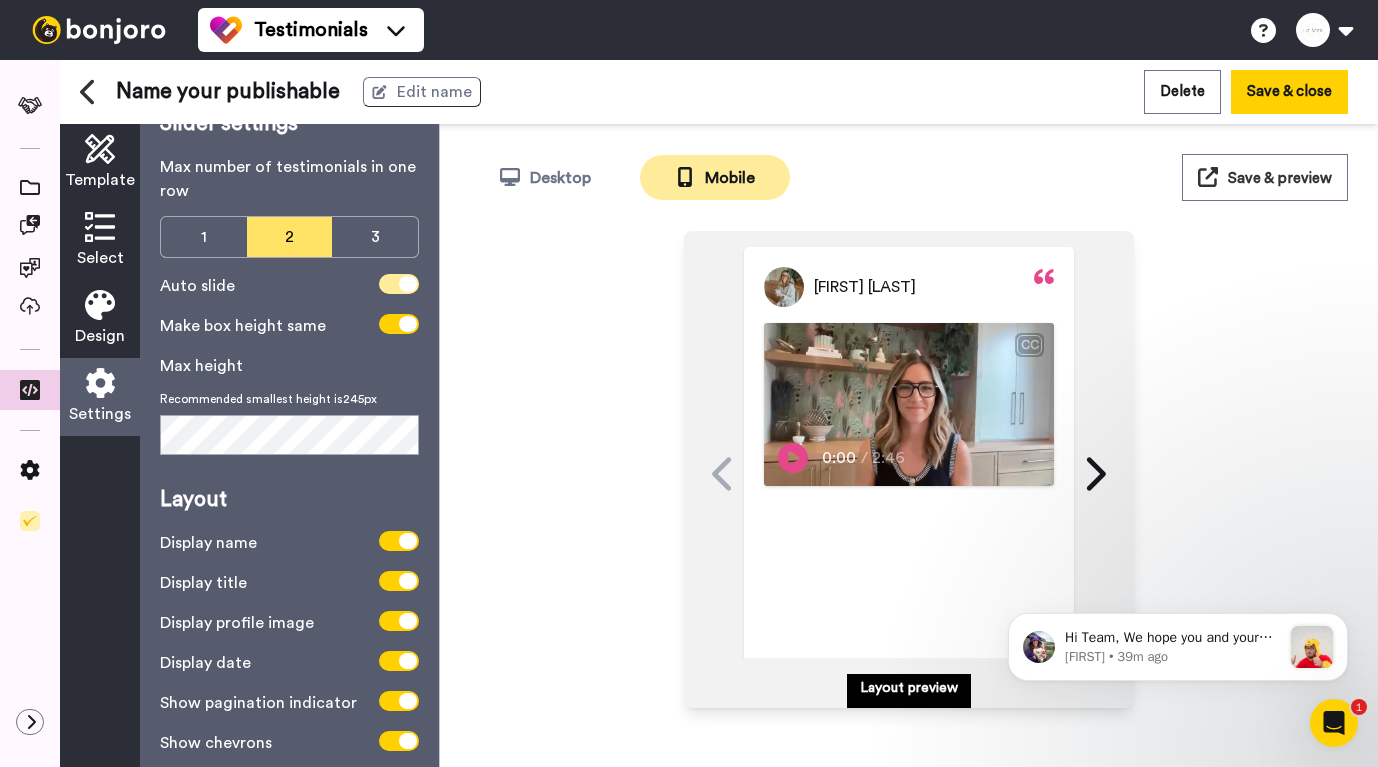click at bounding box center (408, 284) 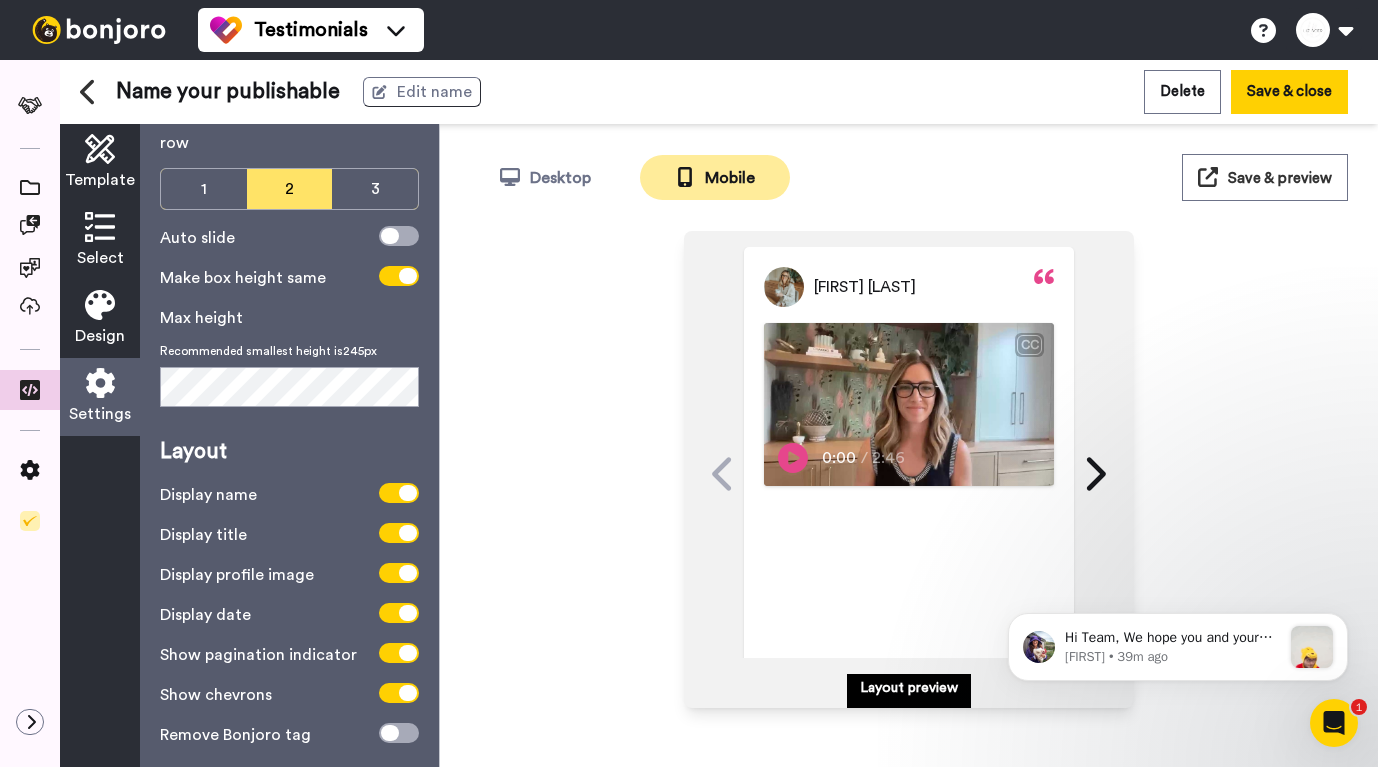 scroll, scrollTop: 103, scrollLeft: 0, axis: vertical 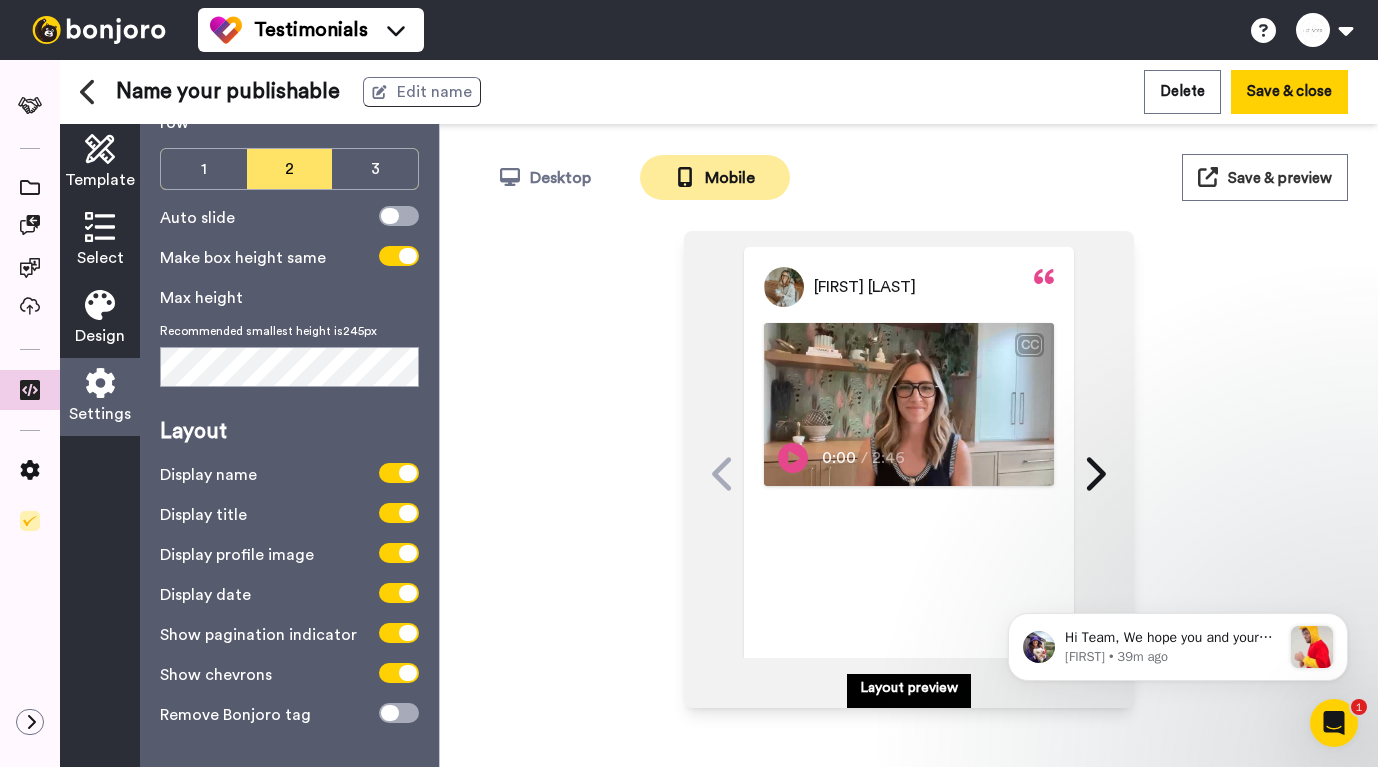 click on "Name your publishable" at bounding box center [228, 92] 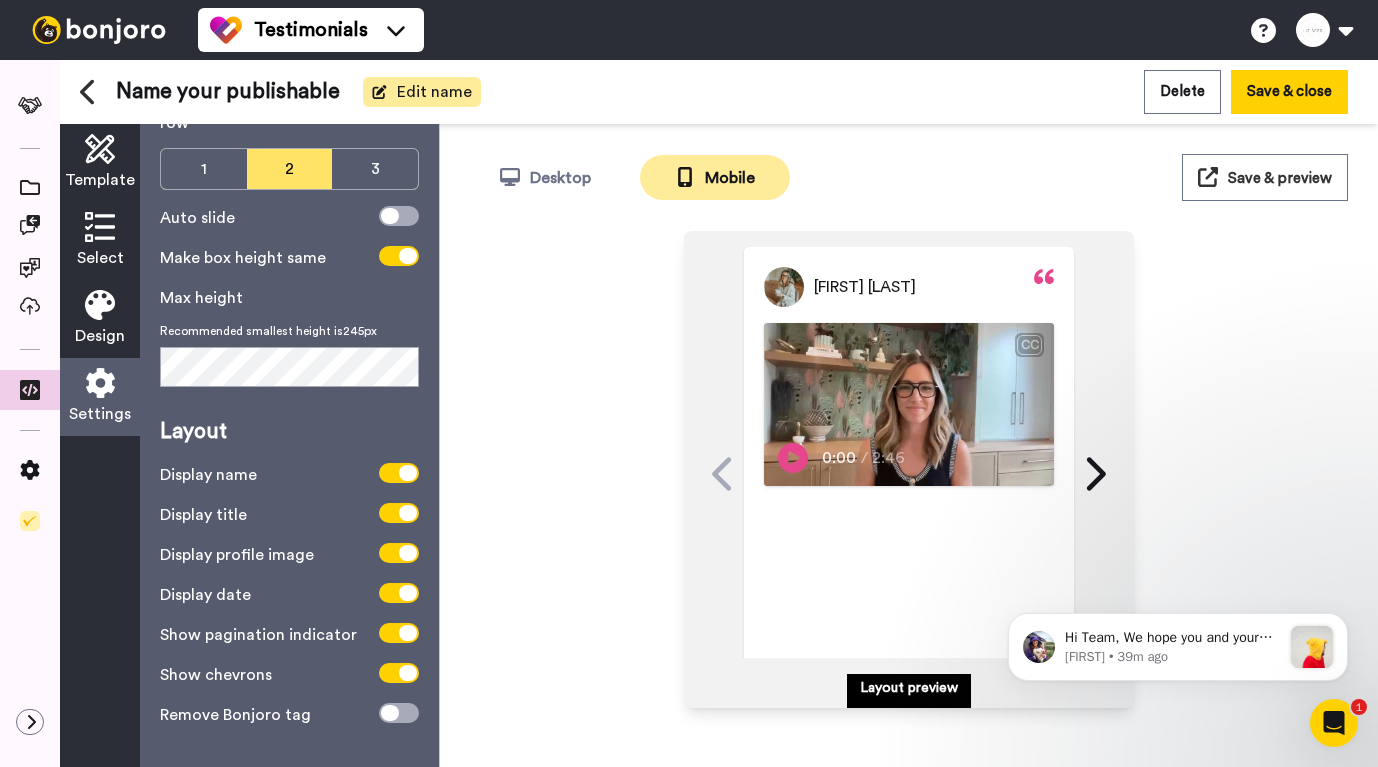 click on "Edit name" at bounding box center [434, 92] 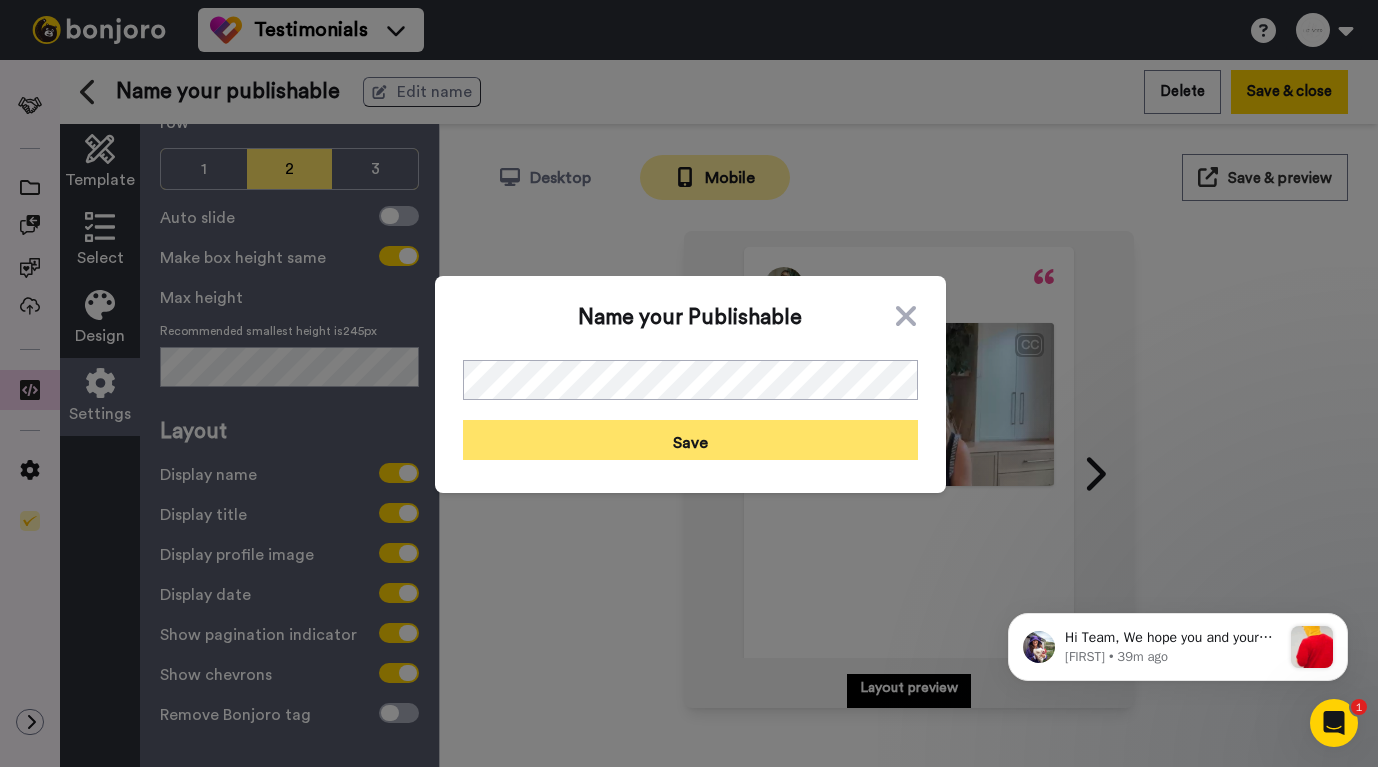 click on "Save" at bounding box center [690, 440] 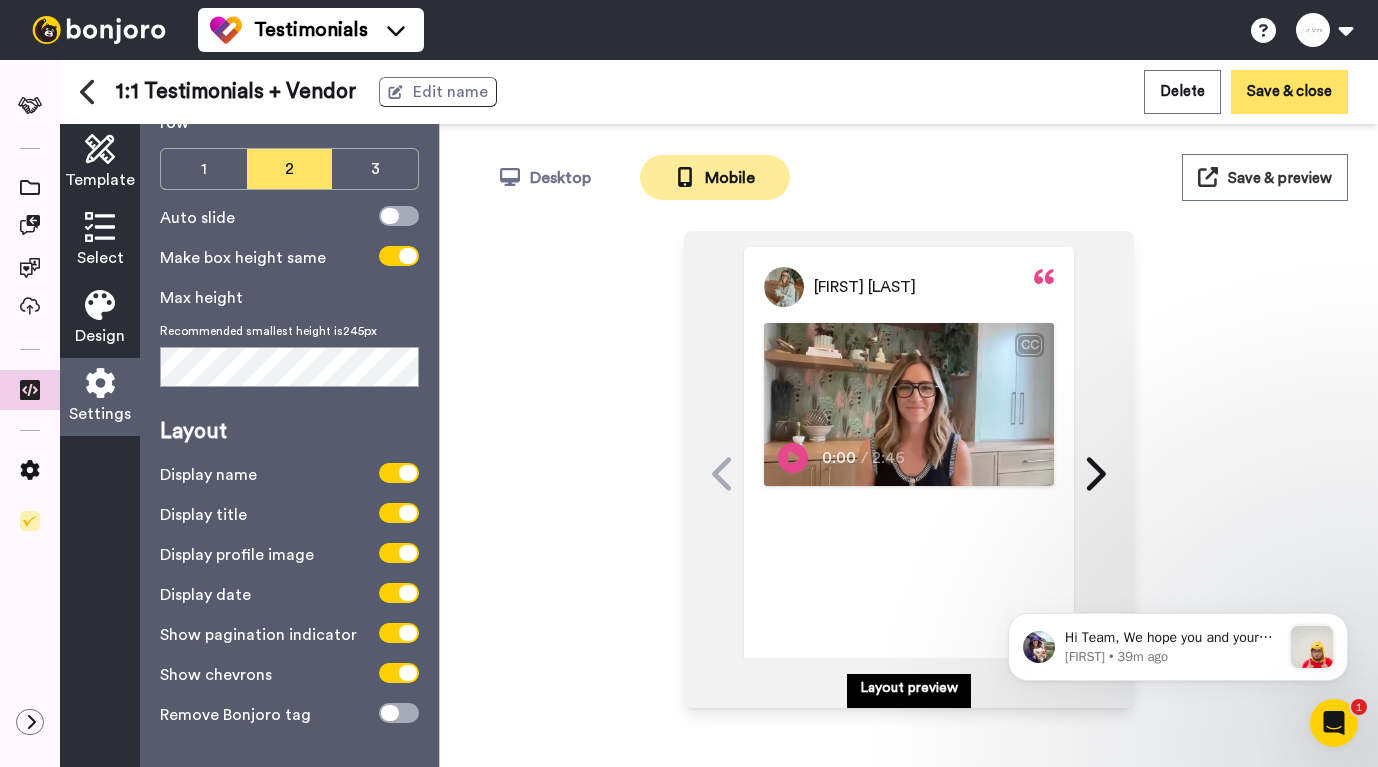click on "Save & close" at bounding box center [1289, 91] 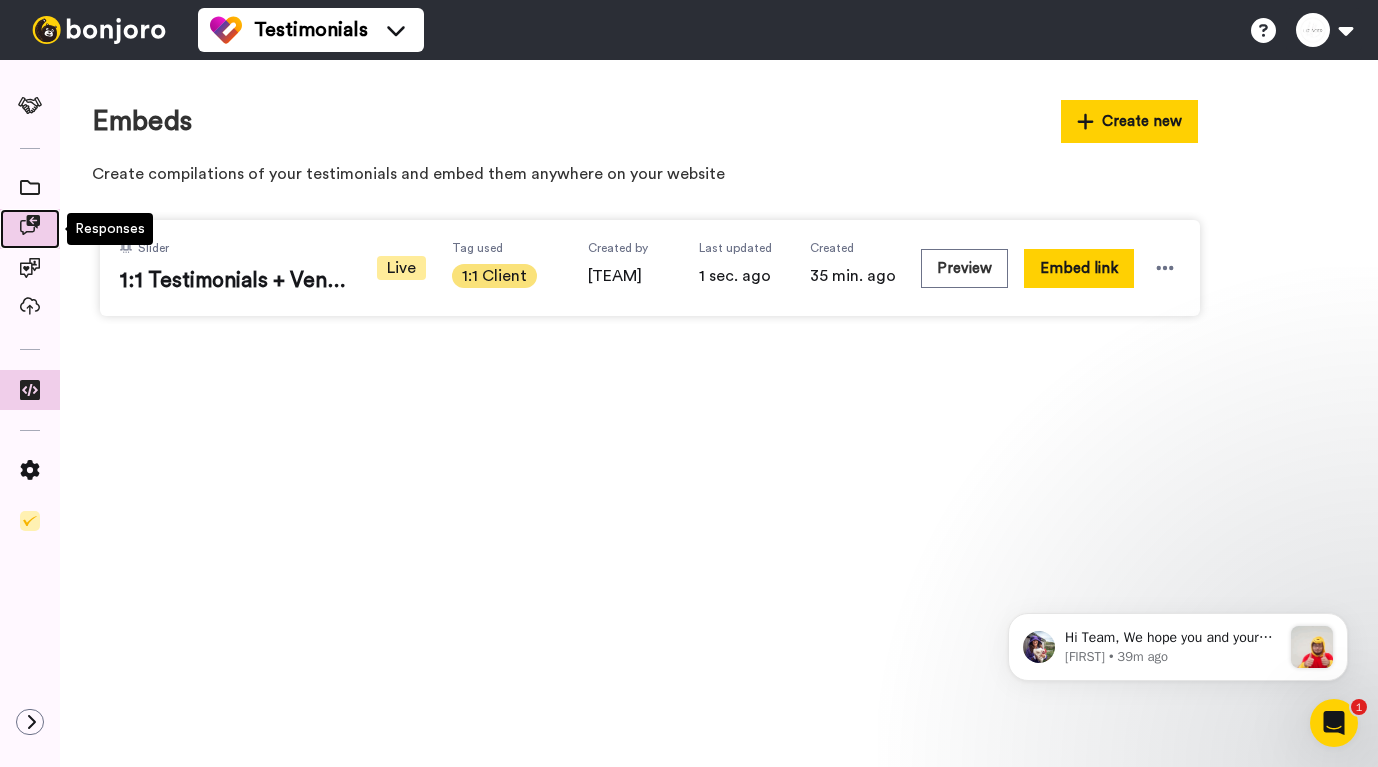 click at bounding box center (30, 225) 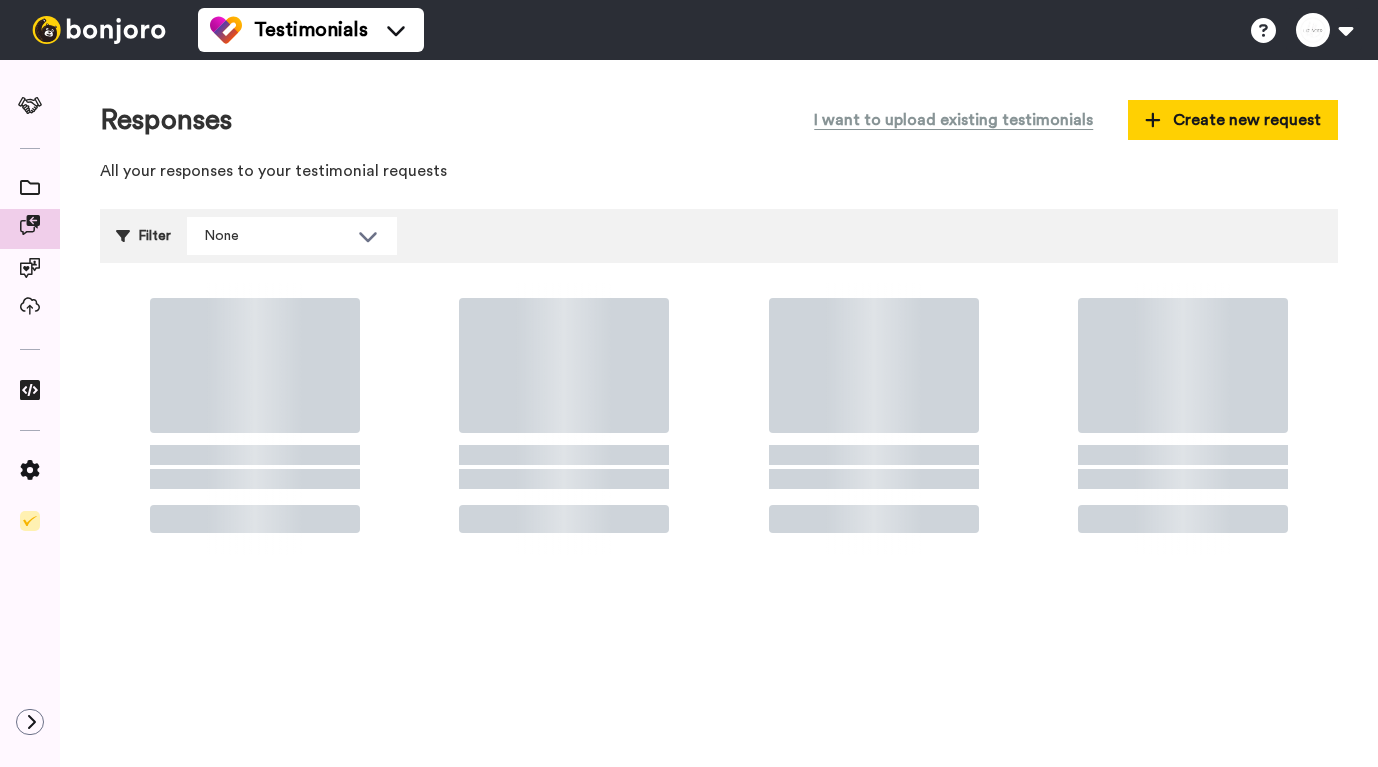 scroll, scrollTop: 0, scrollLeft: 0, axis: both 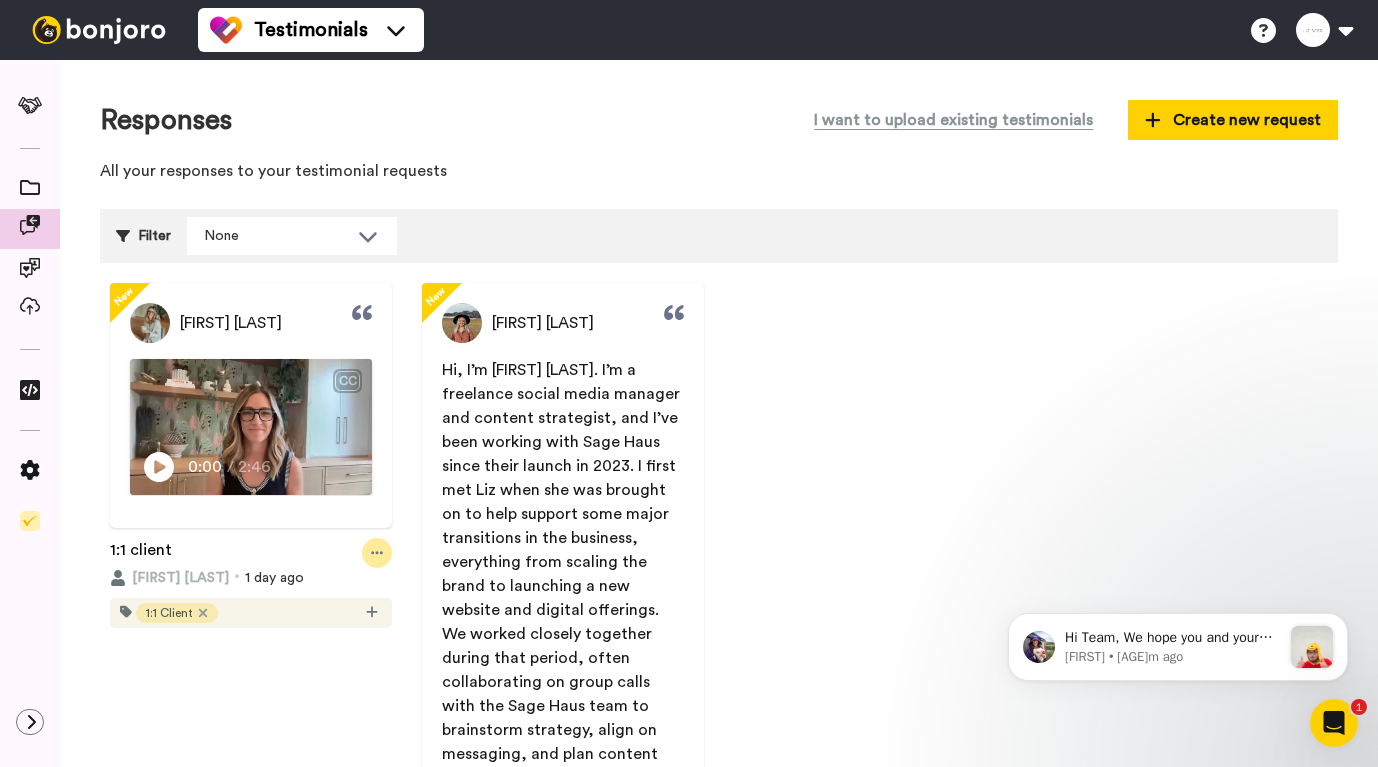 click 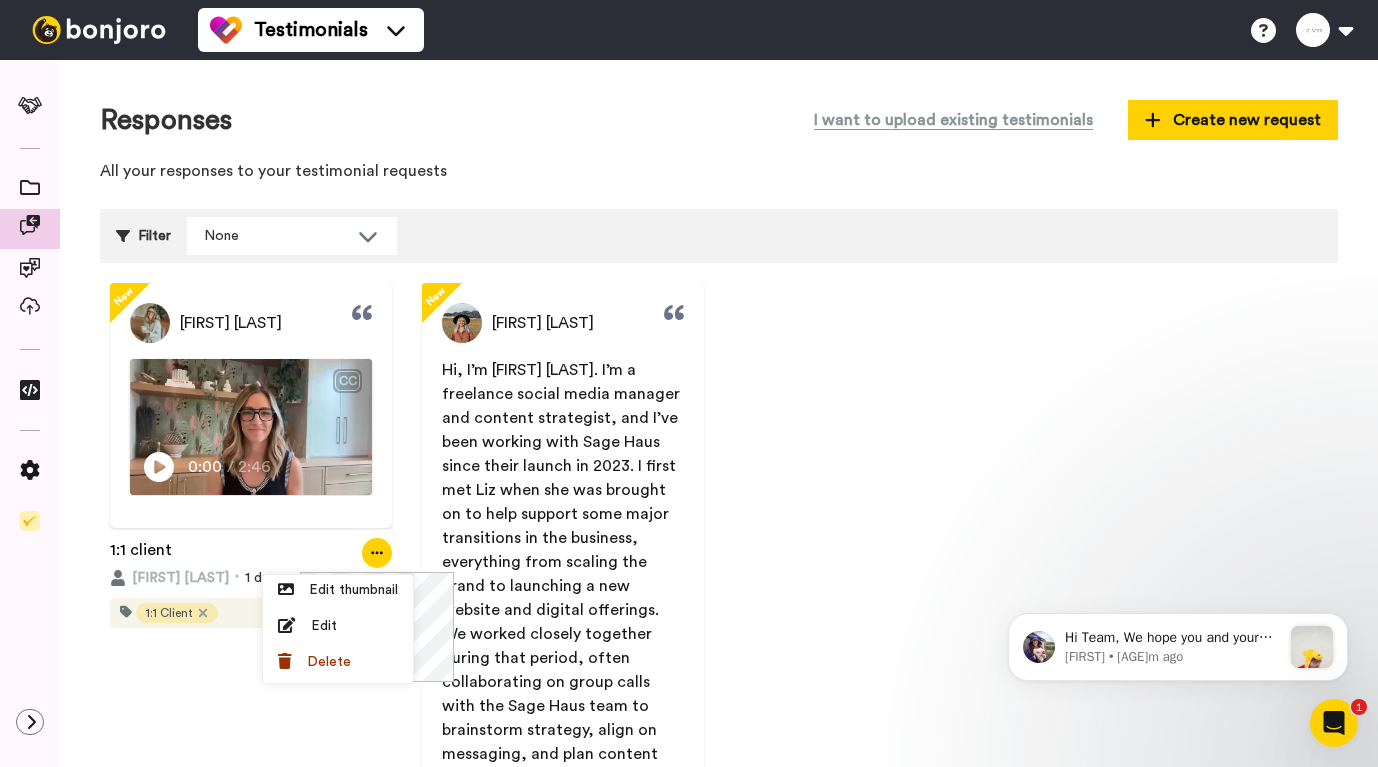 click 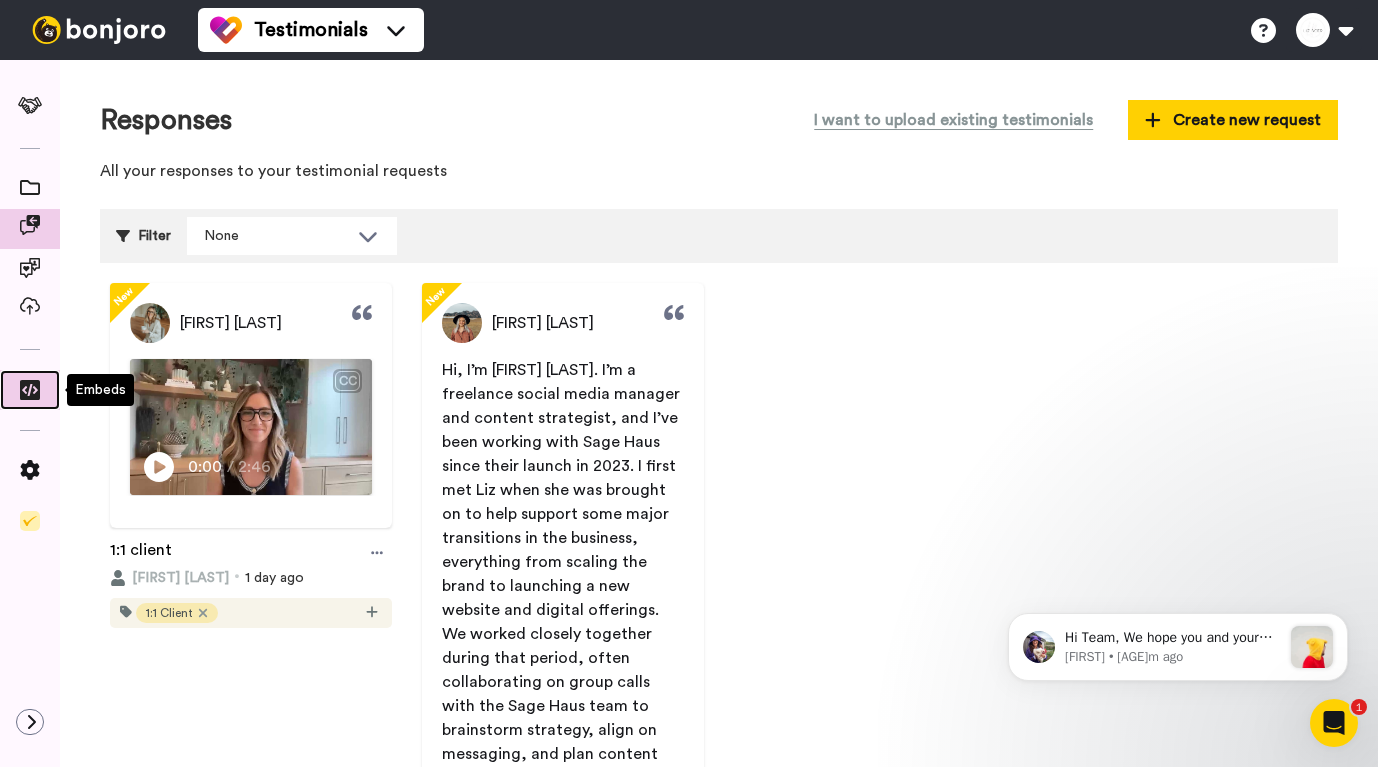 click at bounding box center [30, 390] 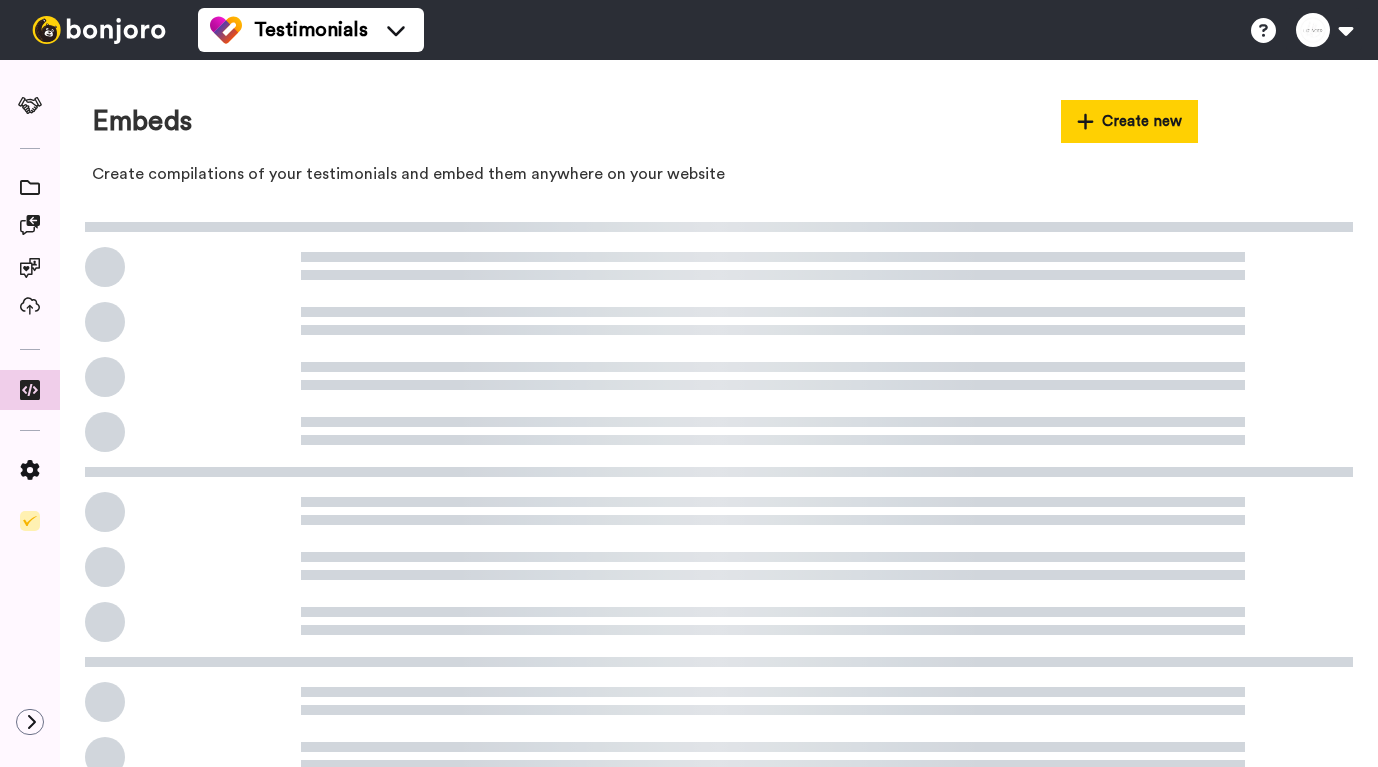scroll, scrollTop: 0, scrollLeft: 0, axis: both 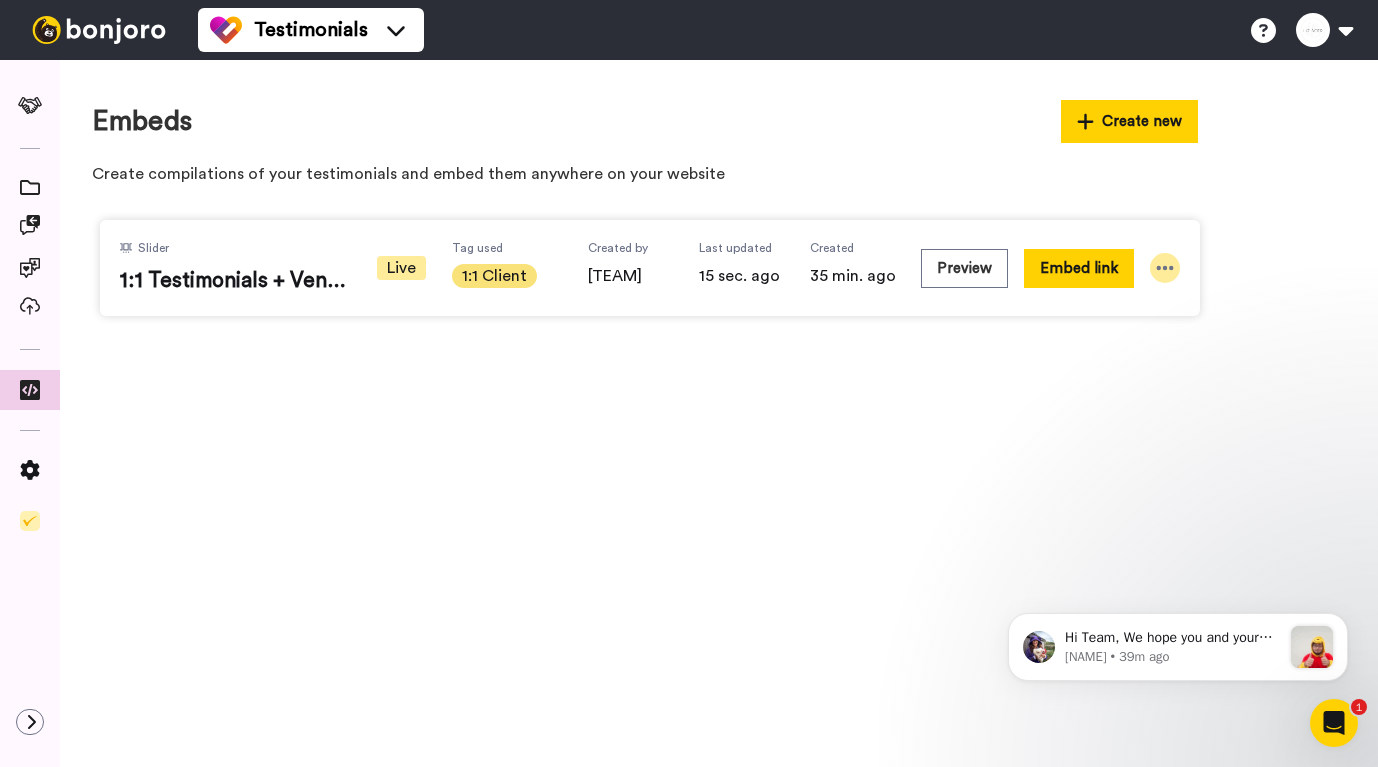 click 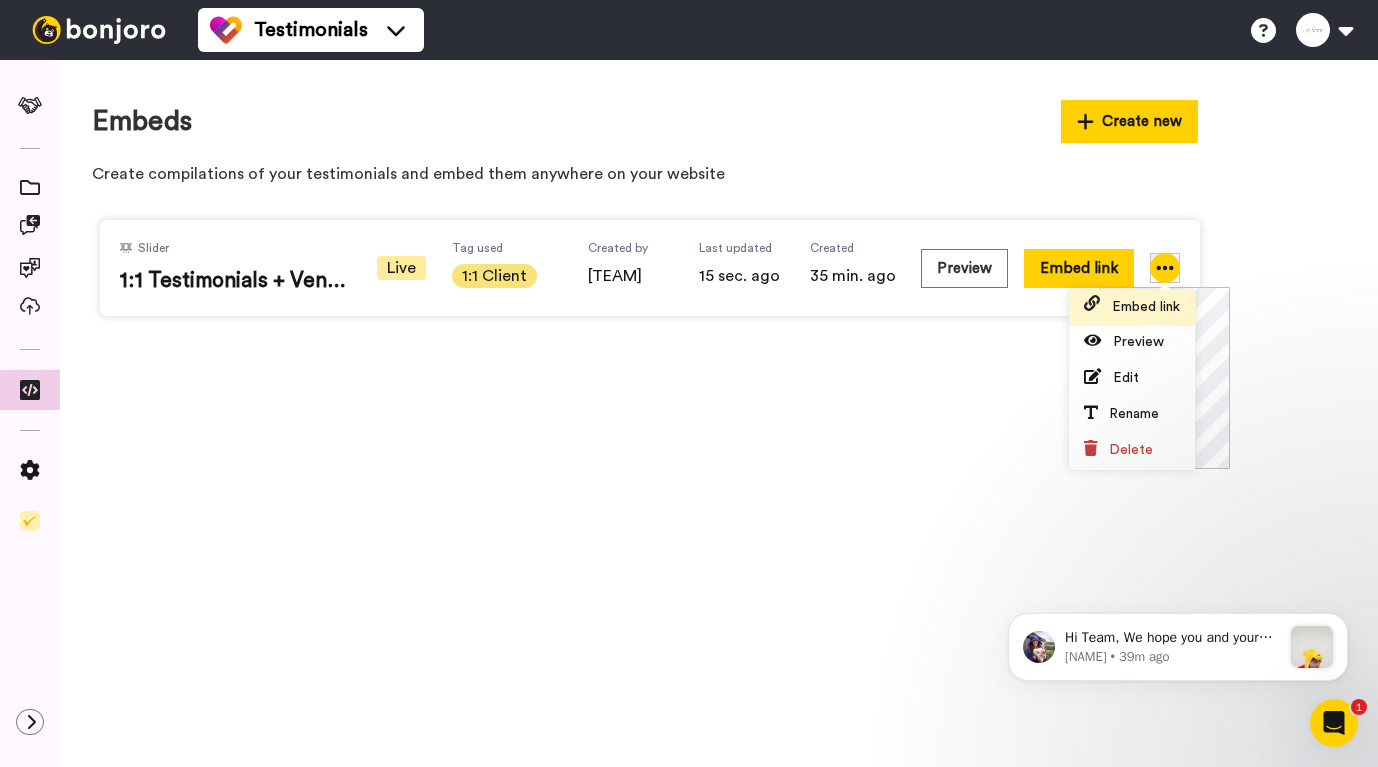 click on "Embed link" at bounding box center [1146, 307] 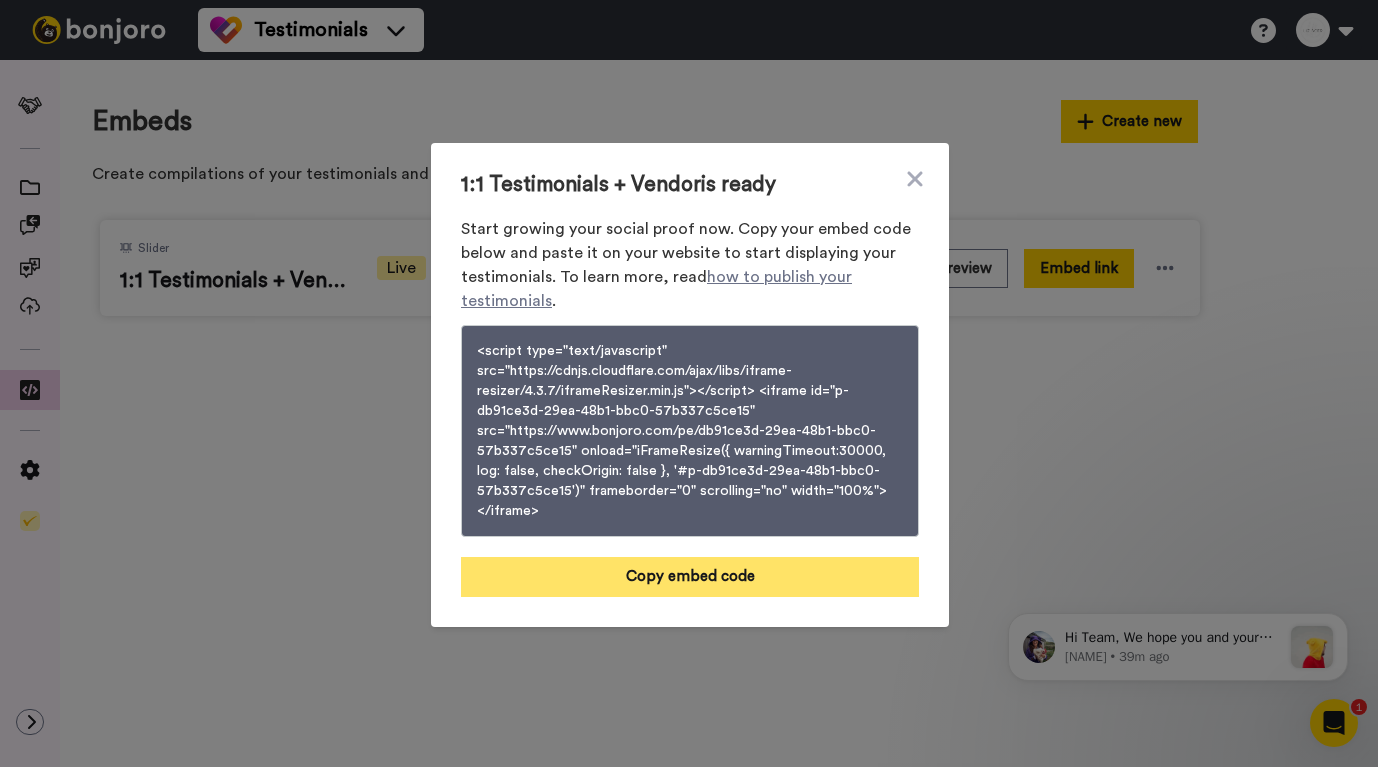 click on "Copy embed code" at bounding box center [690, 577] 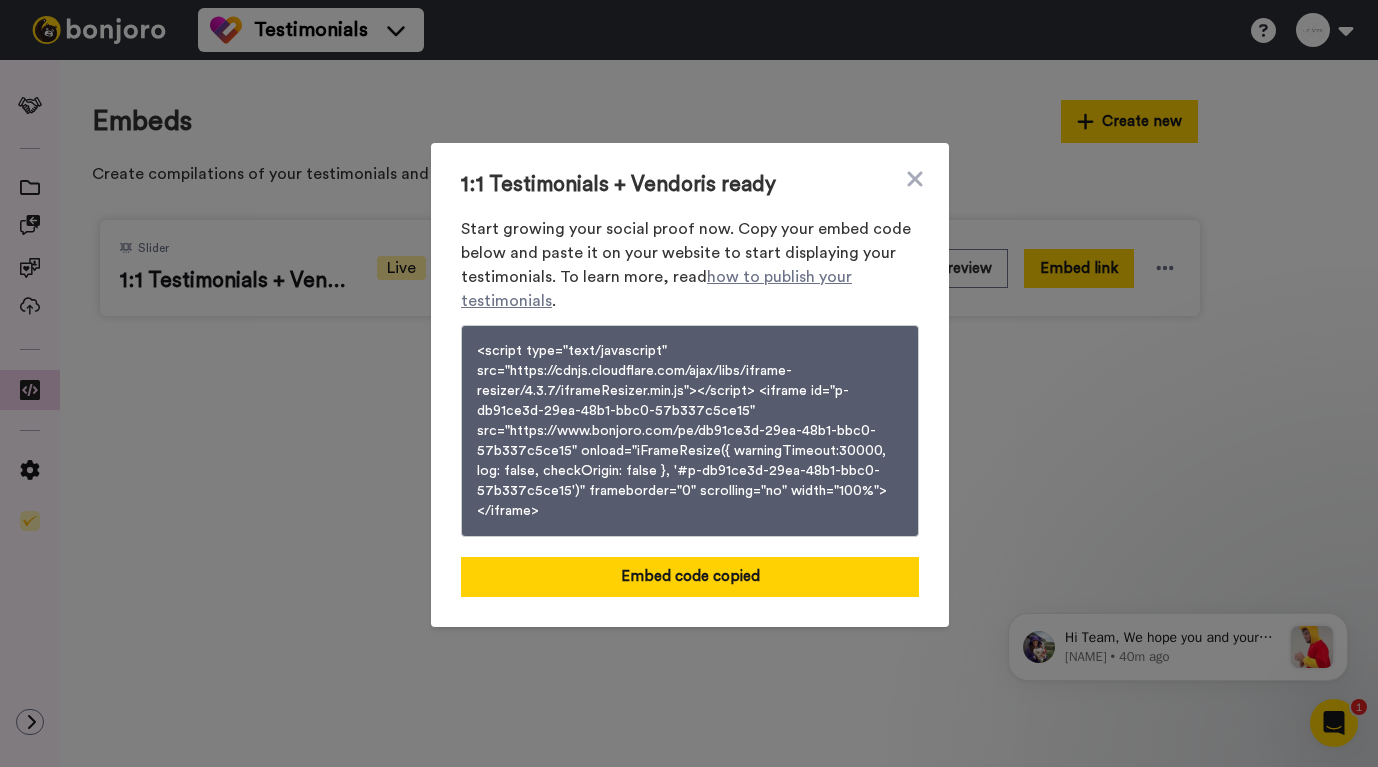 click on "<script type="text/javascript" src="https://cdnjs.cloudflare.com/ajax/libs/iframe-resizer/4.3.7/iframeResizer.min.js"></script>
<iframe id="p-db91ce3d-29ea-48b1-bbc0-57b337c5ce15" src="https://www.bonjoro.com/pe/db91ce3d-29ea-48b1-bbc0-57b337c5ce15" onload="iFrameResize({ warningTimeout:30000, log: false, checkOrigin: false }, '#p-db91ce3d-29ea-48b1-bbc0-57b337c5ce15')" frameborder="0" scrolling="no" width="100%"></iframe>" at bounding box center [690, 431] 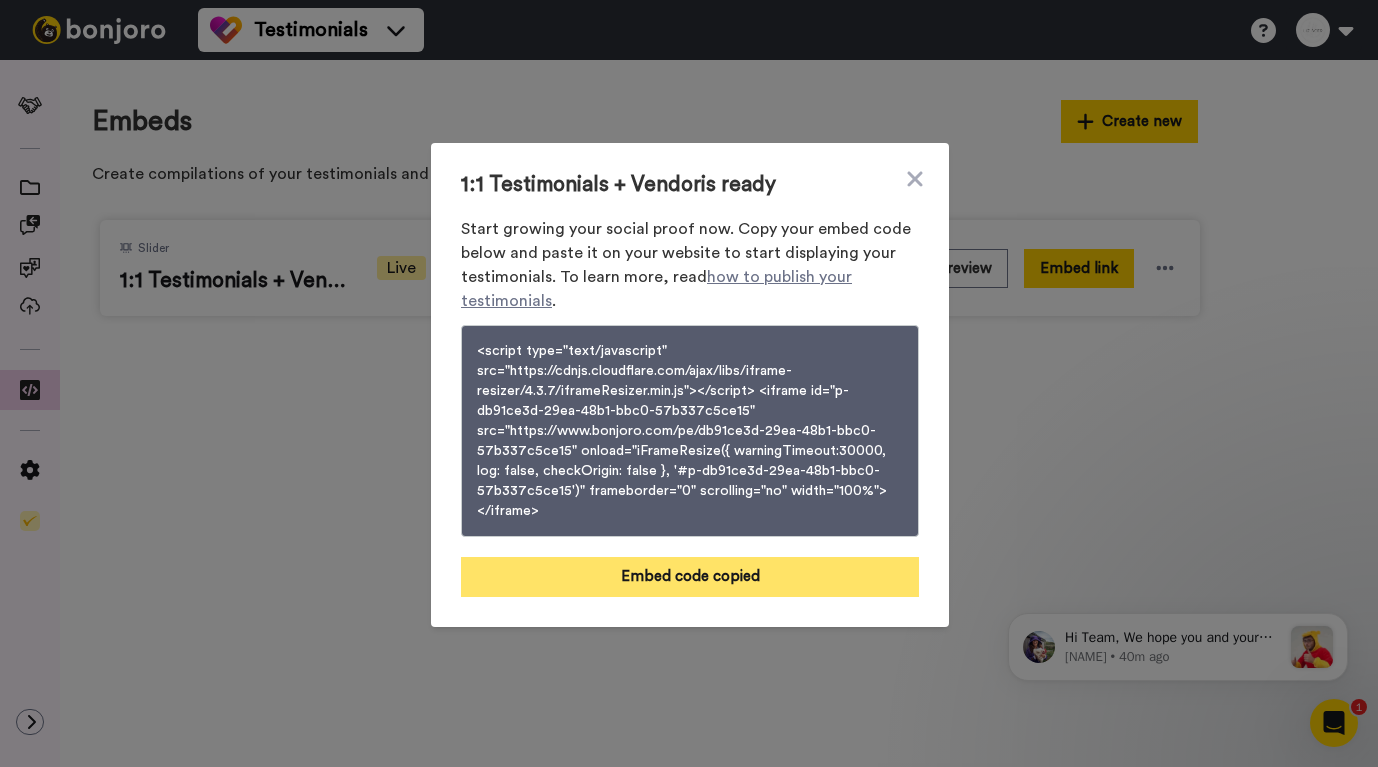 click on "Embed code copied" at bounding box center [690, 577] 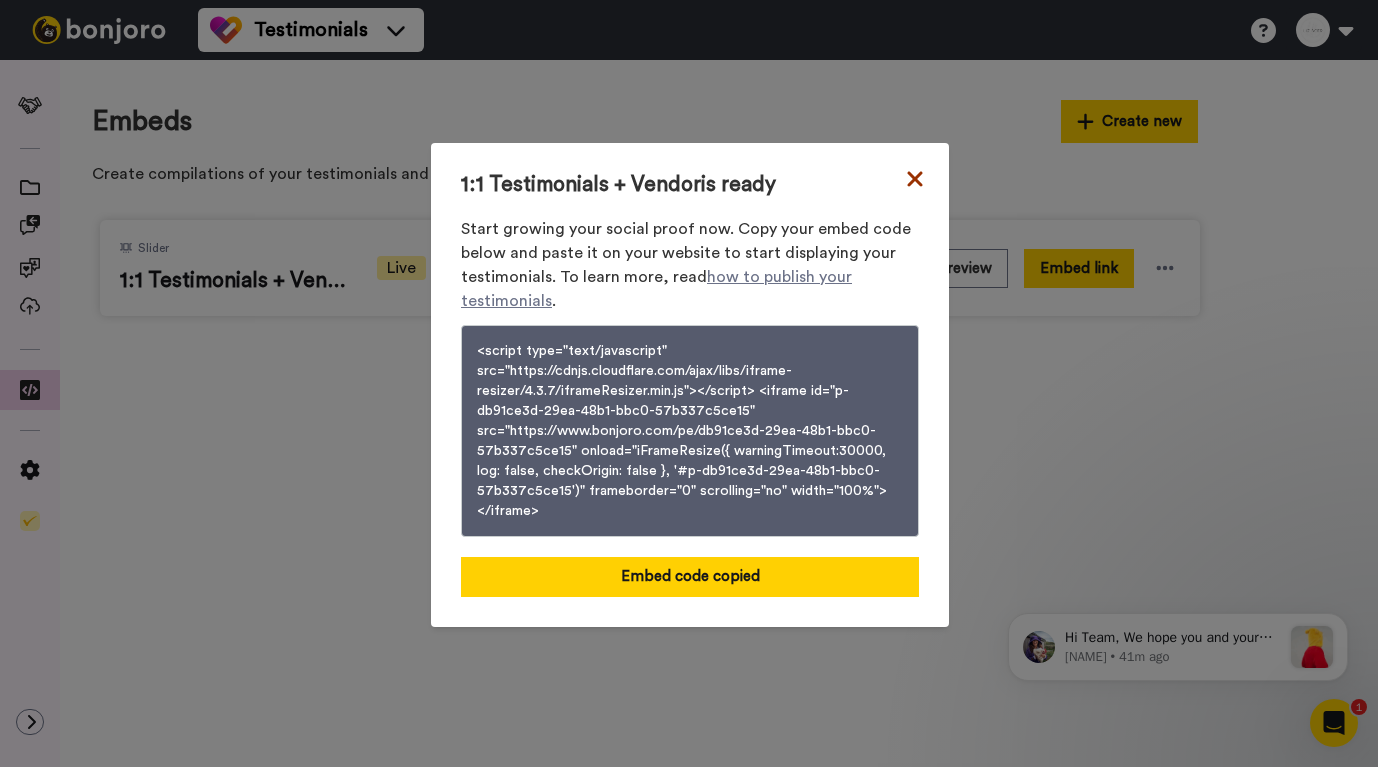 click 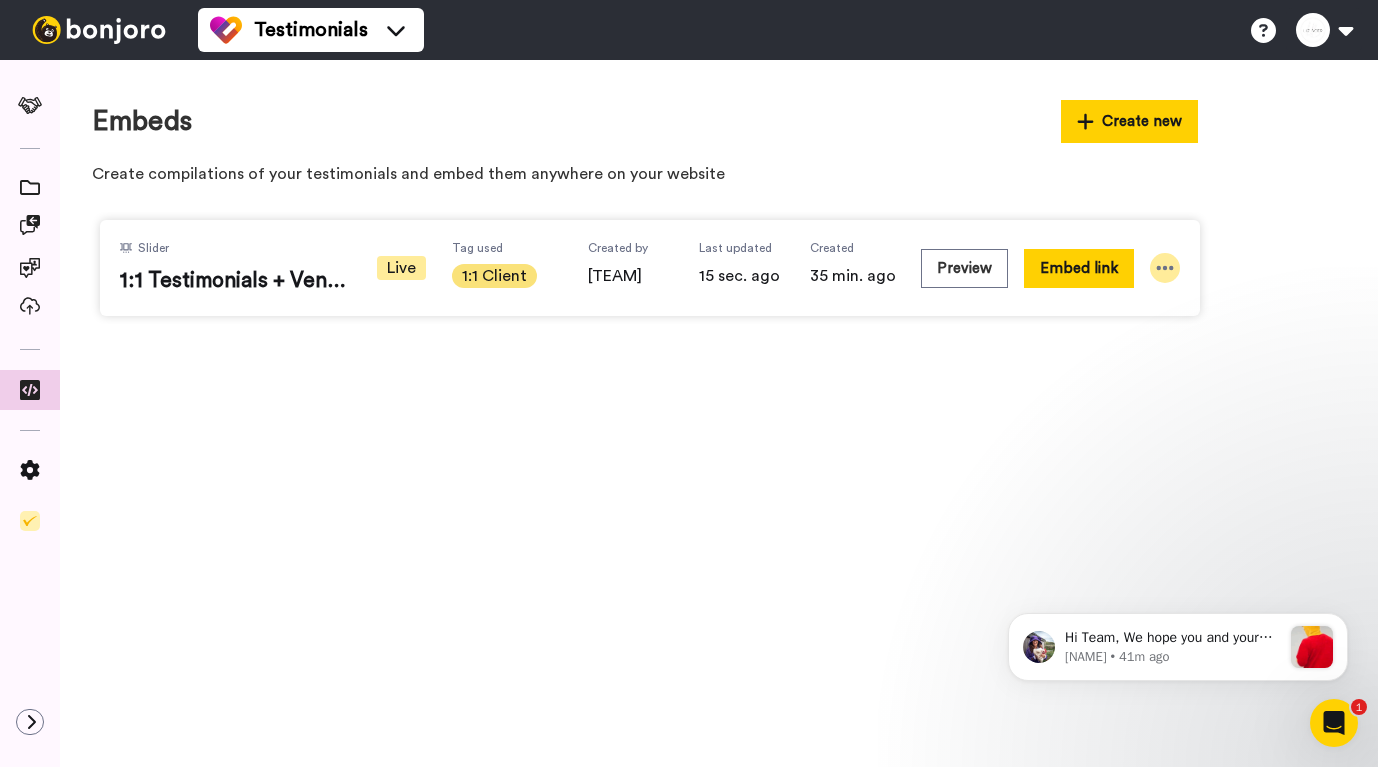 click 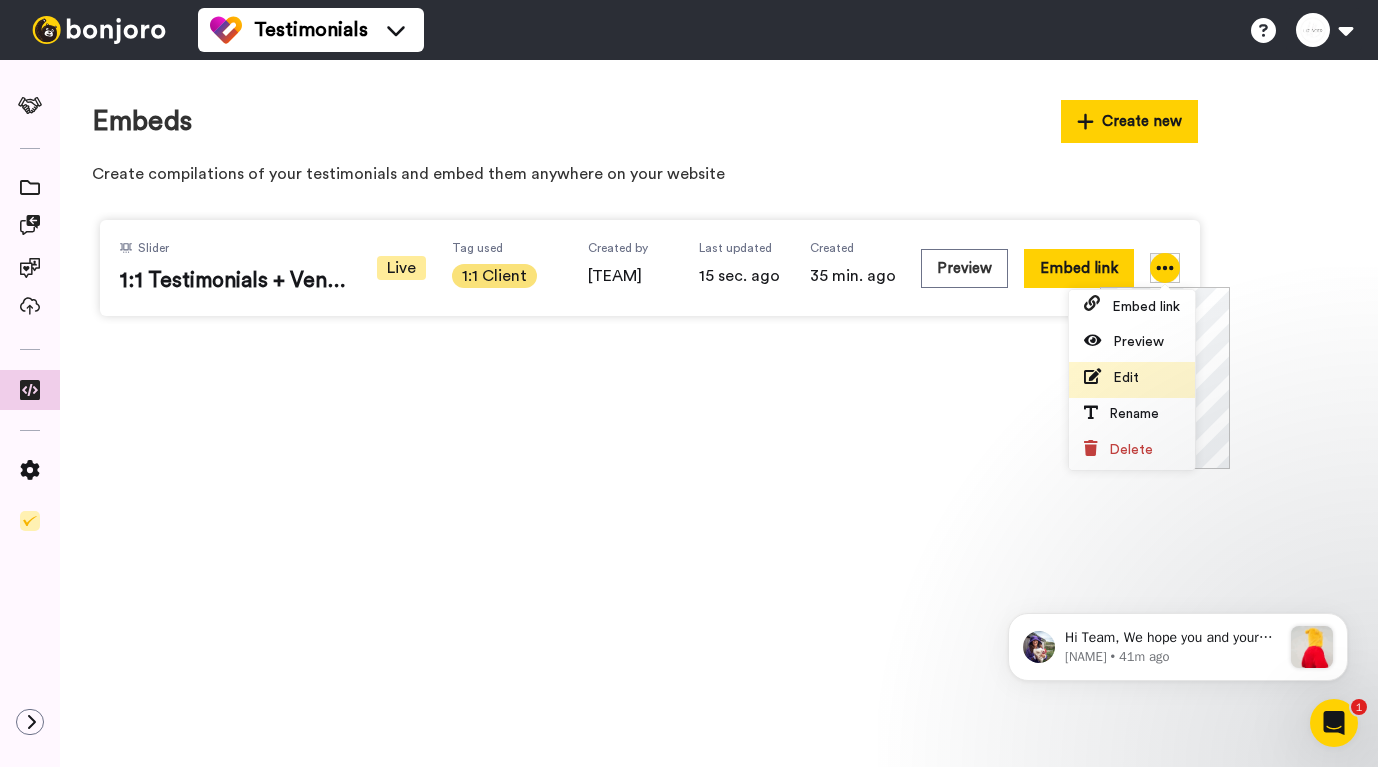 click on "Edit" at bounding box center (1126, 378) 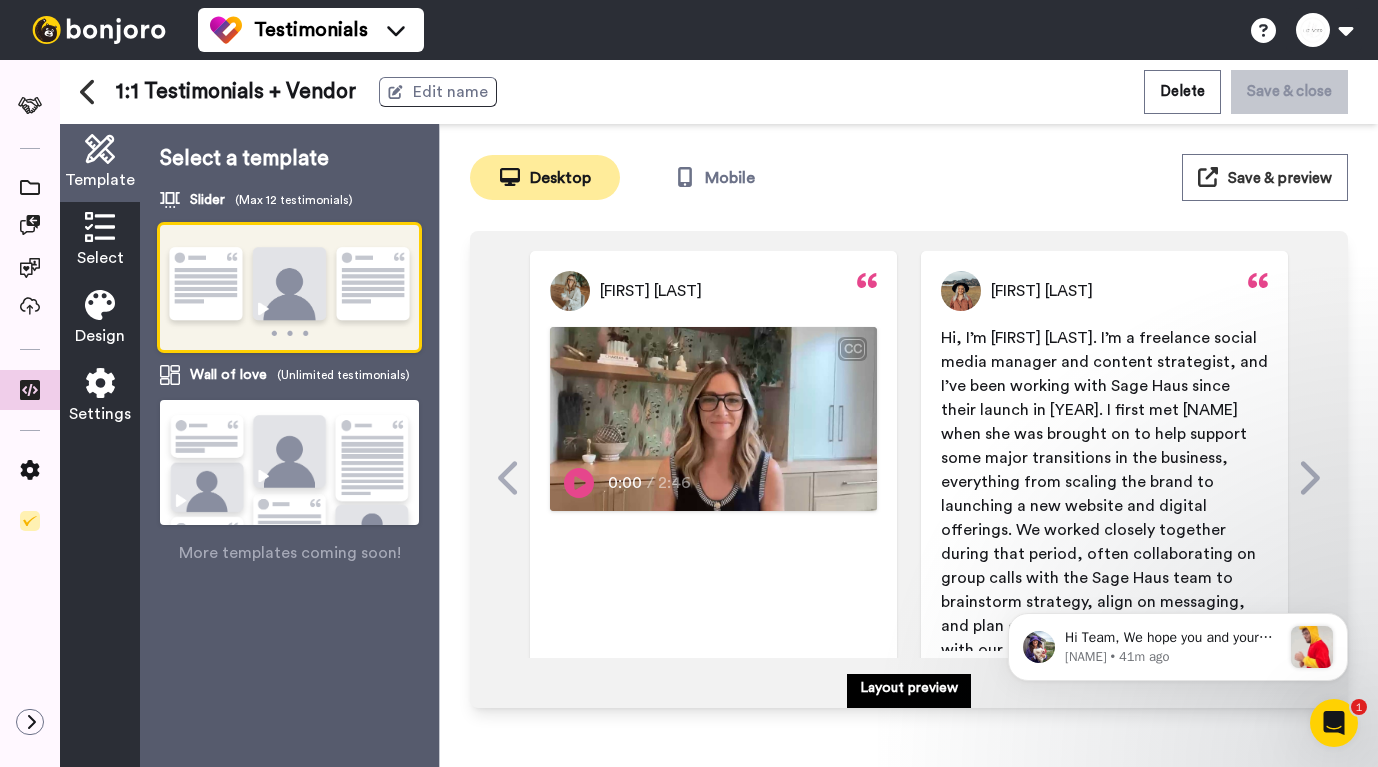 click at bounding box center [100, 227] 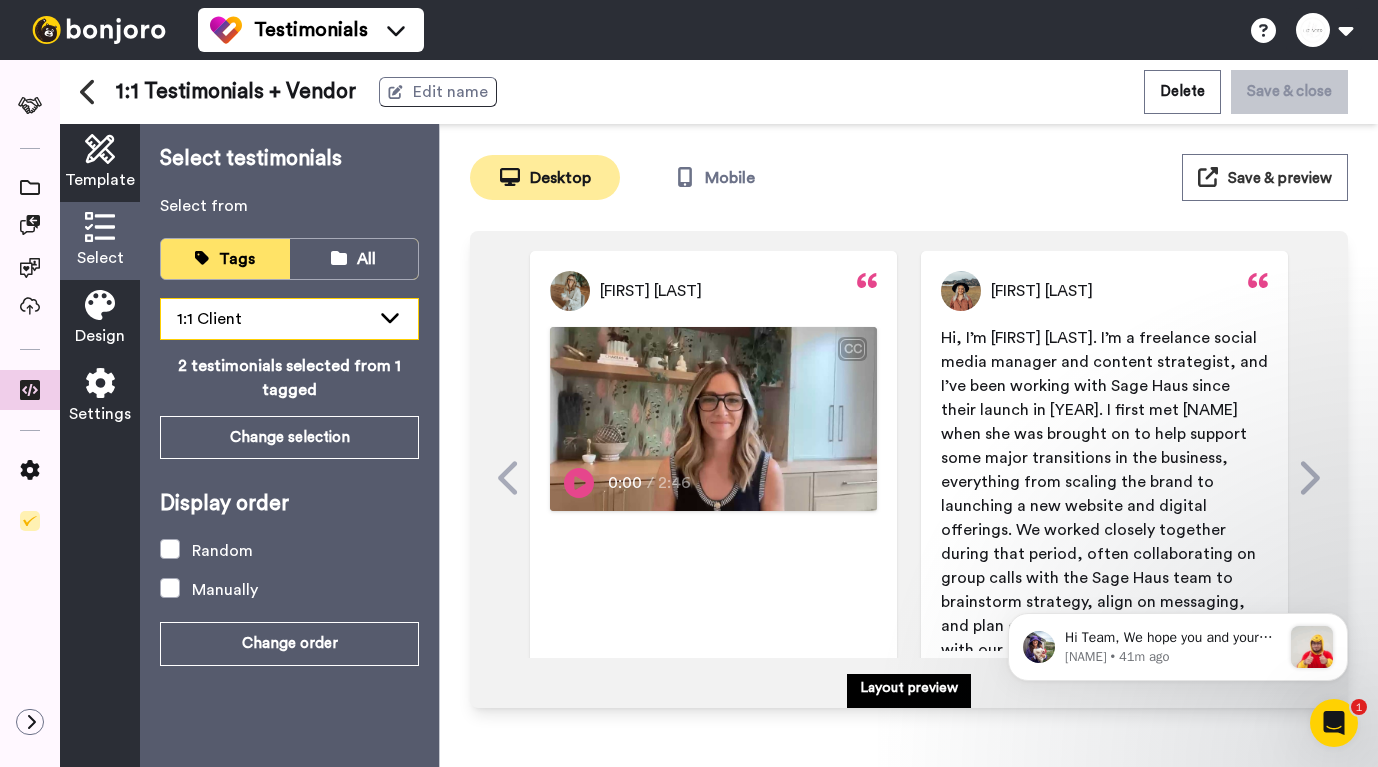 click 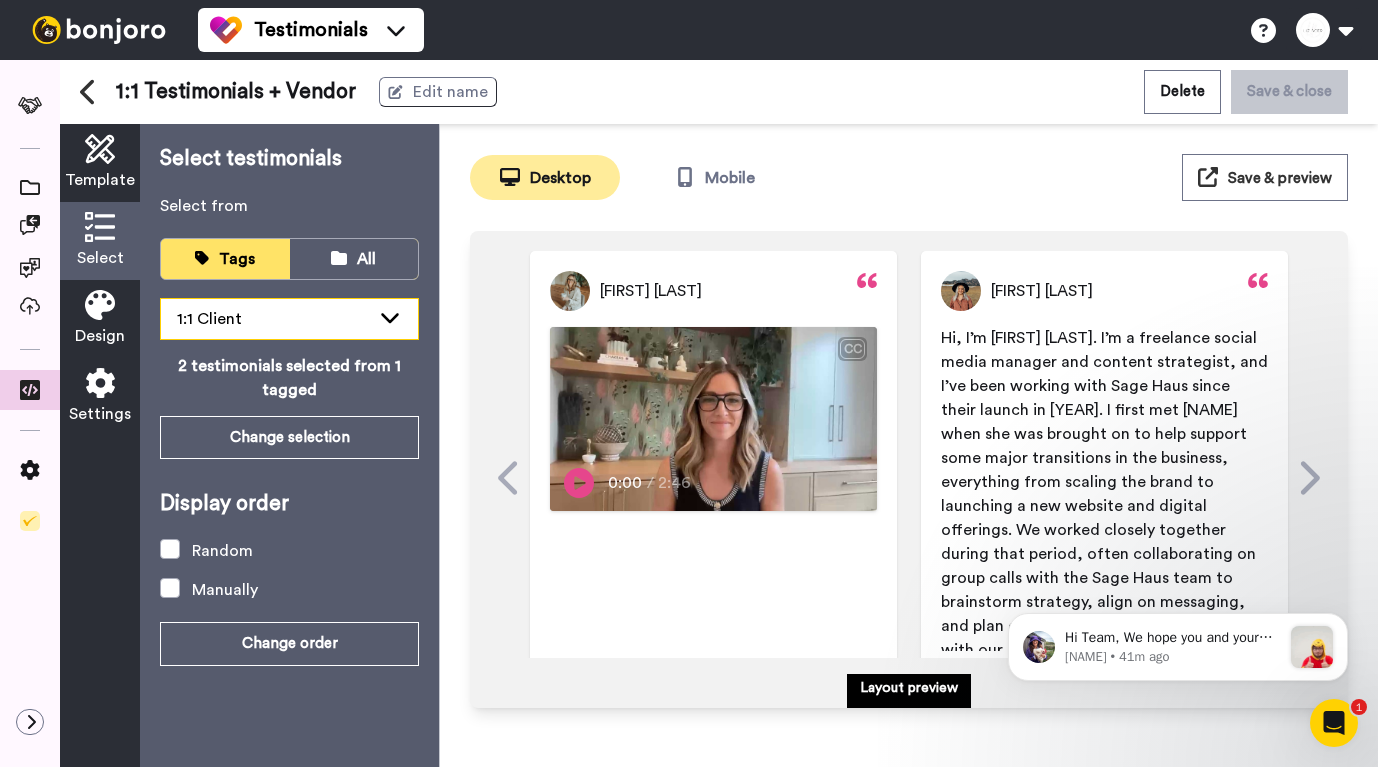 click 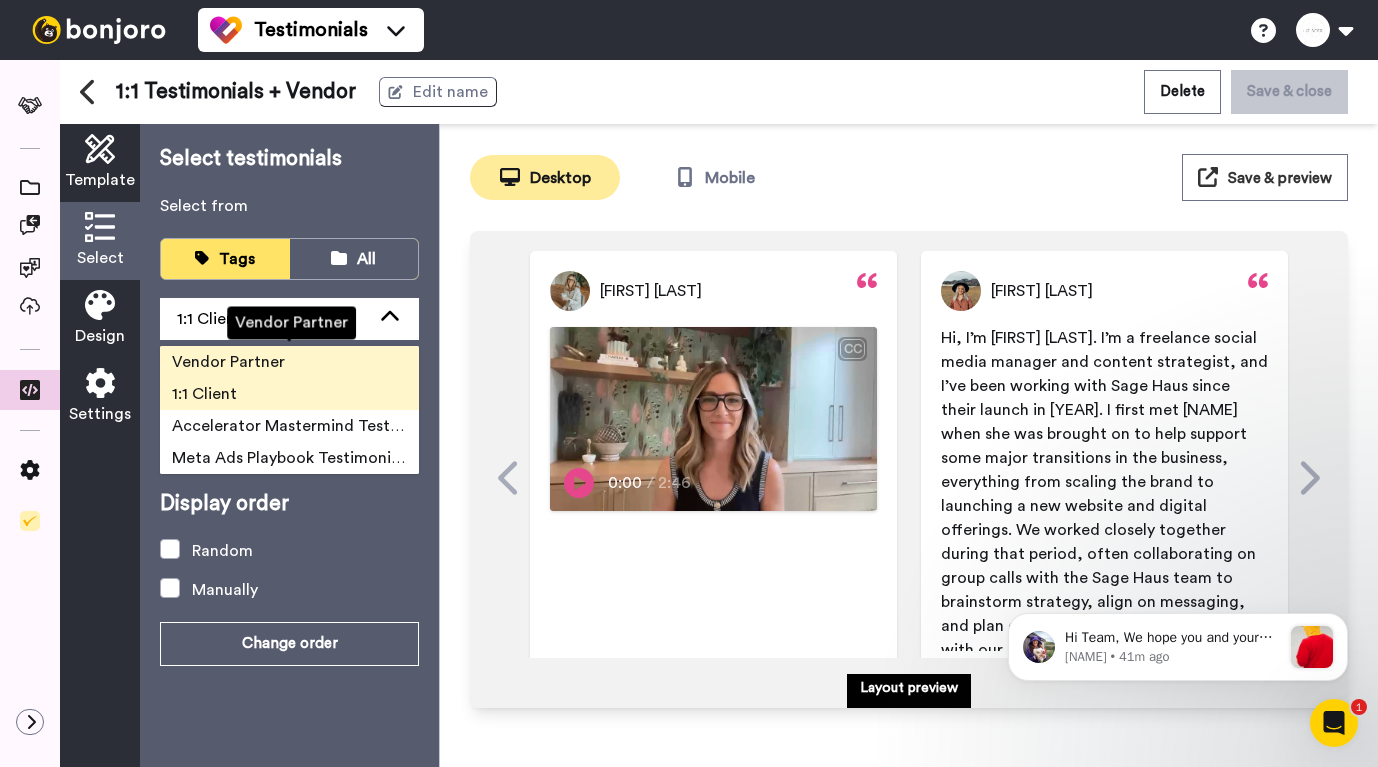 click on "Vendor Partner" at bounding box center [289, 362] 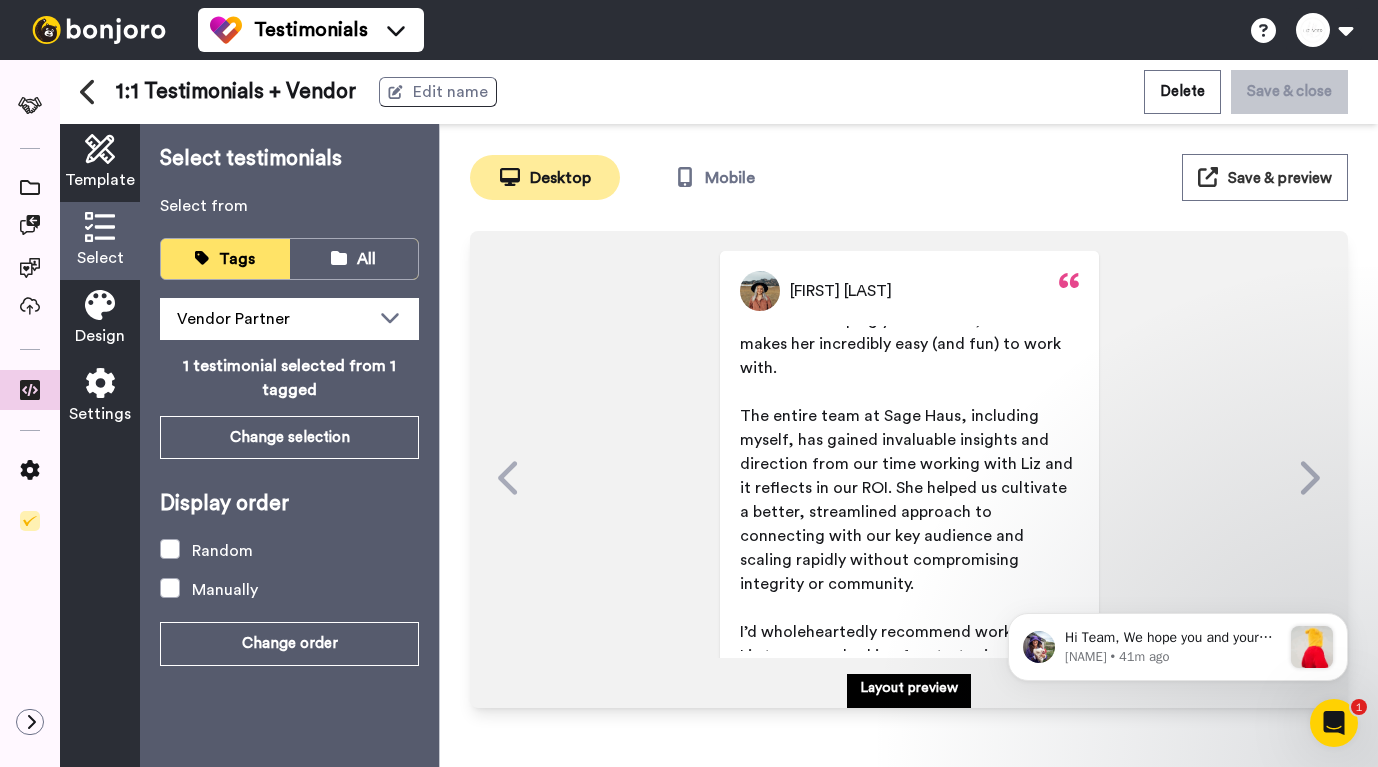scroll, scrollTop: 827, scrollLeft: 0, axis: vertical 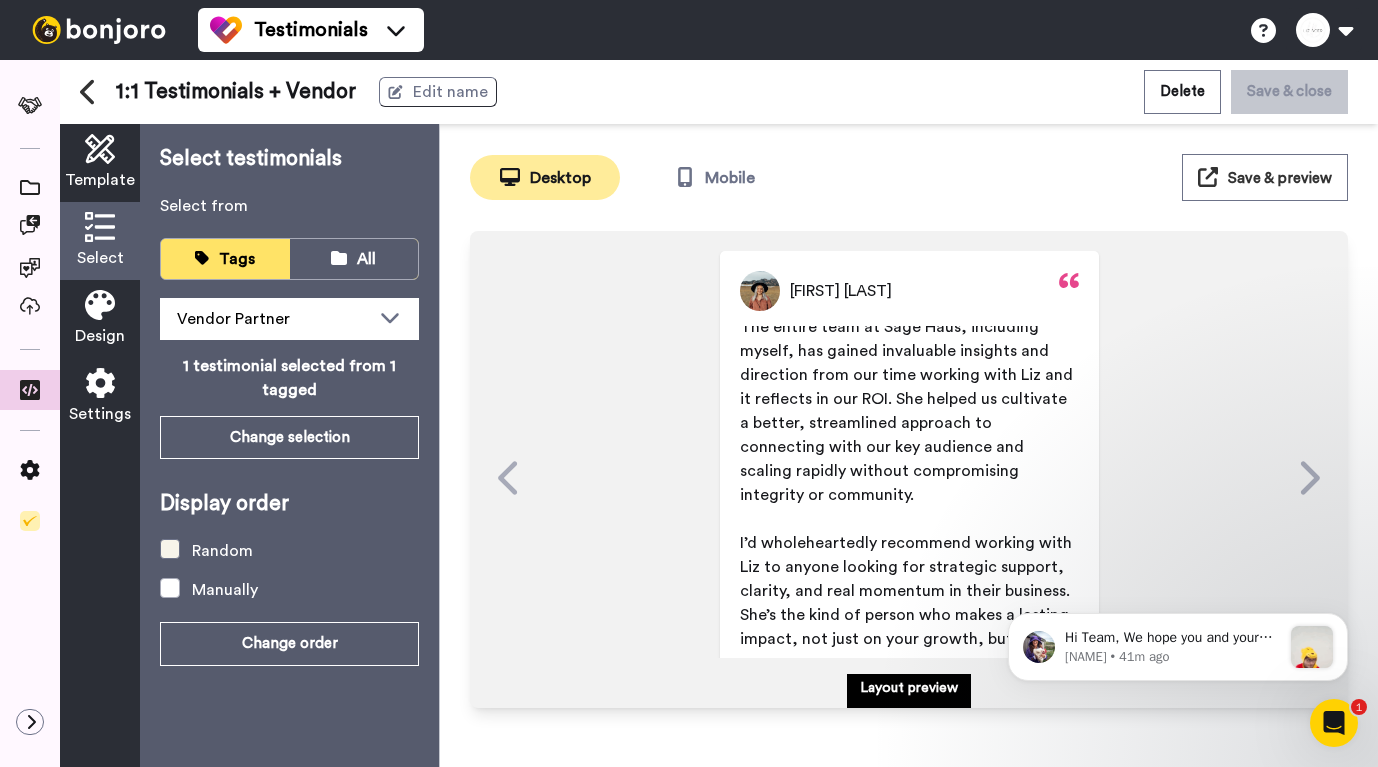 click at bounding box center (170, 549) 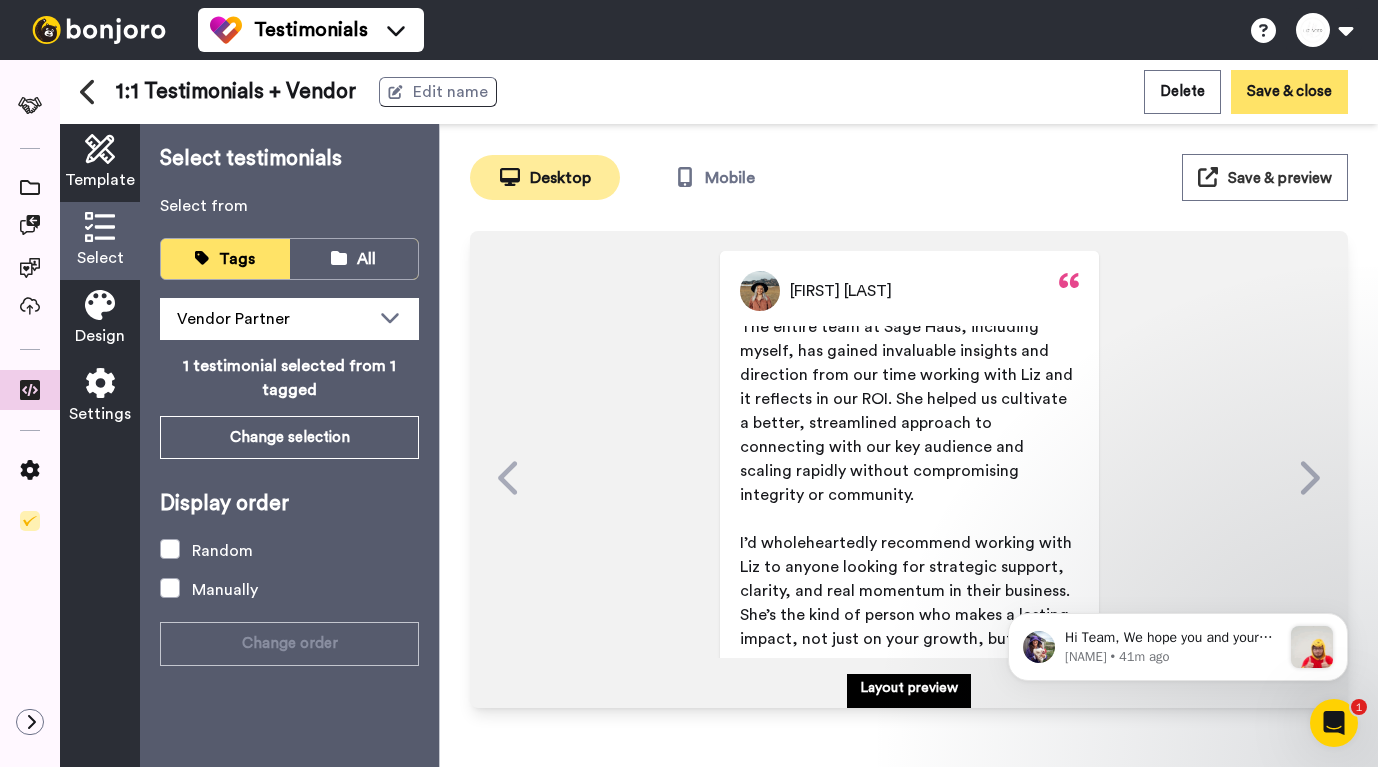 click on "Save & close" at bounding box center (1289, 91) 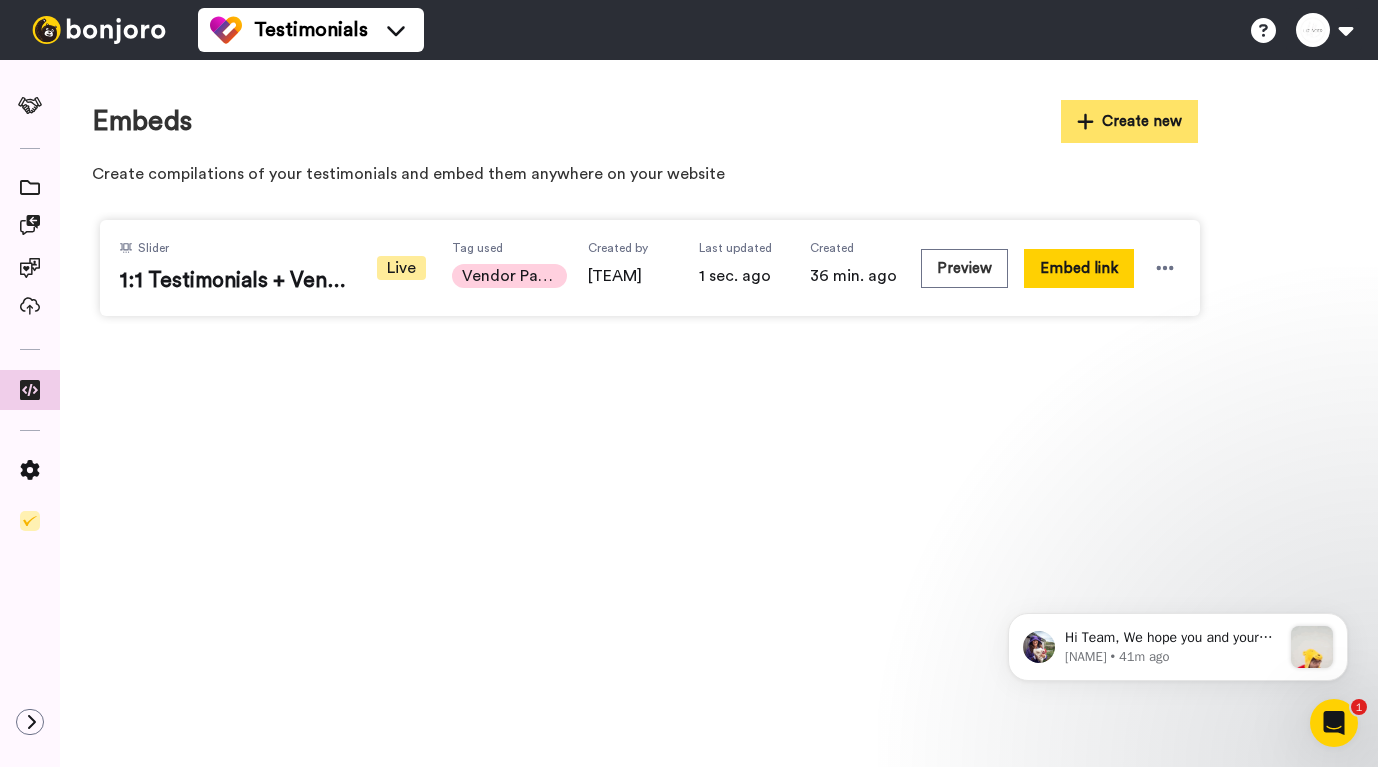 click on "Create new" at bounding box center [1130, 121] 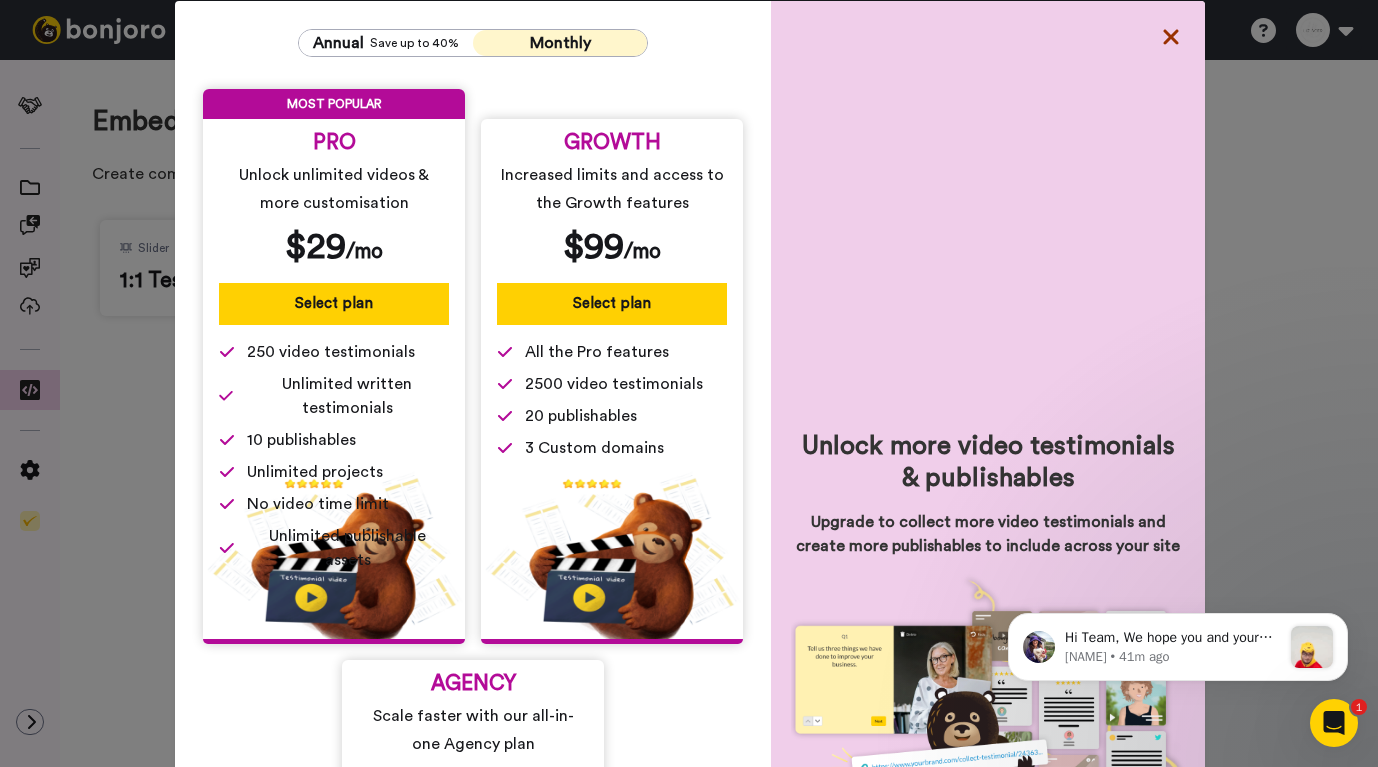 click 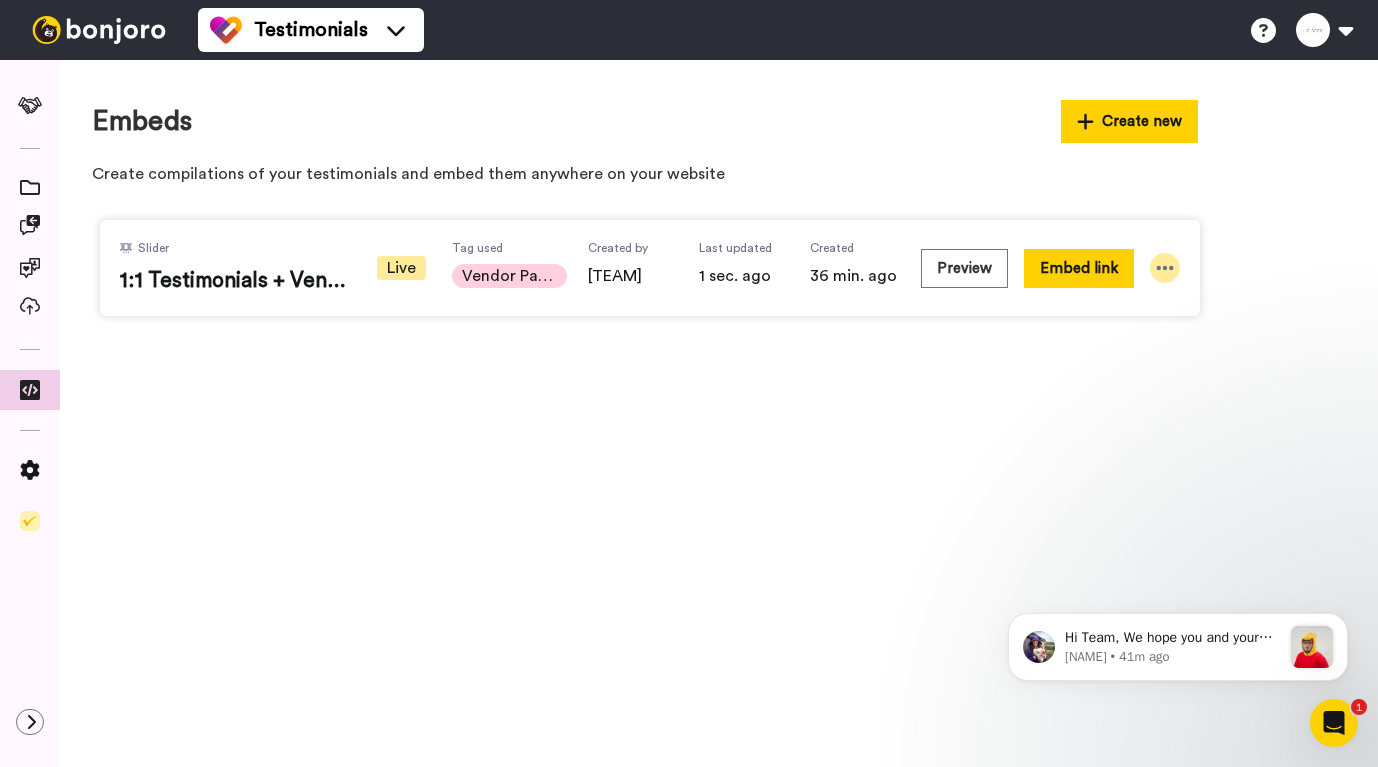 click 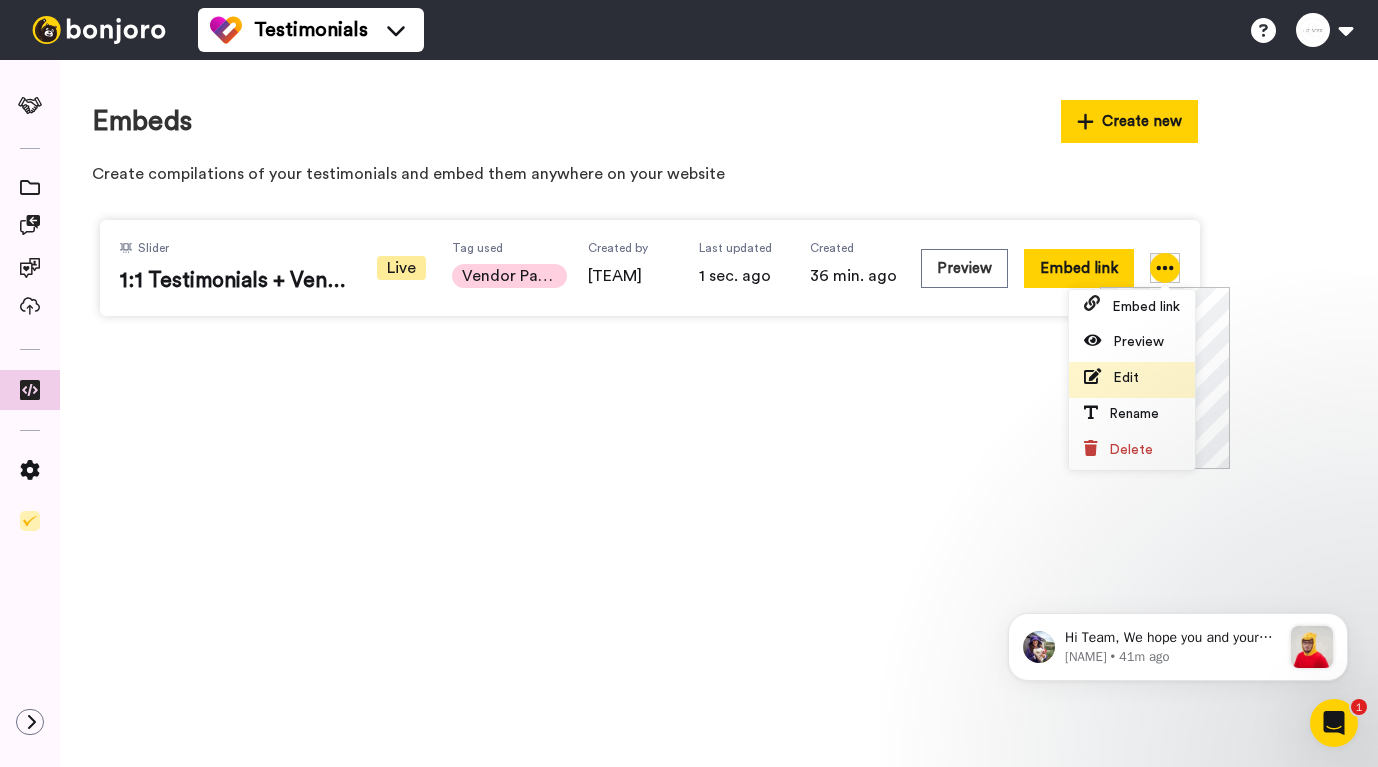 click on "Edit" at bounding box center [1126, 378] 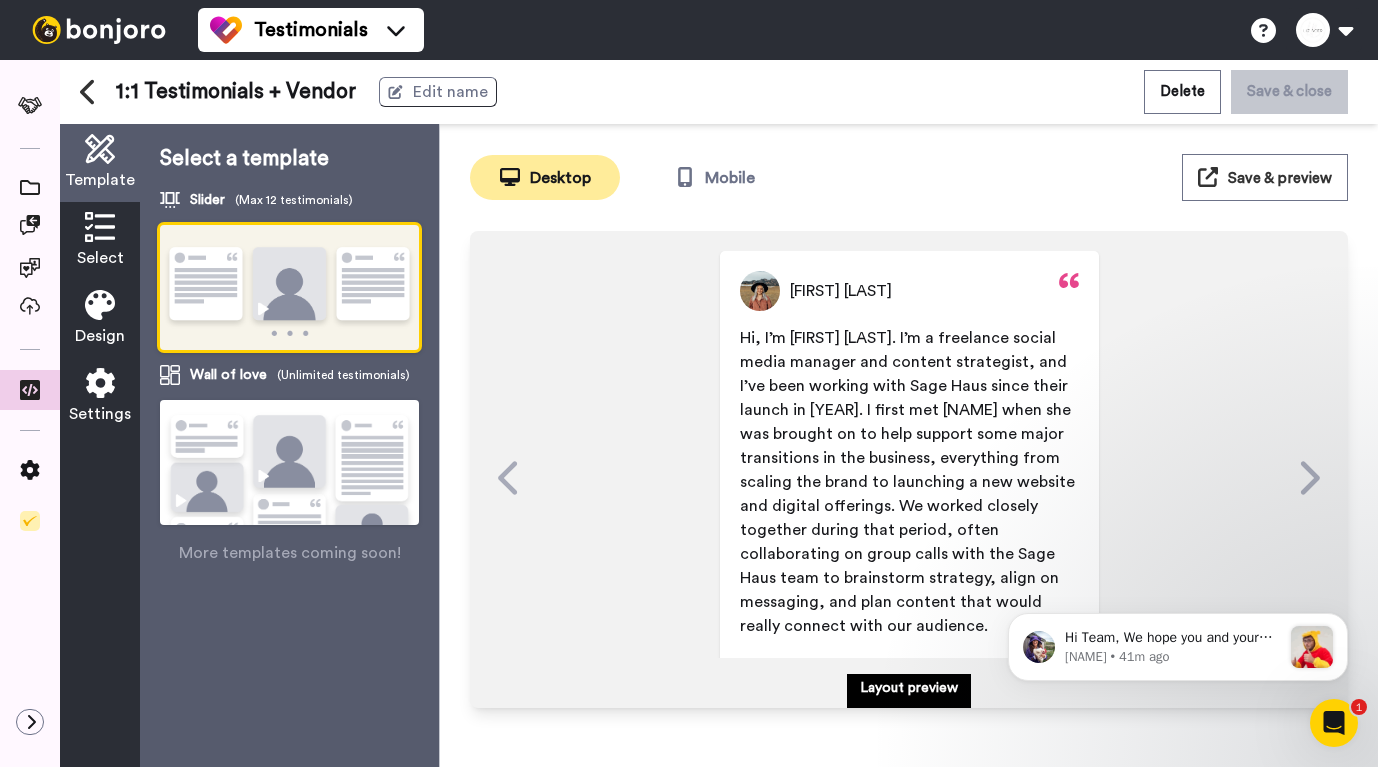 click at bounding box center [100, 227] 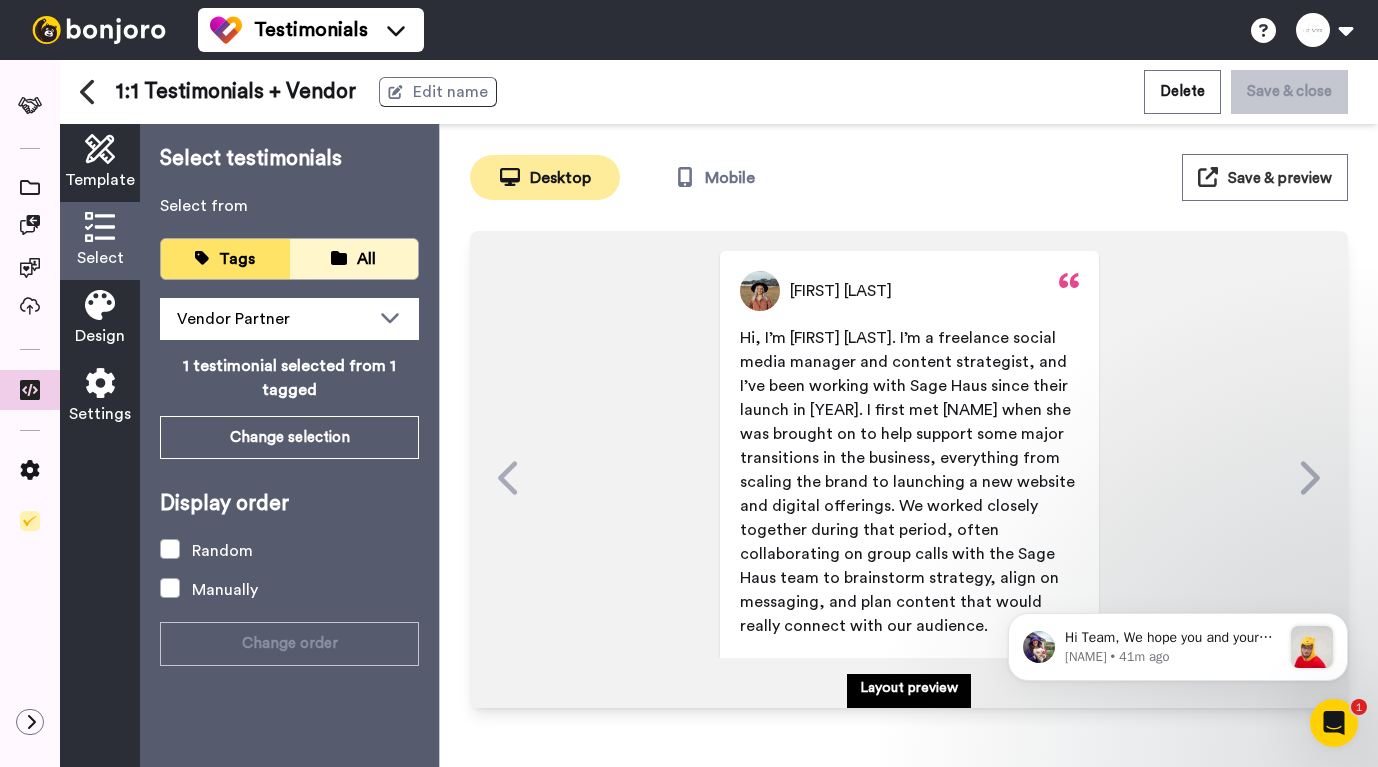click 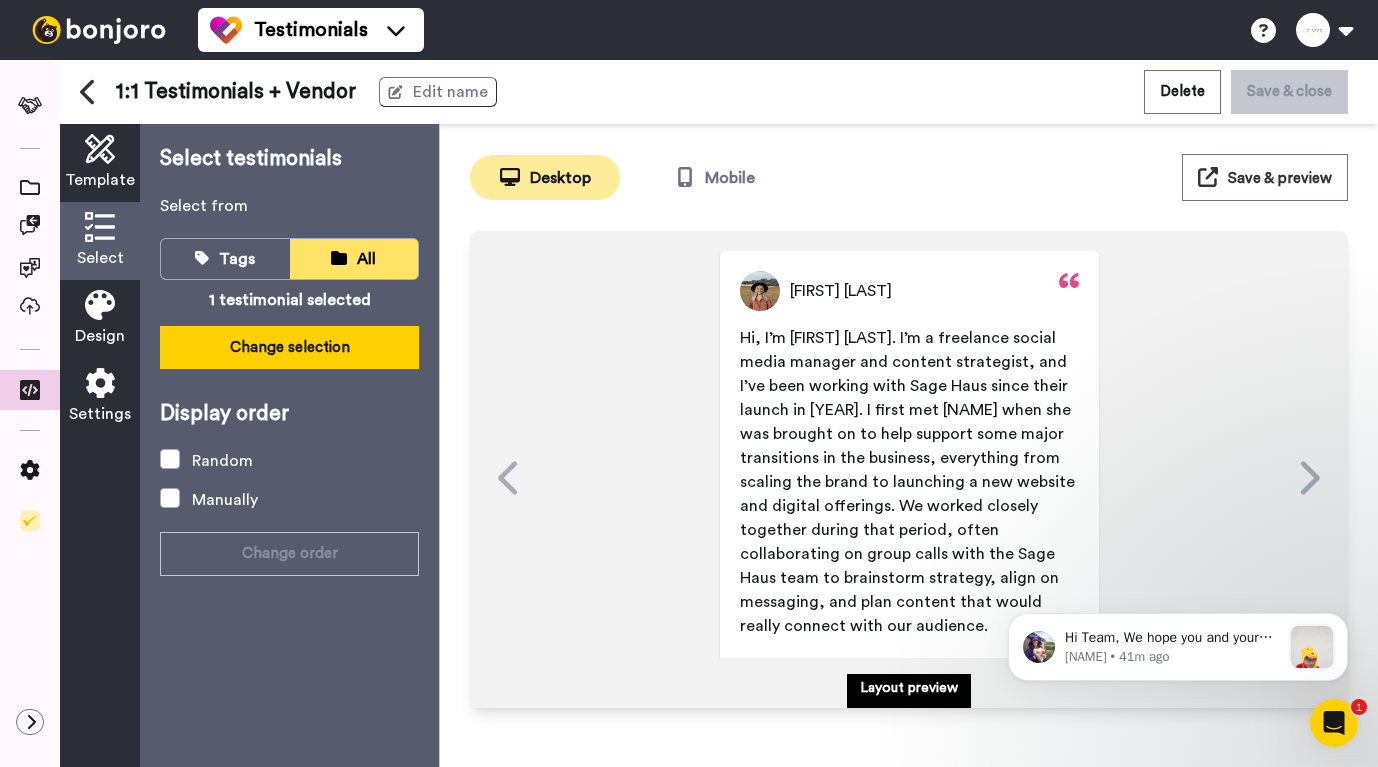 click on "Change selection" at bounding box center [289, 347] 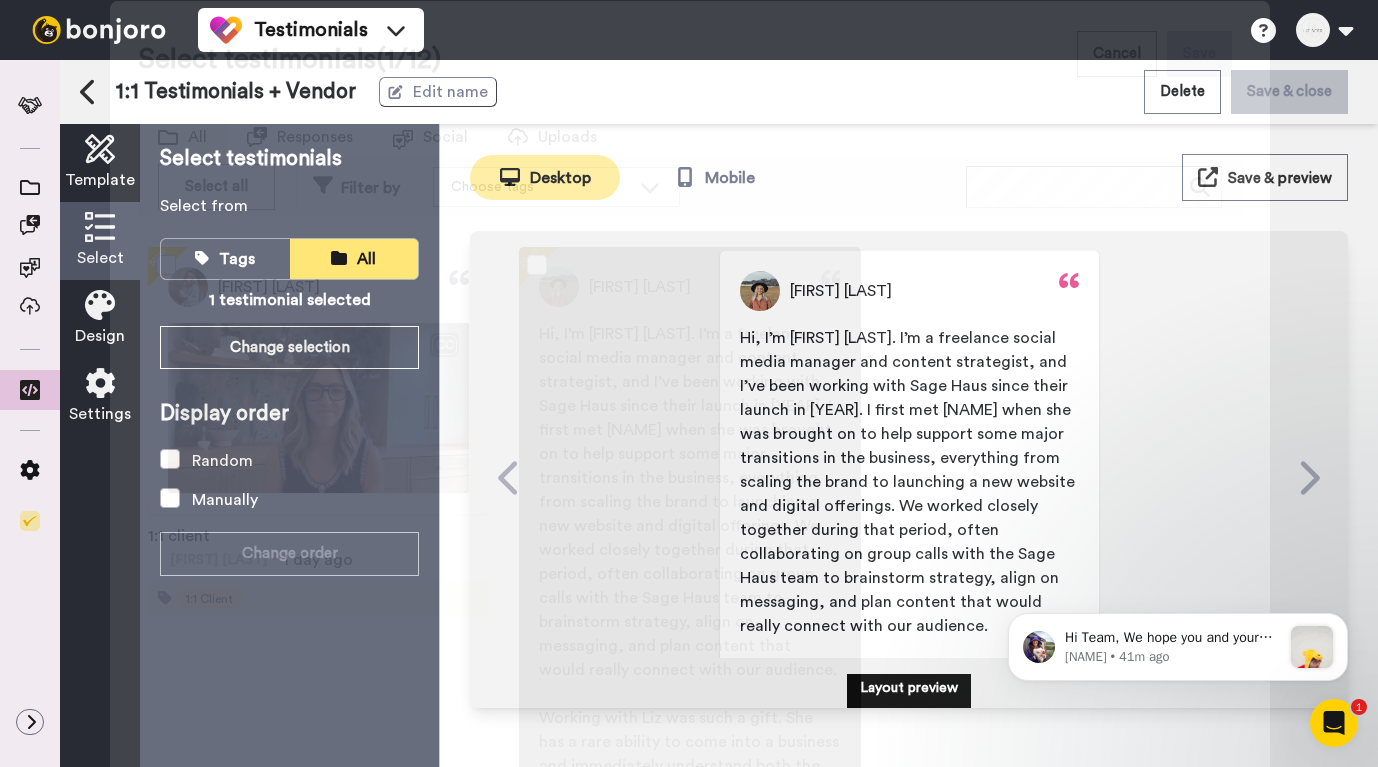click at bounding box center [318, 380] 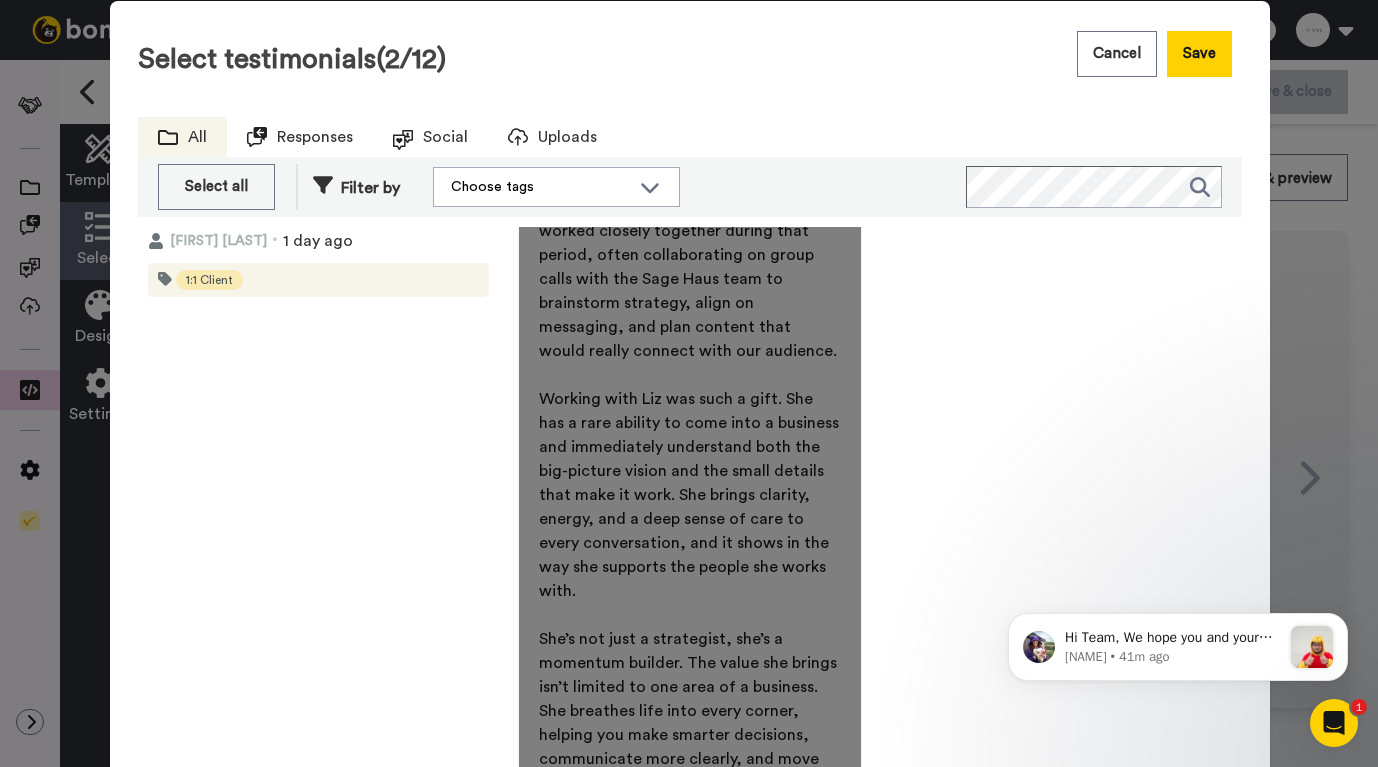 scroll, scrollTop: 322, scrollLeft: 0, axis: vertical 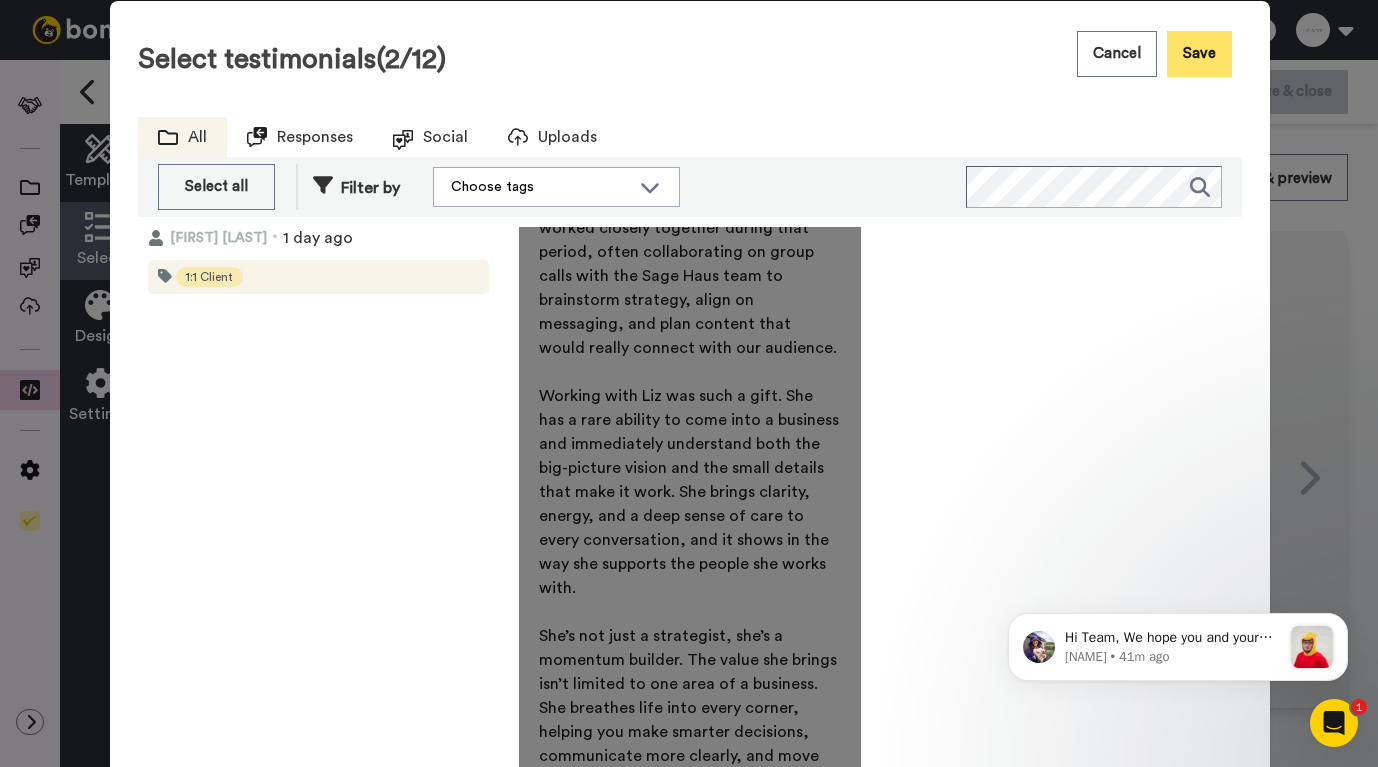 click on "Save" at bounding box center (1199, 54) 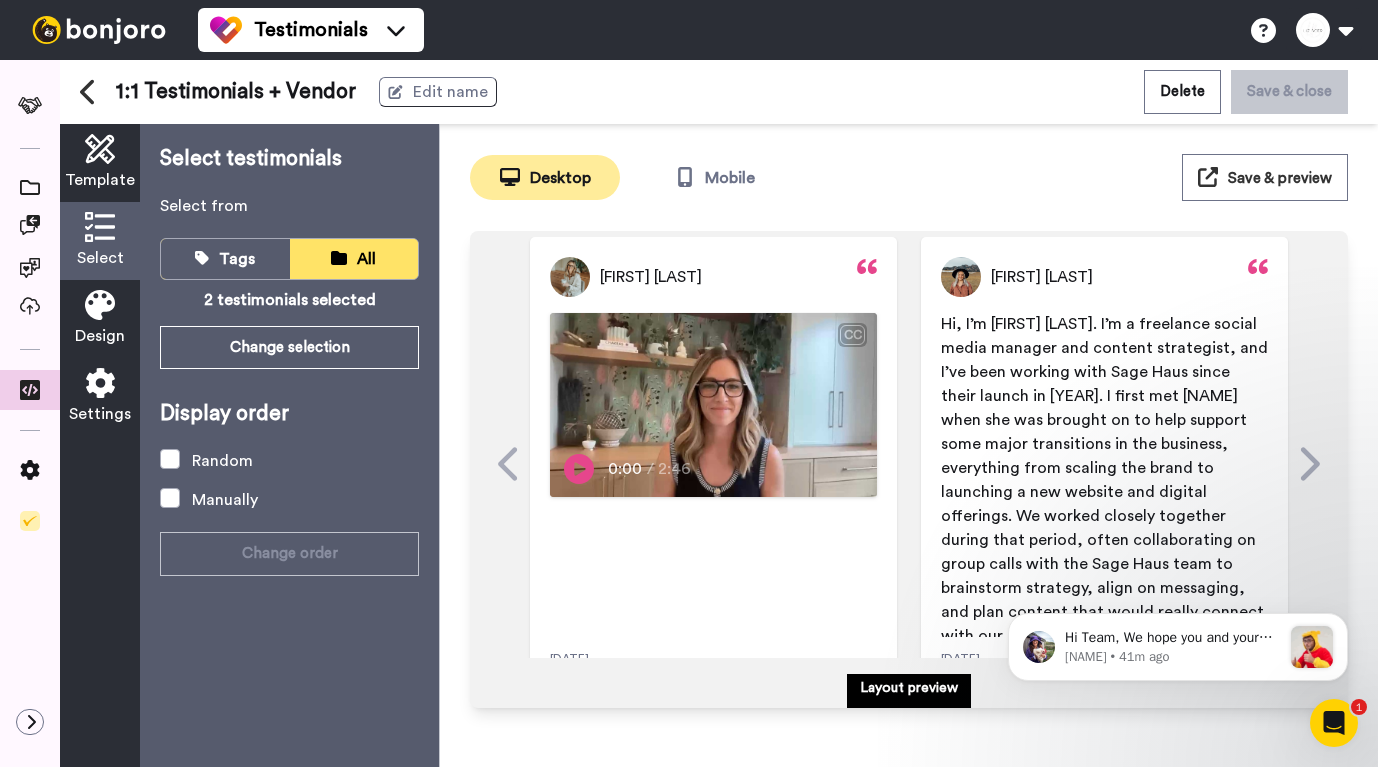 scroll, scrollTop: 0, scrollLeft: 0, axis: both 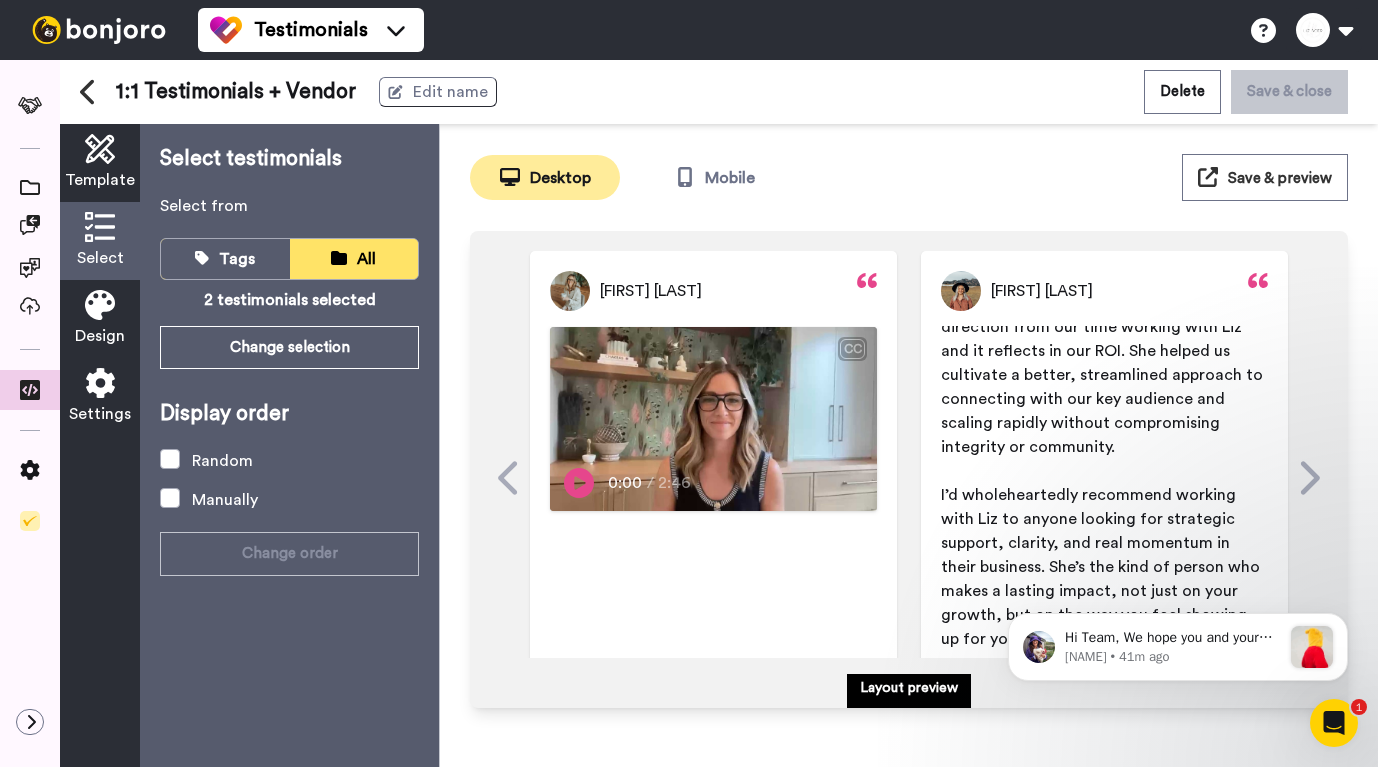 click on "Desktop Mobile Save & preview" at bounding box center [909, 177] 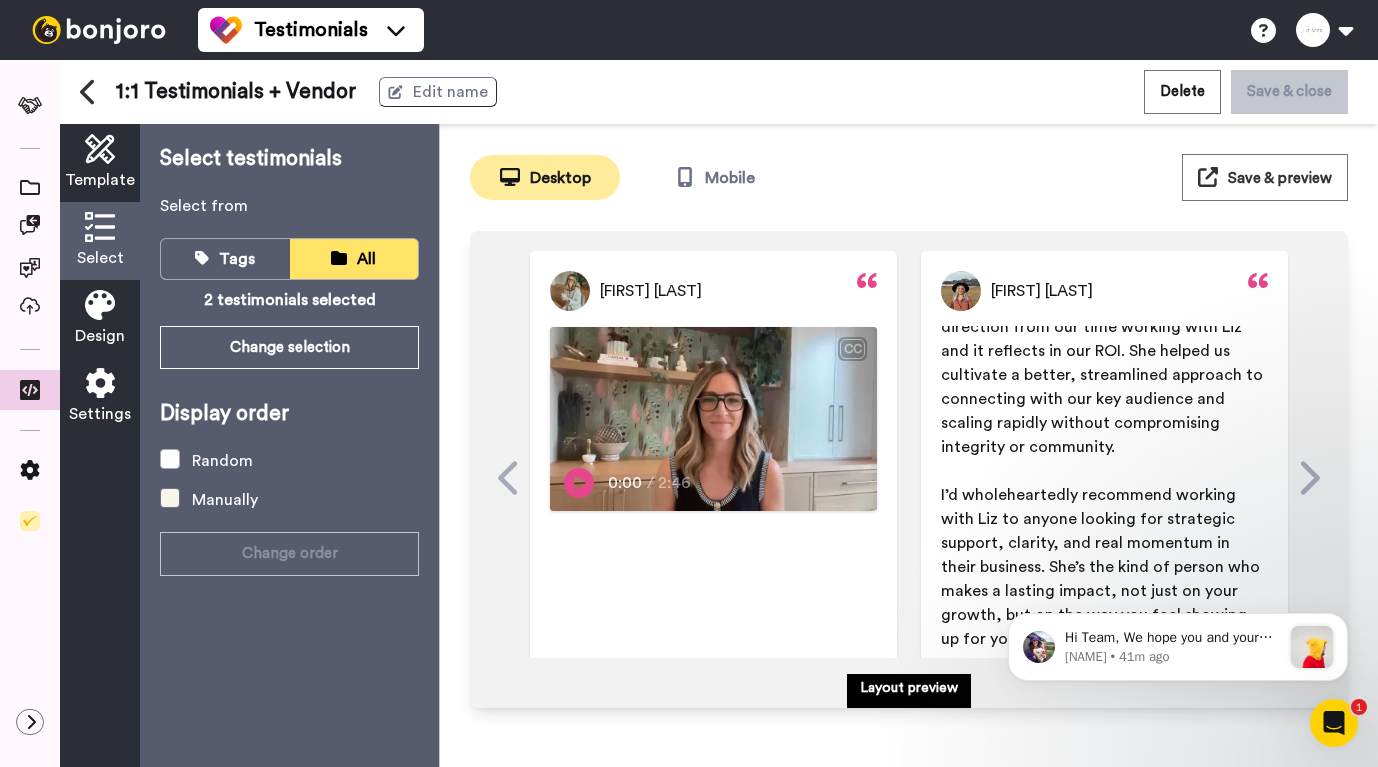 click at bounding box center [170, 498] 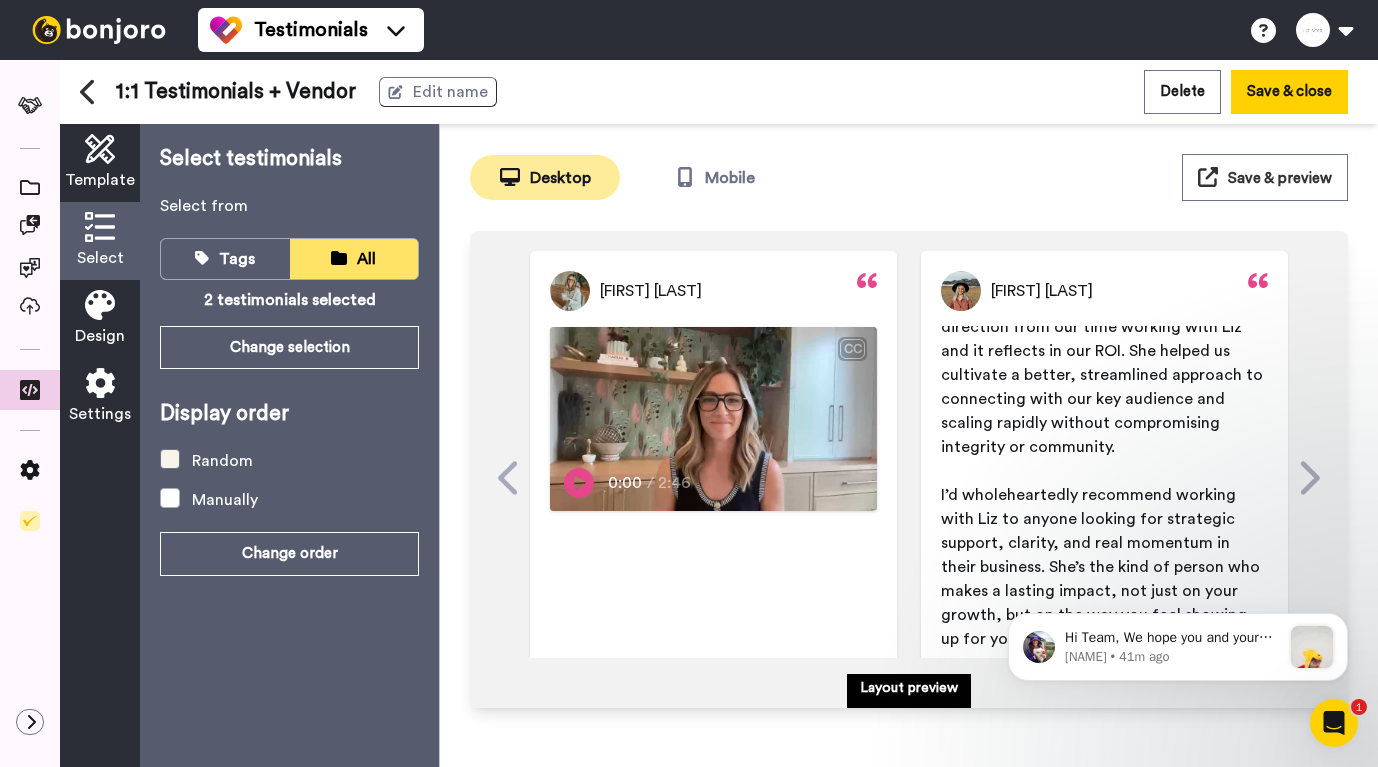 click at bounding box center [170, 459] 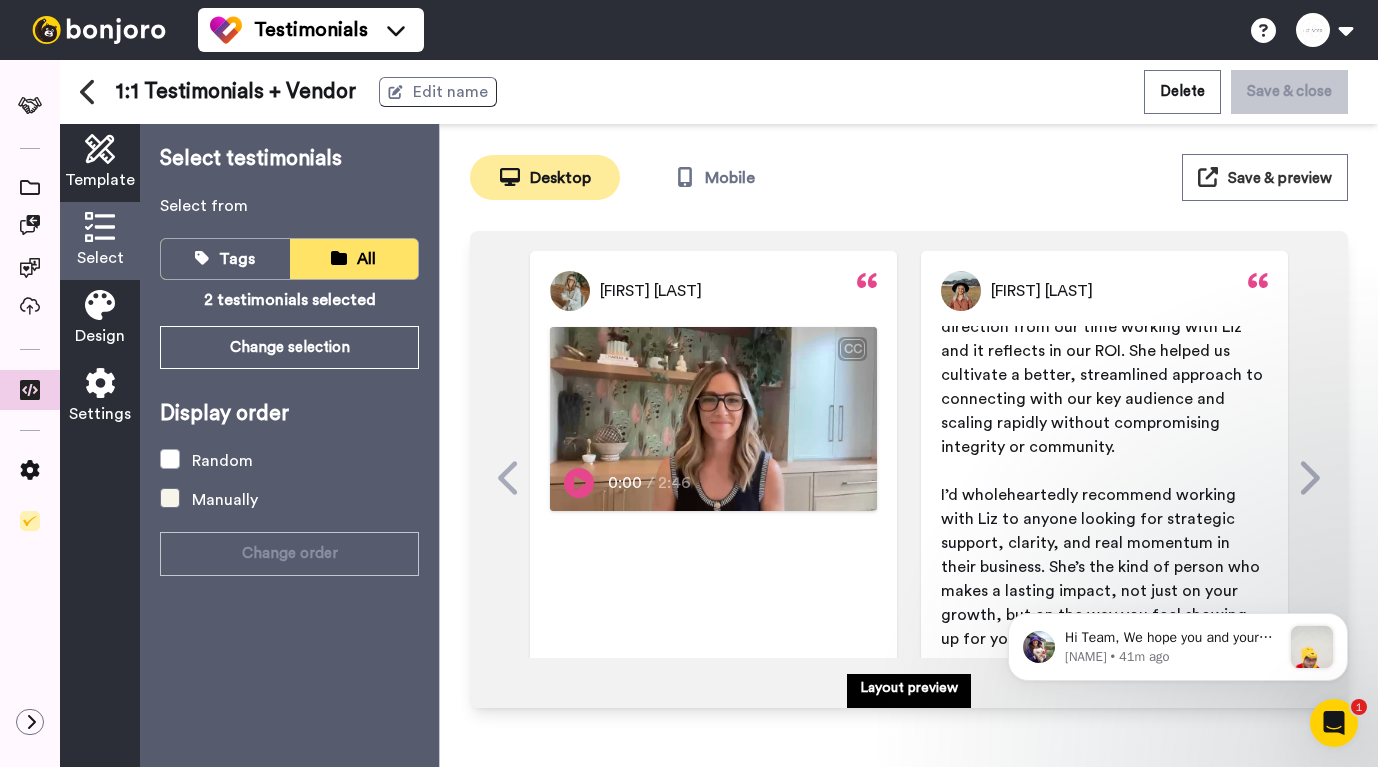 click at bounding box center [170, 498] 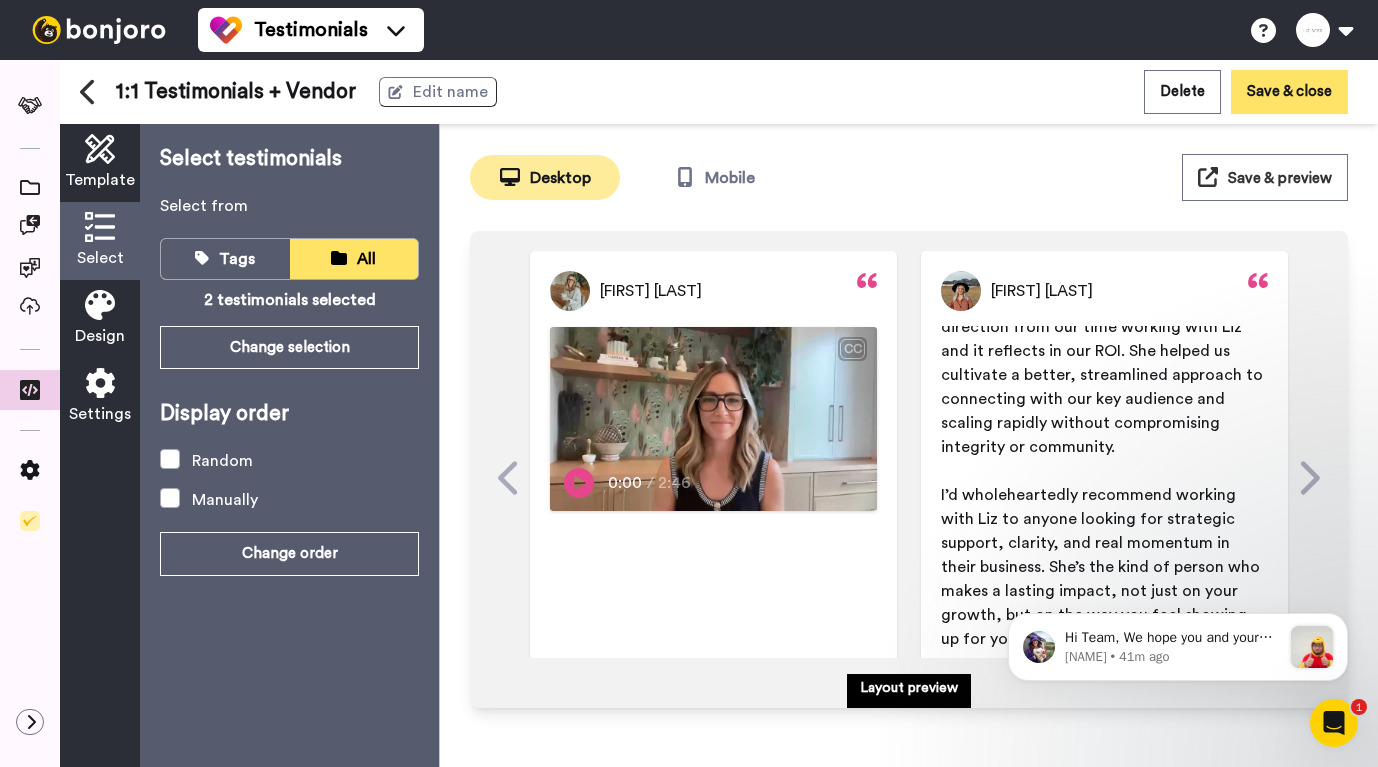 click on "Save & close" at bounding box center (1289, 91) 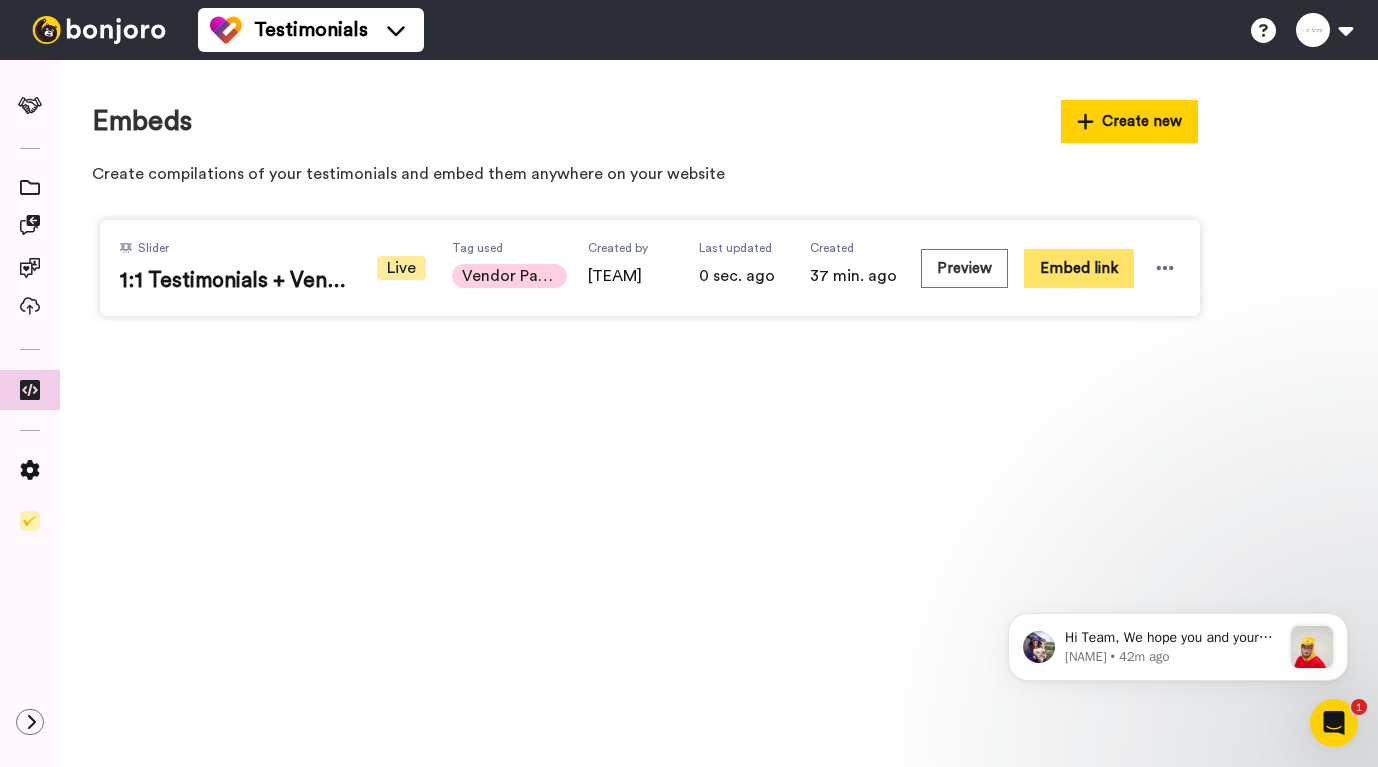 click on "Embed link" at bounding box center [1079, 268] 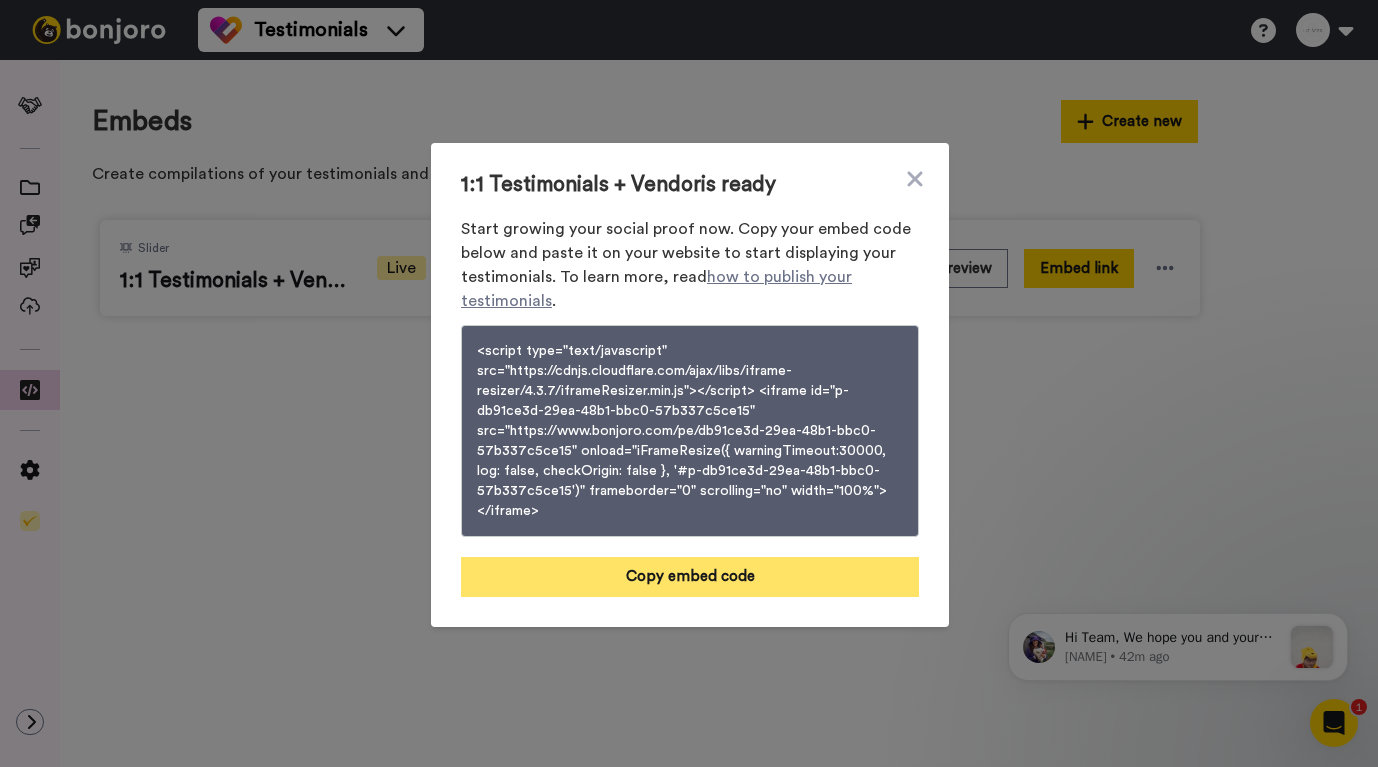 click on "Copy embed code" at bounding box center [690, 577] 